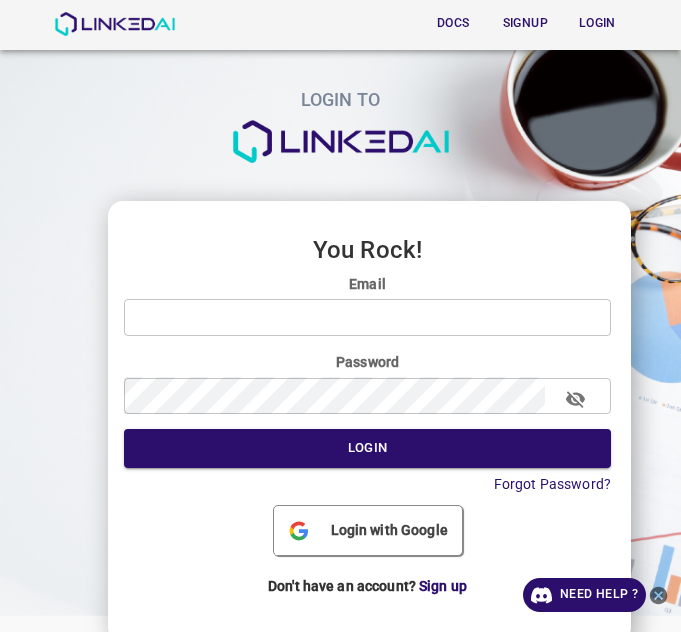 scroll, scrollTop: 0, scrollLeft: 0, axis: both 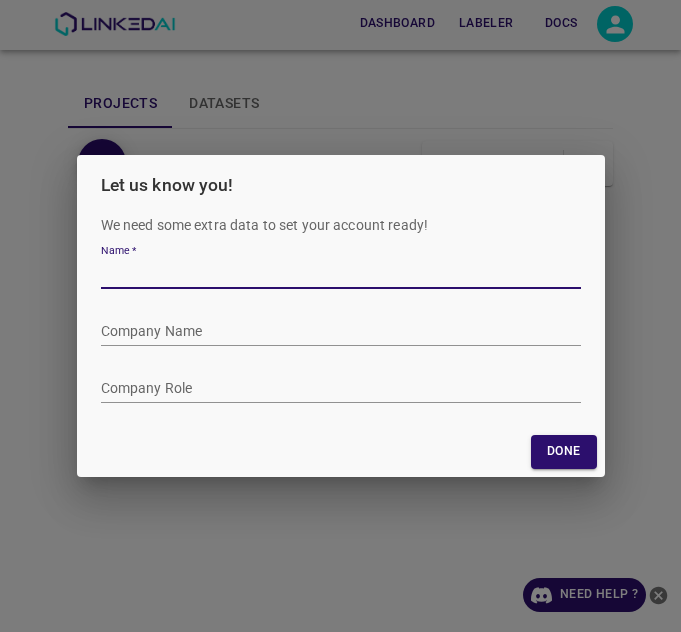 click on "Name   *" at bounding box center [341, 274] 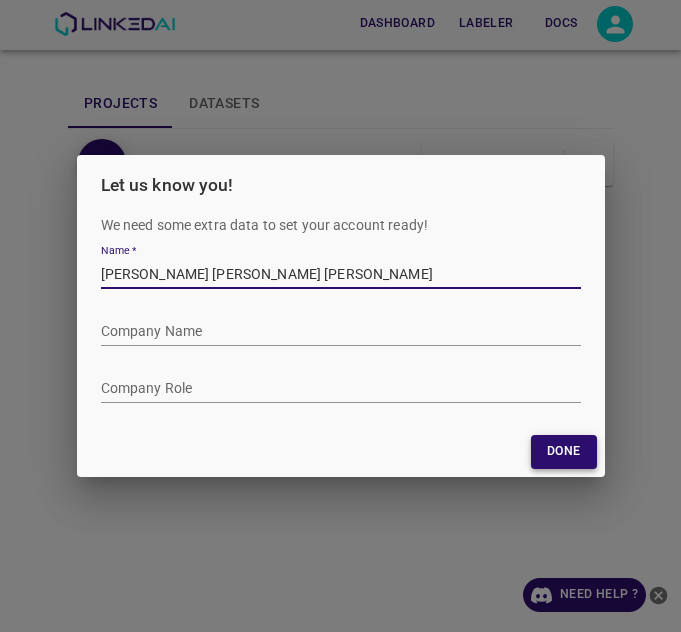 click on "Done" at bounding box center [563, 451] 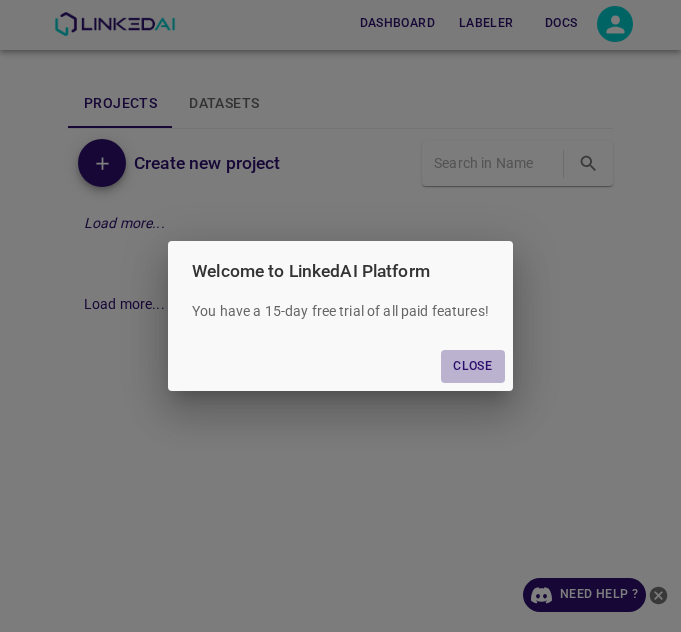 click on "Close" at bounding box center (473, 366) 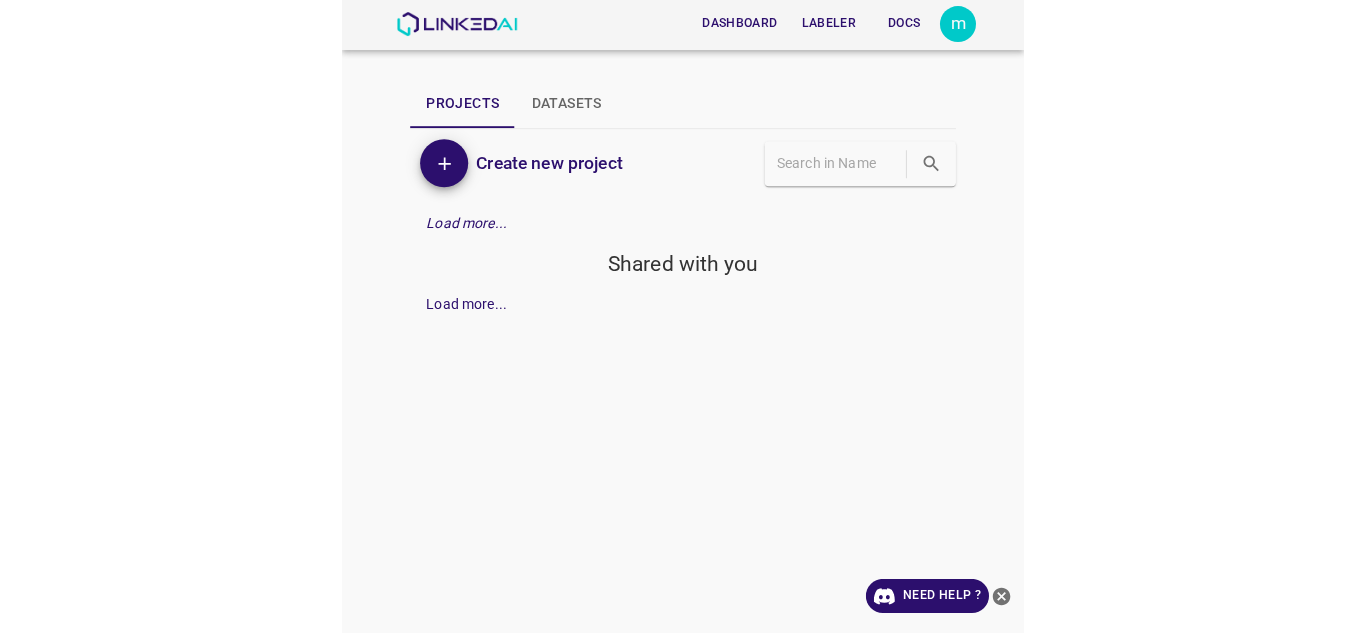 scroll, scrollTop: 0, scrollLeft: 0, axis: both 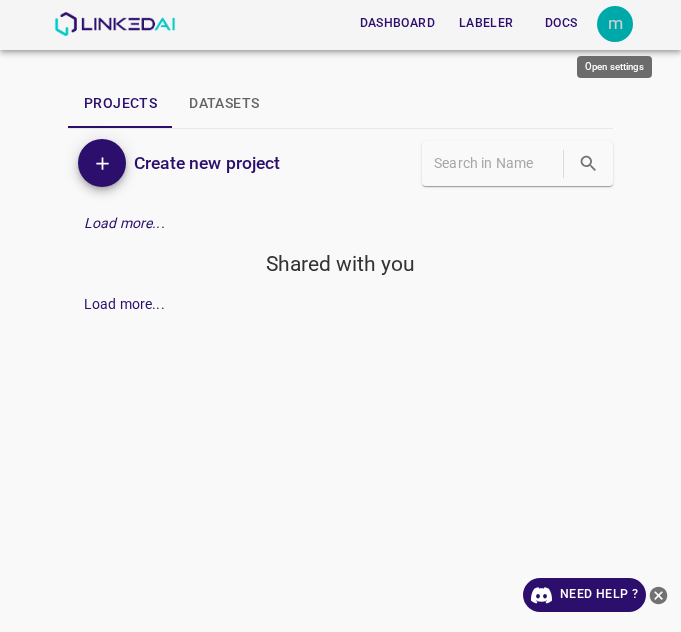 click on "m" at bounding box center [615, 24] 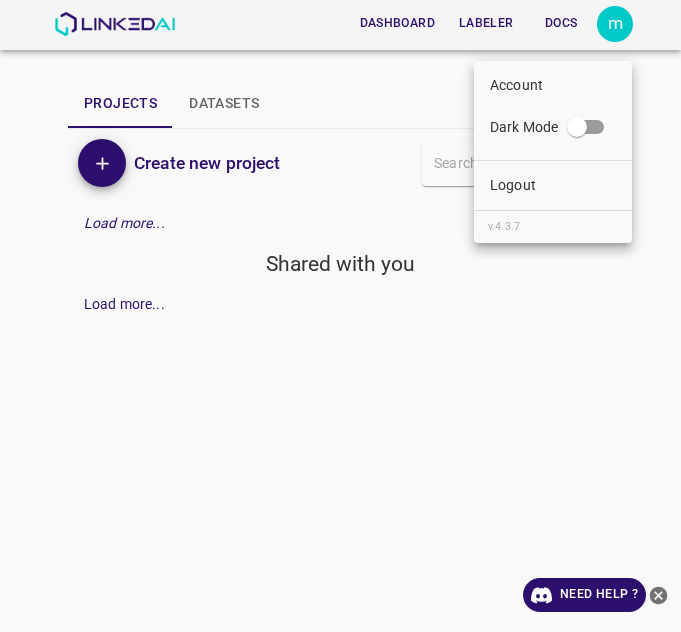 click at bounding box center (340, 316) 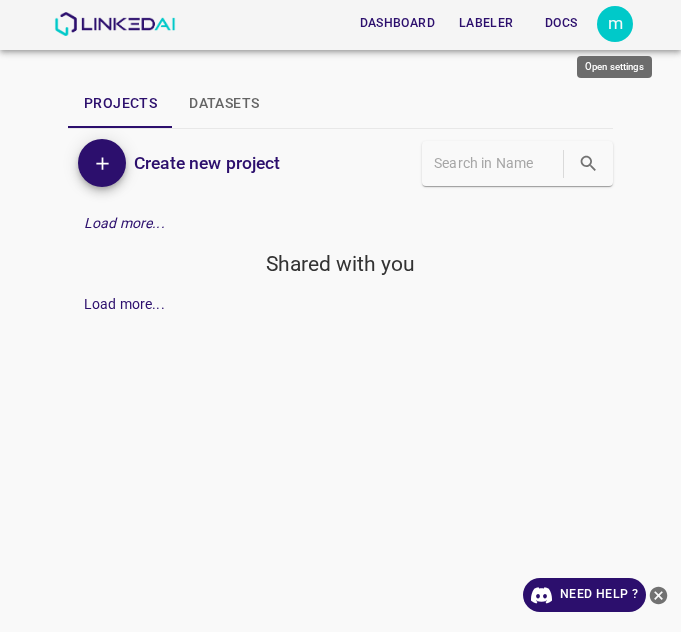 click on "m" at bounding box center (615, 24) 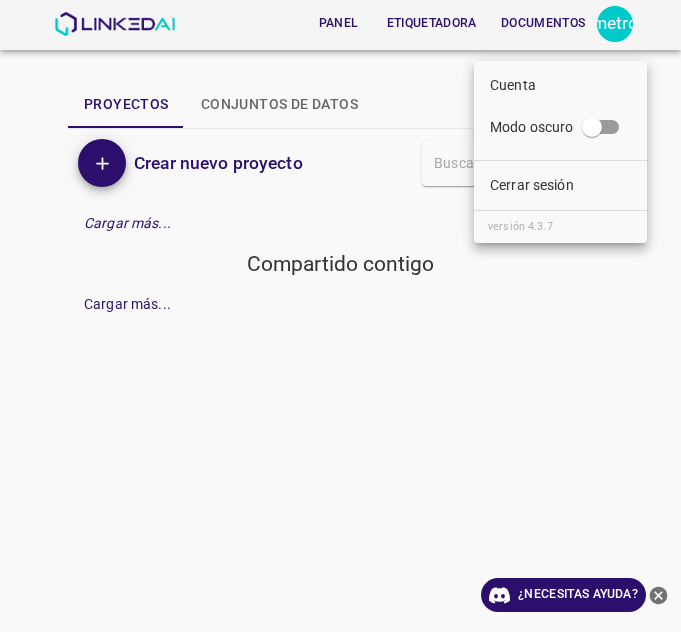 click at bounding box center (340, 316) 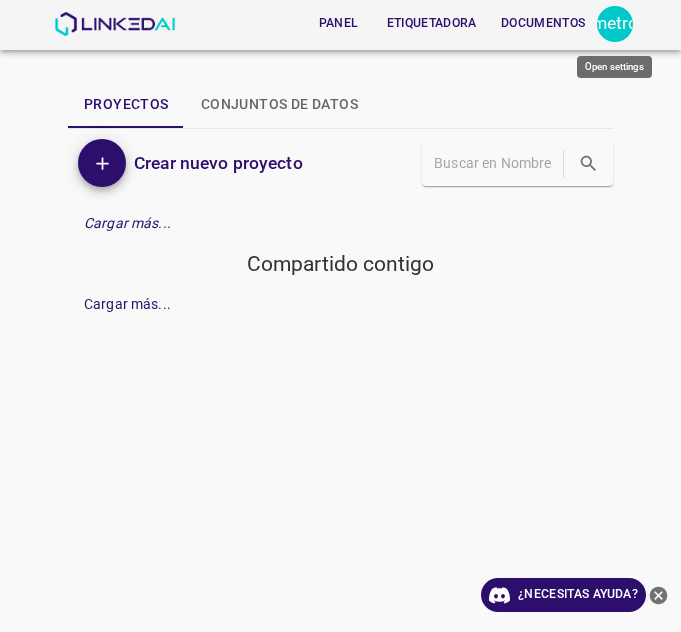 click on "metro" at bounding box center [615, 23] 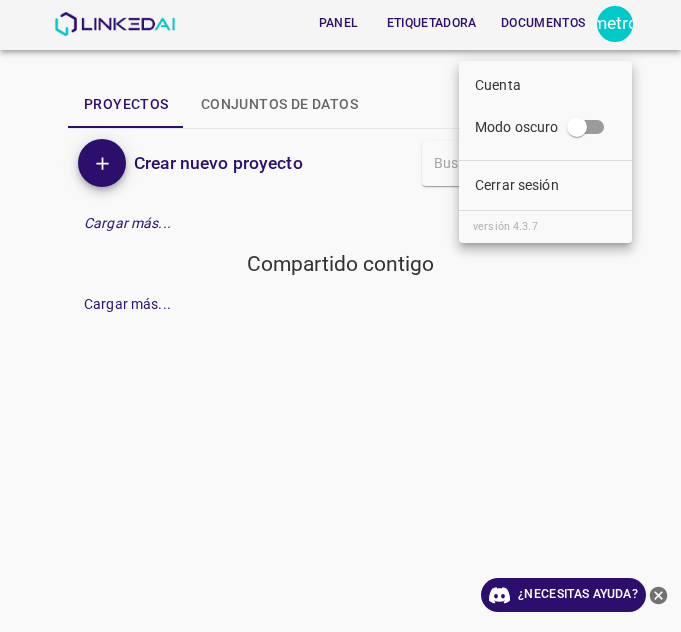 click at bounding box center [340, 316] 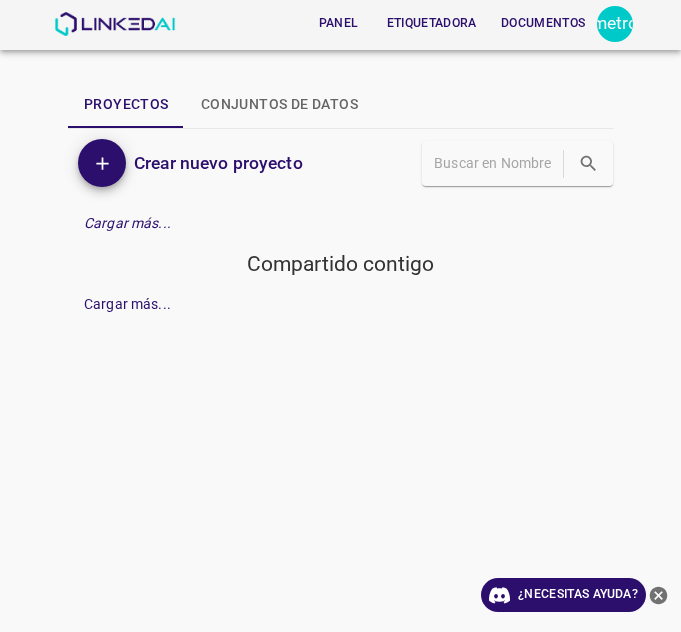 click on "metro" at bounding box center (615, 23) 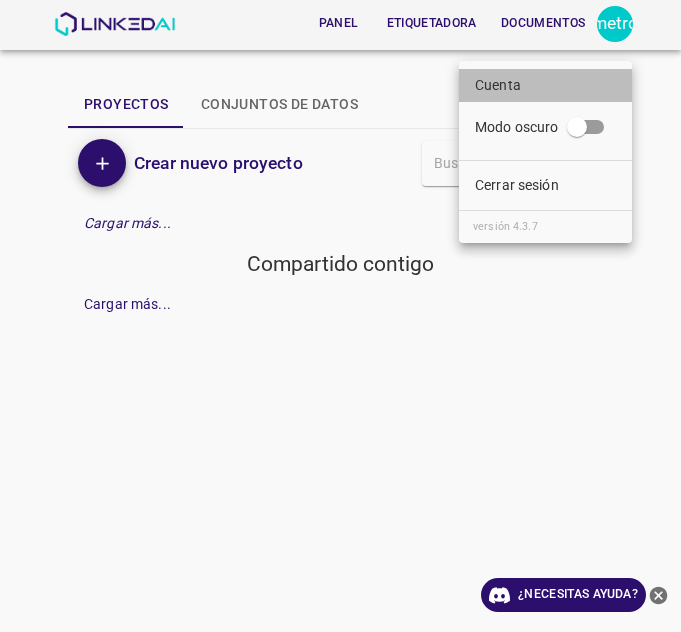 click on "Cuenta" at bounding box center [545, 85] 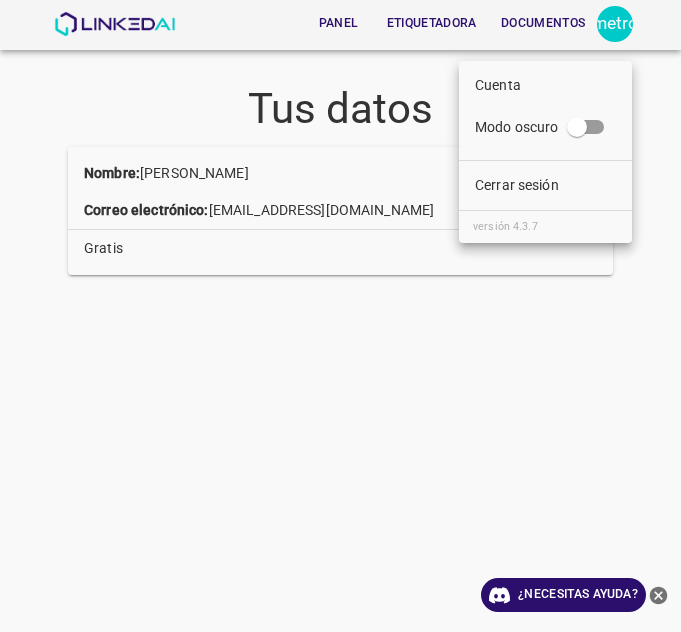 click at bounding box center [340, 316] 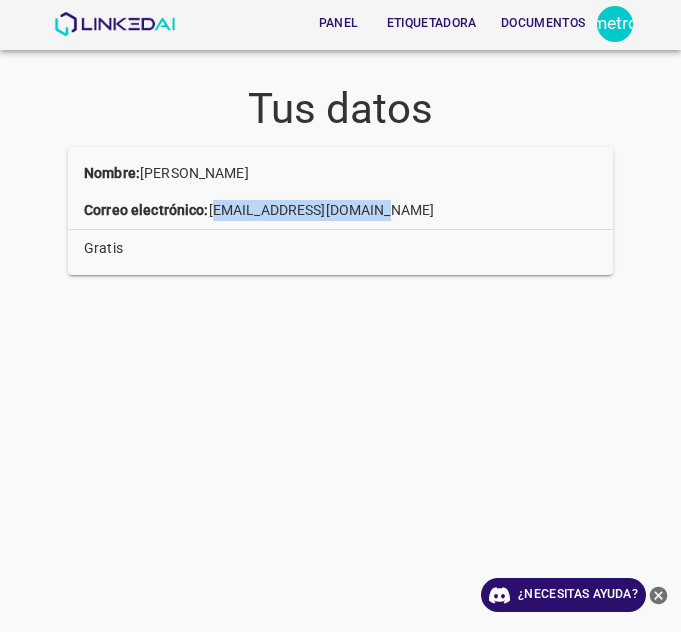 drag, startPoint x: 378, startPoint y: 213, endPoint x: 210, endPoint y: 201, distance: 168.42802 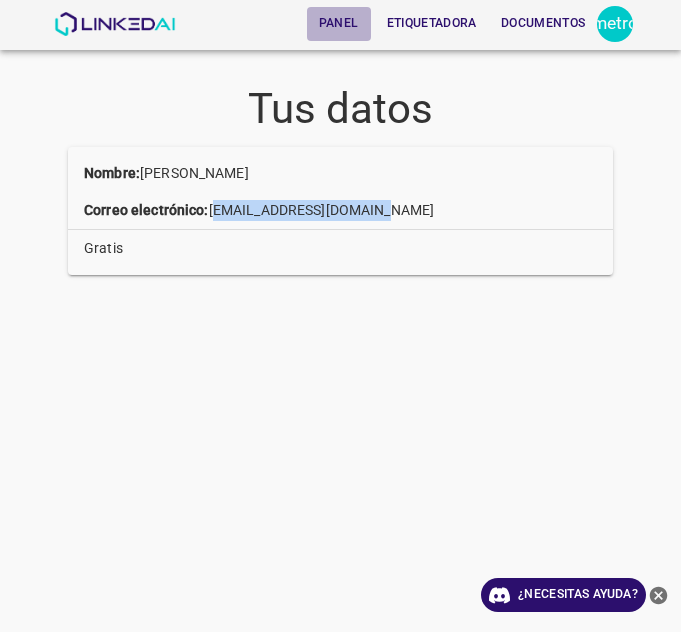 click on "Panel" at bounding box center [339, 24] 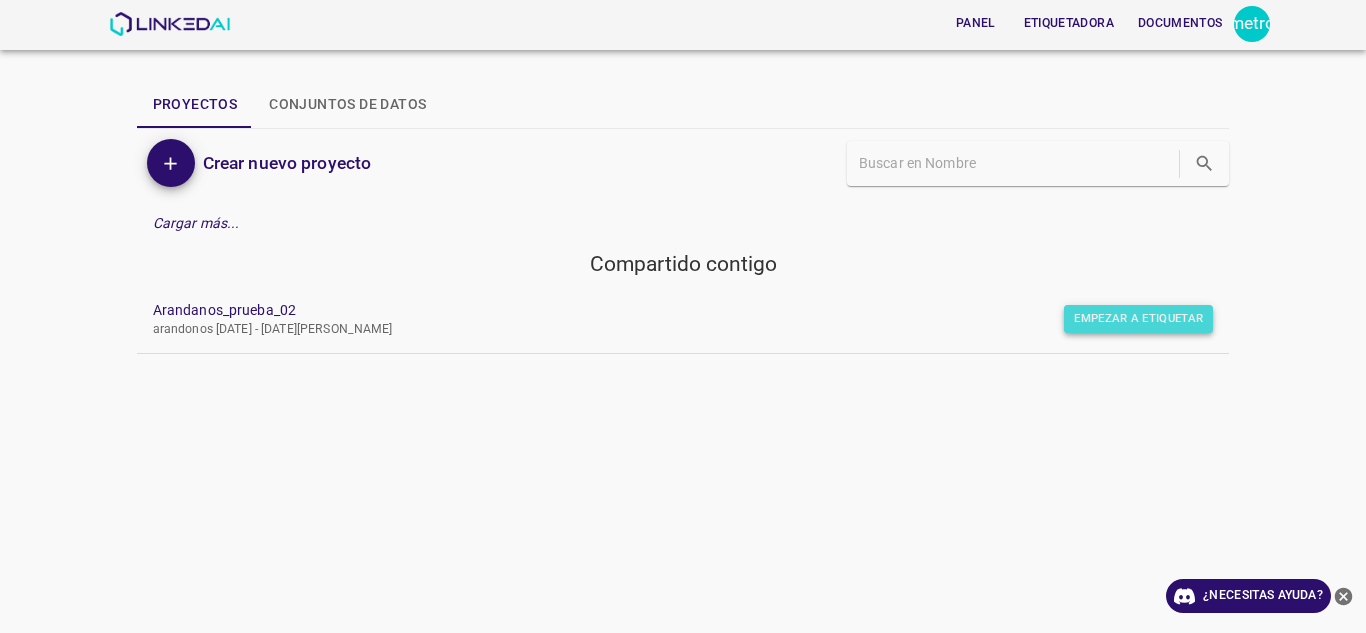 click on "Empezar a etiquetar" at bounding box center (1138, 318) 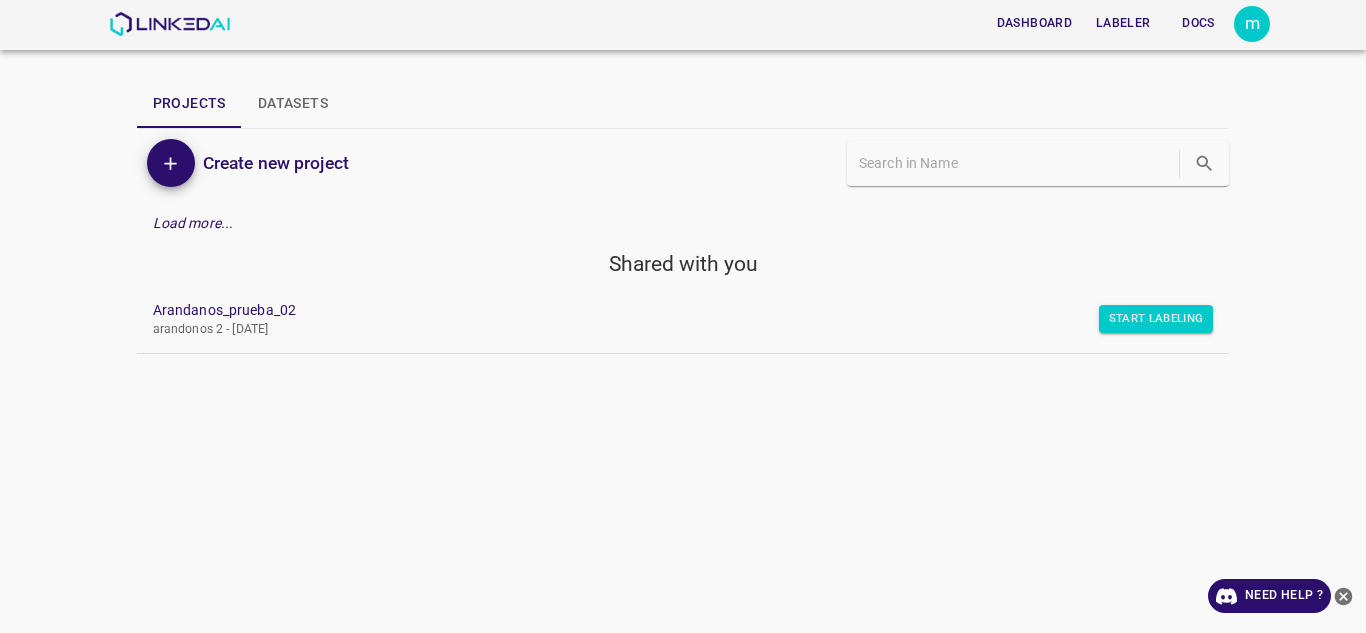 scroll, scrollTop: 0, scrollLeft: 0, axis: both 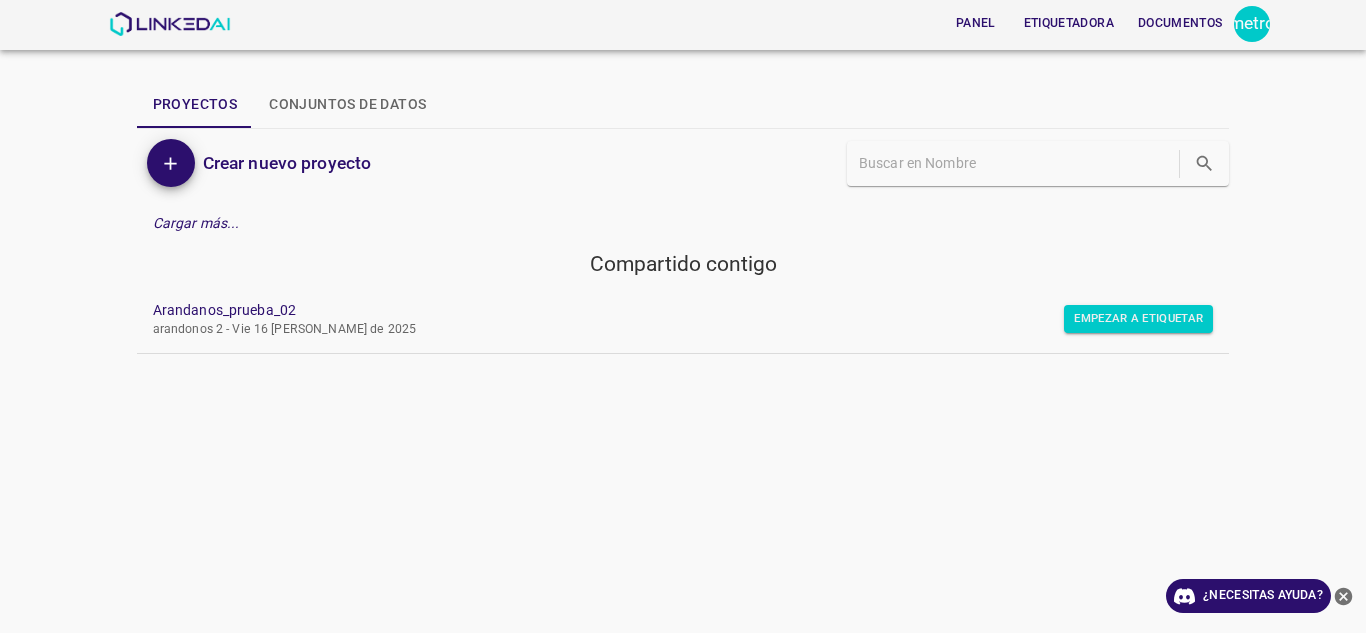 click on "Panel Etiquetadora Documentos metro Proyectos Conjuntos de datos   Crear nuevo proyecto Cargar más... Compartido contigo Arandanos_prueba_02 arandonos 2 - Vie 16 [PERSON_NAME] de 2025 Empezar a etiquetar" at bounding box center [683, 316] 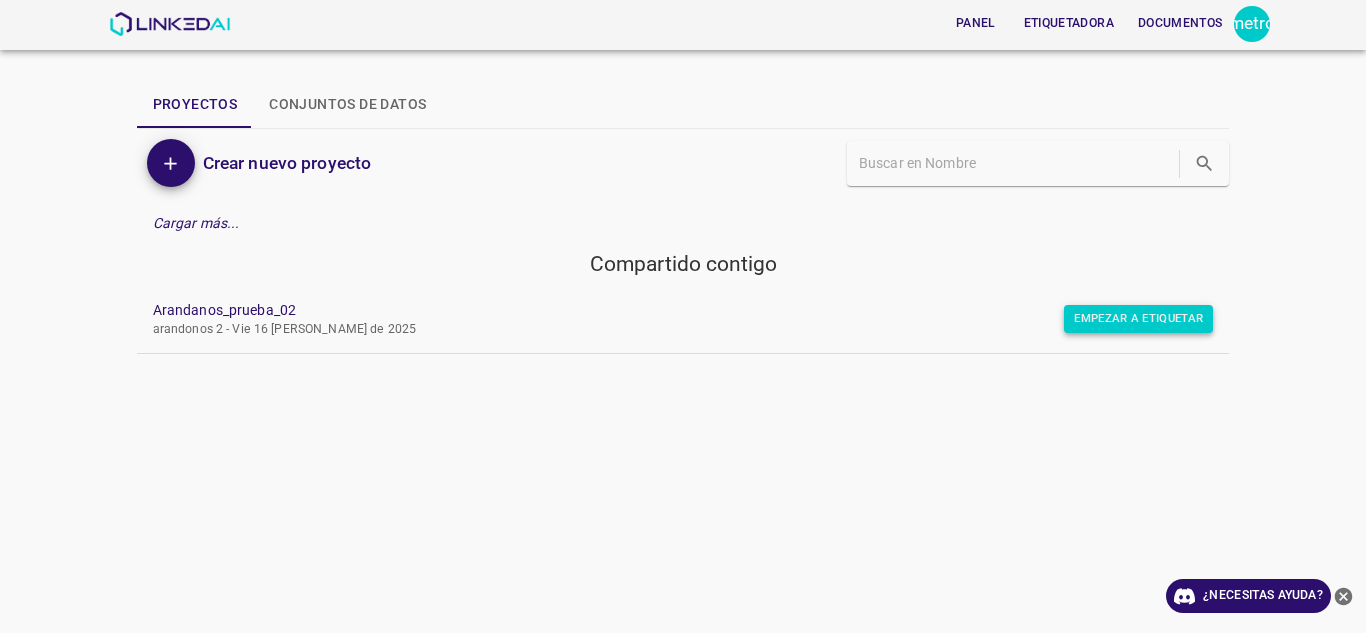 click on "Empezar a etiquetar" at bounding box center [1138, 319] 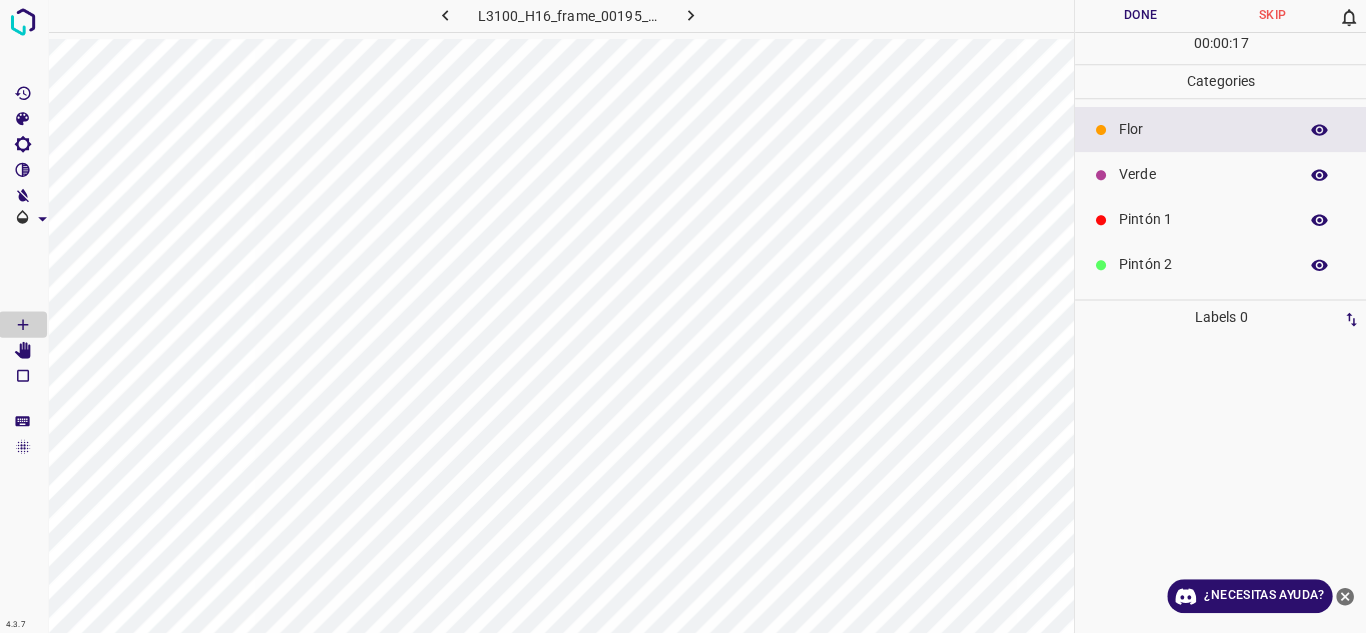 scroll, scrollTop: 0, scrollLeft: 0, axis: both 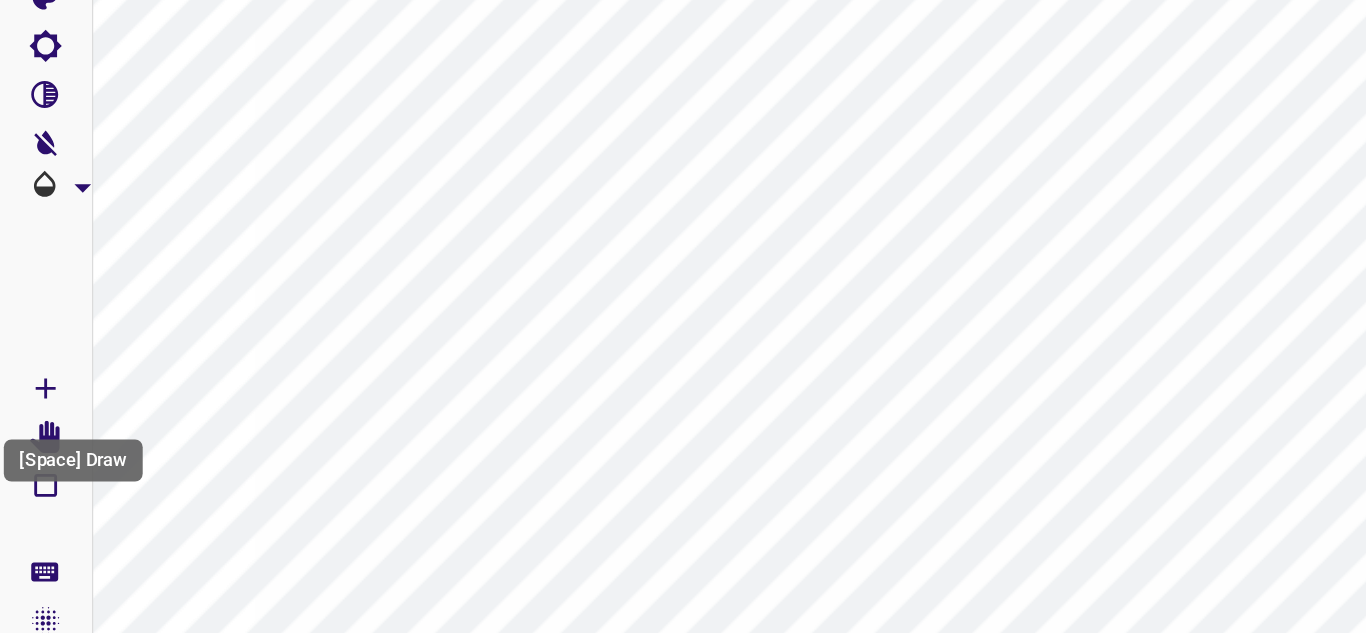 click 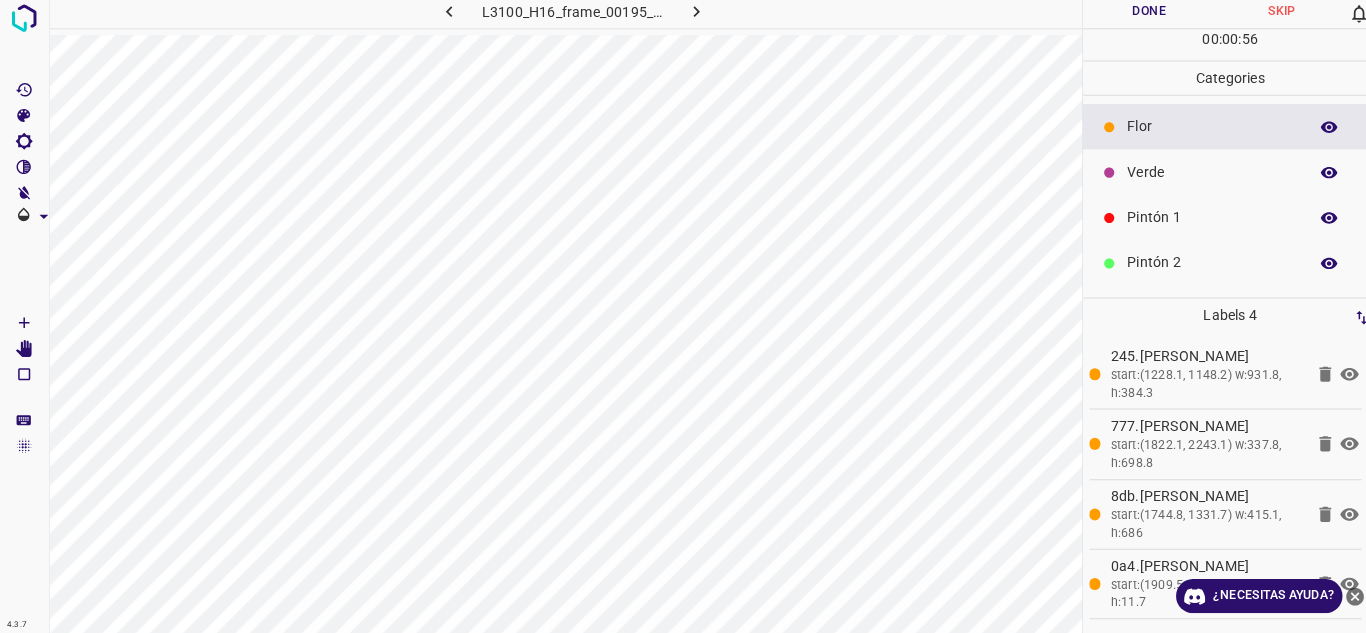 scroll, scrollTop: 0, scrollLeft: 0, axis: both 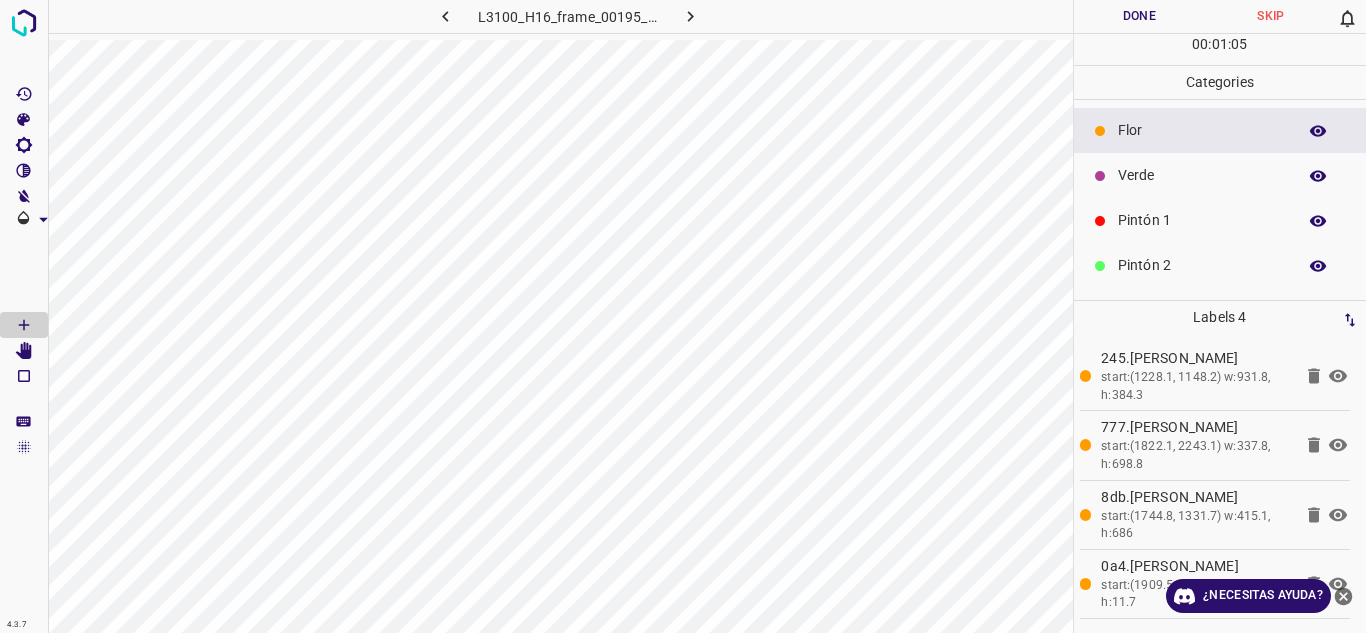 drag, startPoint x: 1365, startPoint y: 171, endPoint x: 1364, endPoint y: 151, distance: 20.024984 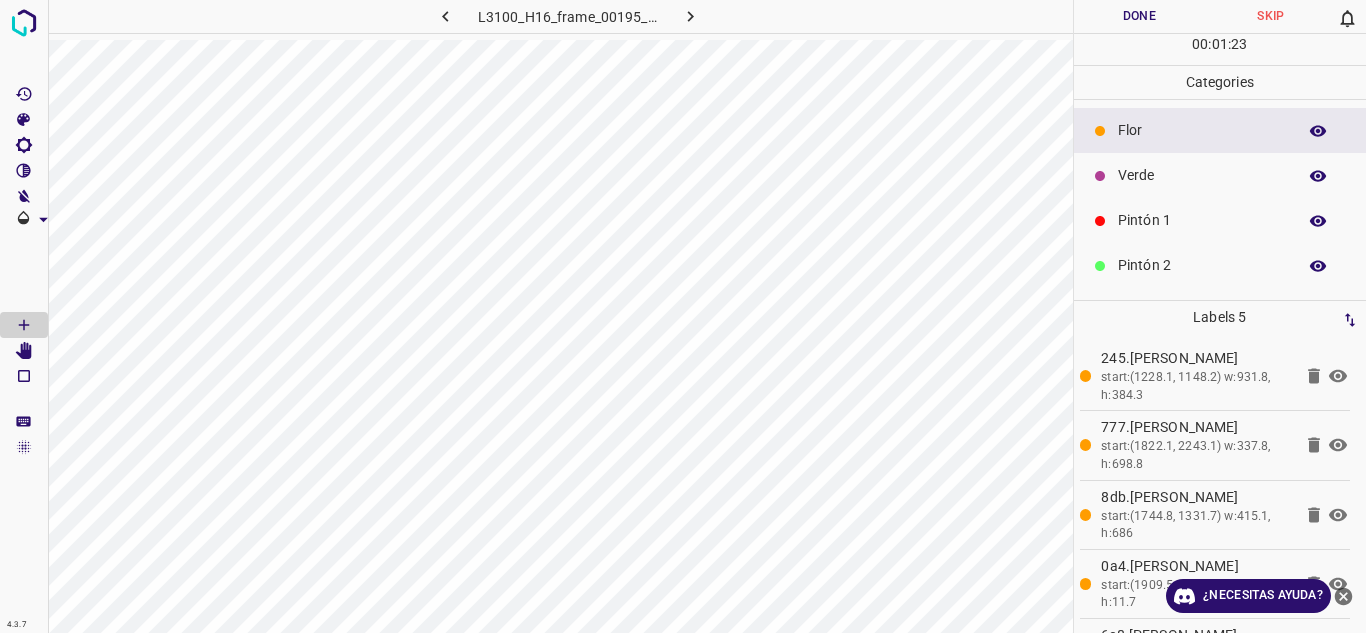 scroll, scrollTop: 0, scrollLeft: 33, axis: horizontal 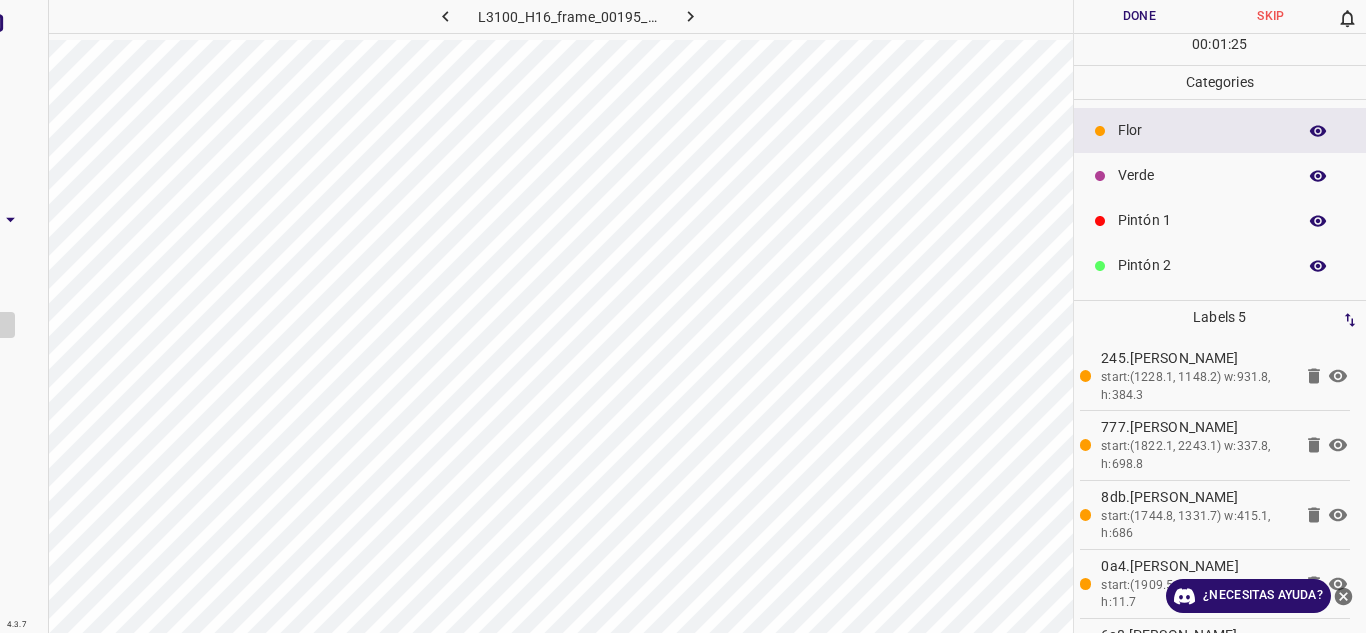 click on "4.3.7" at bounding box center [17, 625] 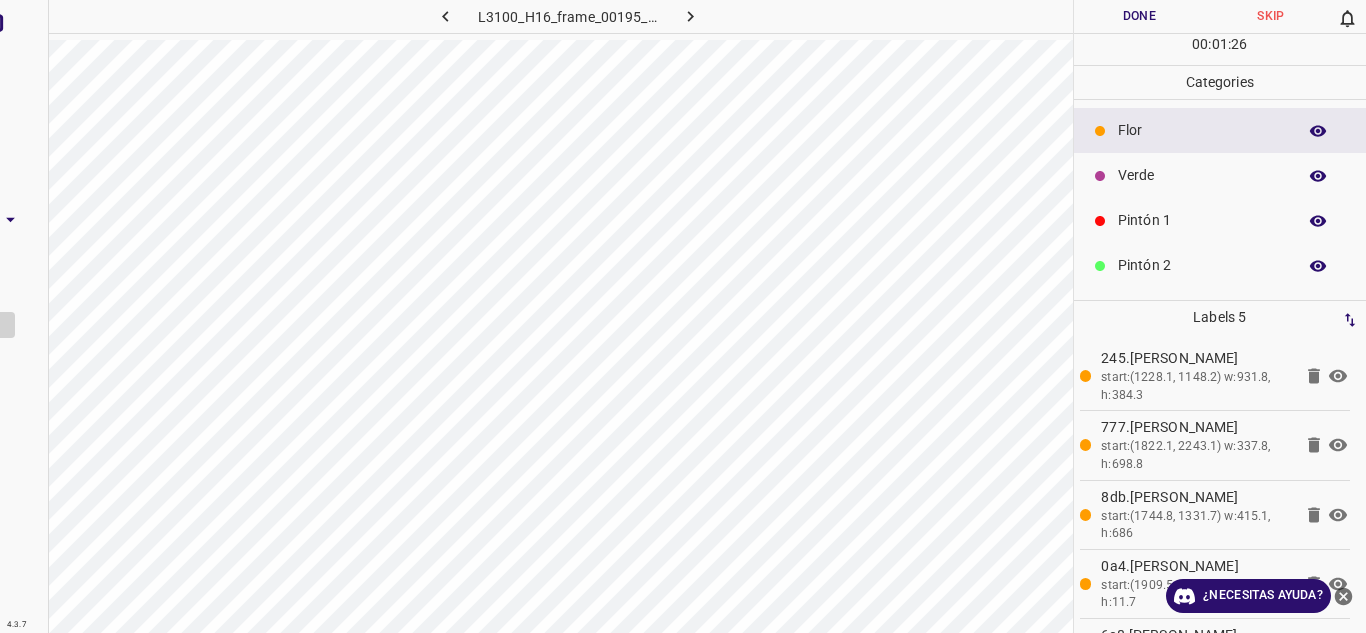 click on "4.3.7" at bounding box center (17, 625) 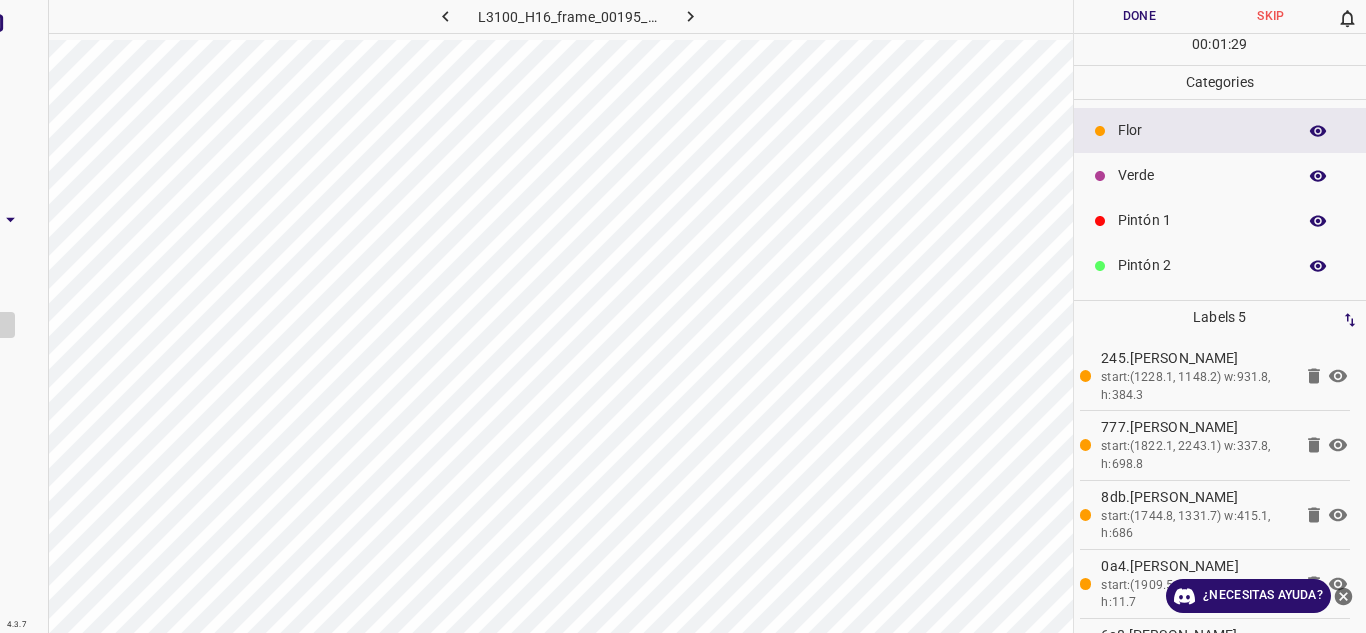 click on "4.3.7" at bounding box center [17, 625] 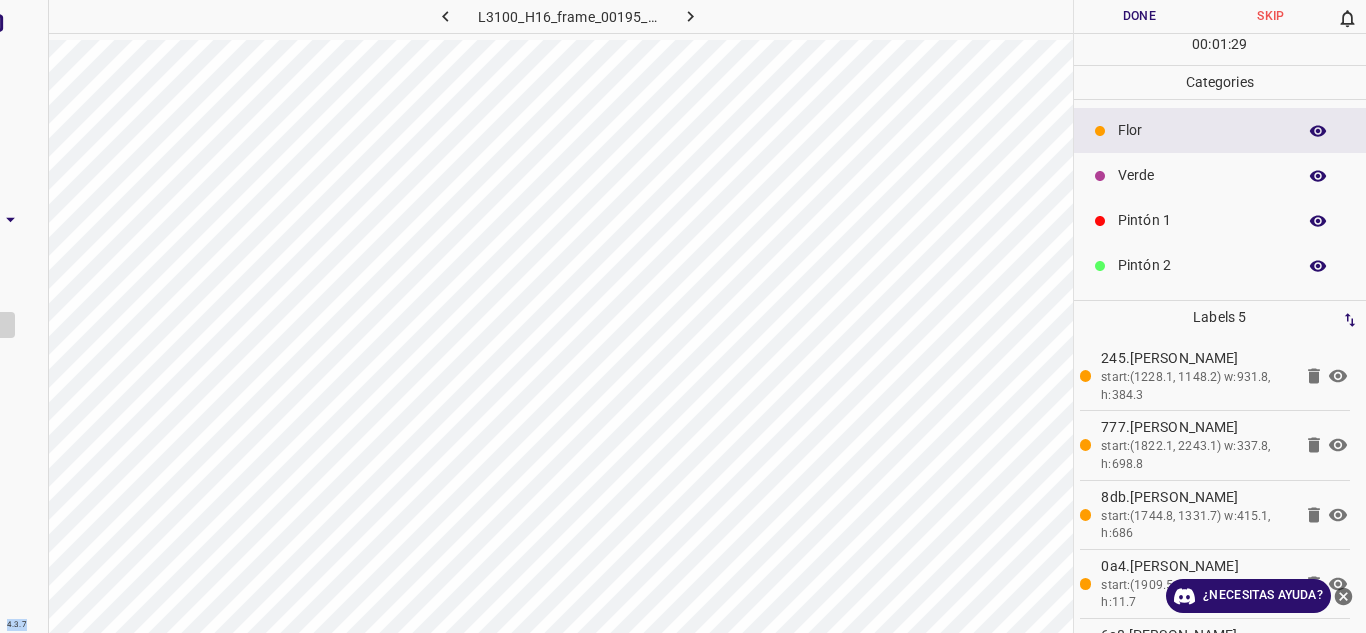 click on "4.3.7" at bounding box center (17, 625) 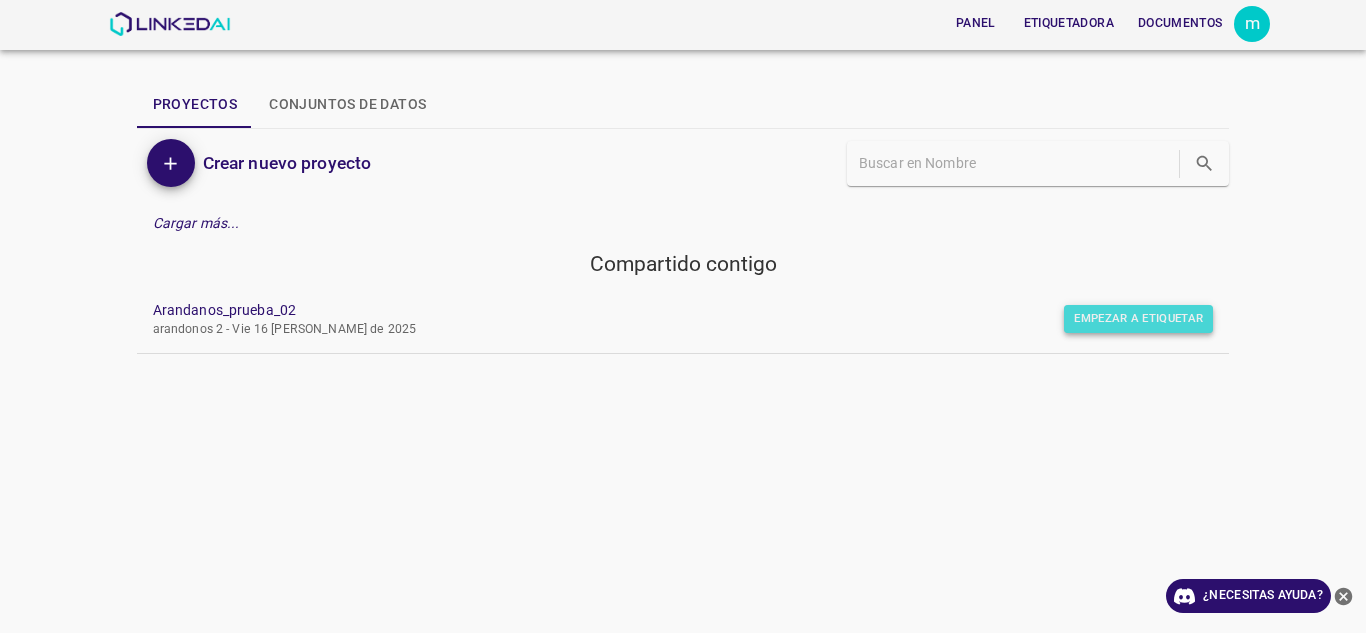 click on "Empezar a etiquetar" at bounding box center (1138, 318) 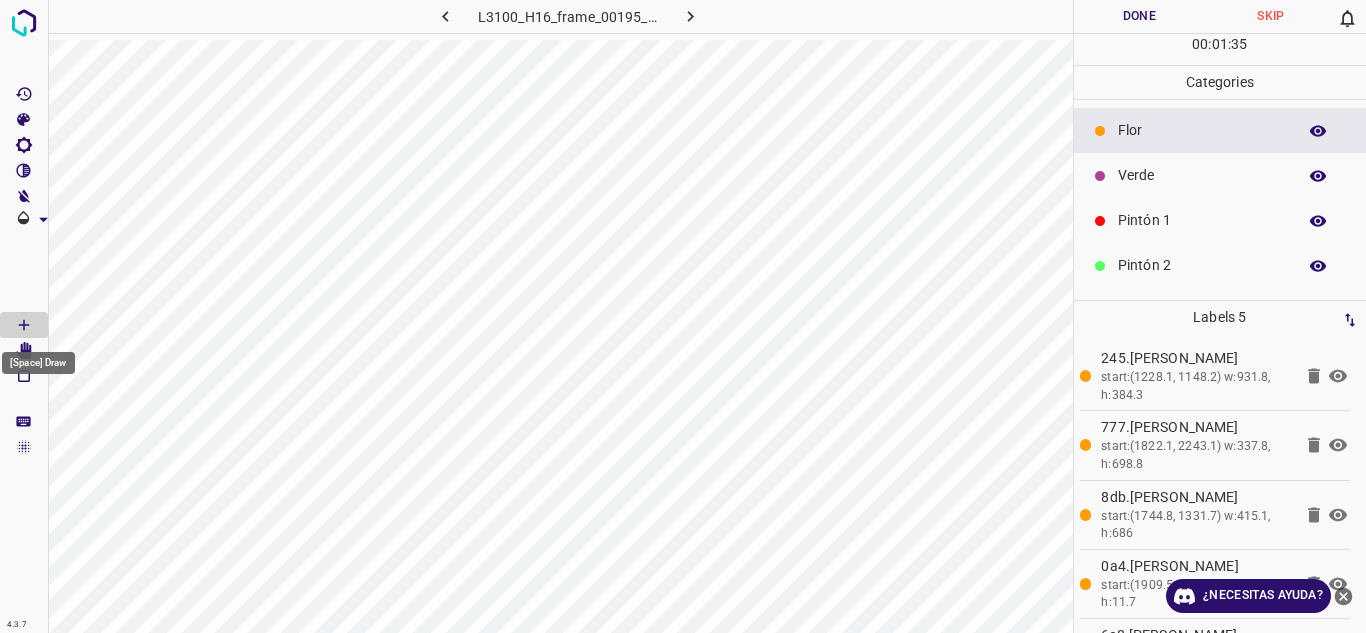 click on "[Space] Draw" at bounding box center [38, 363] 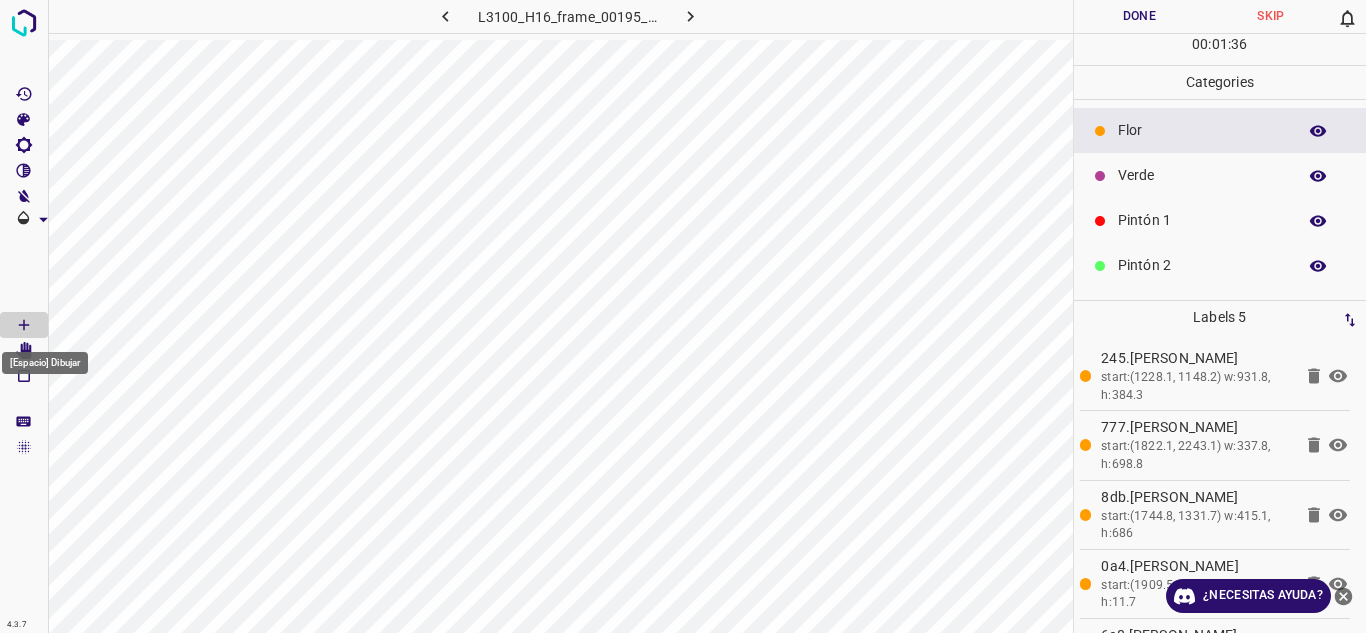 click on "[Espacio] Dibujar" at bounding box center [45, 357] 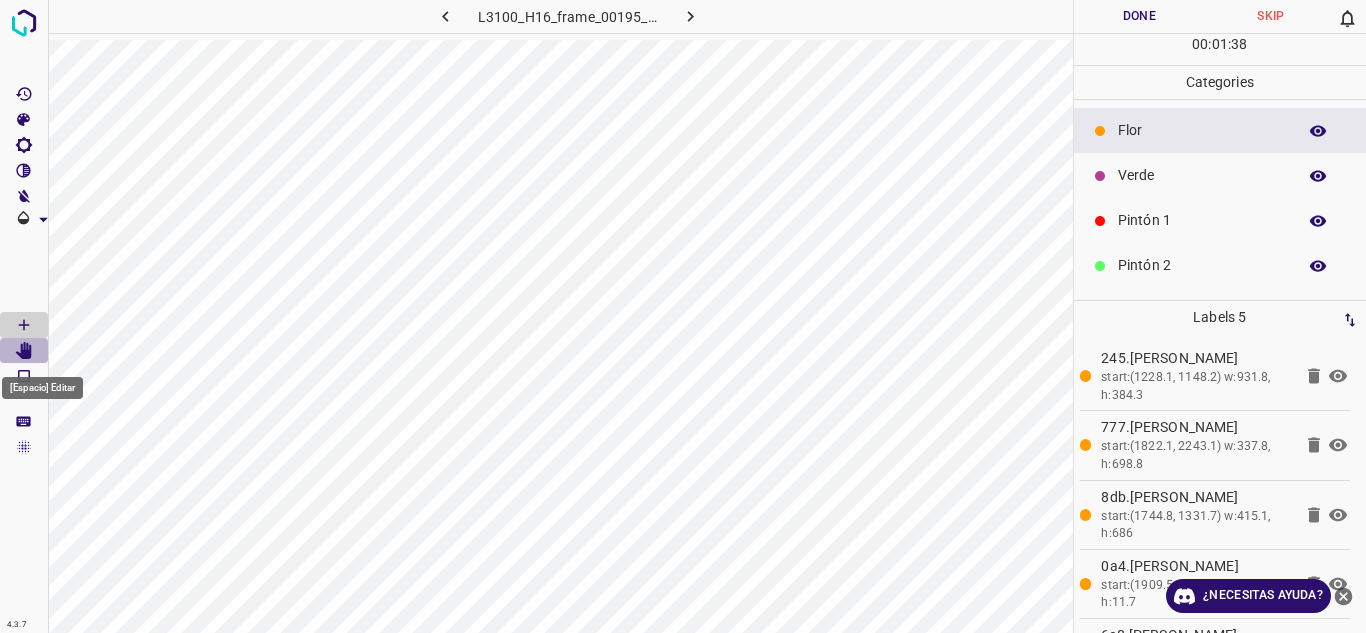 click 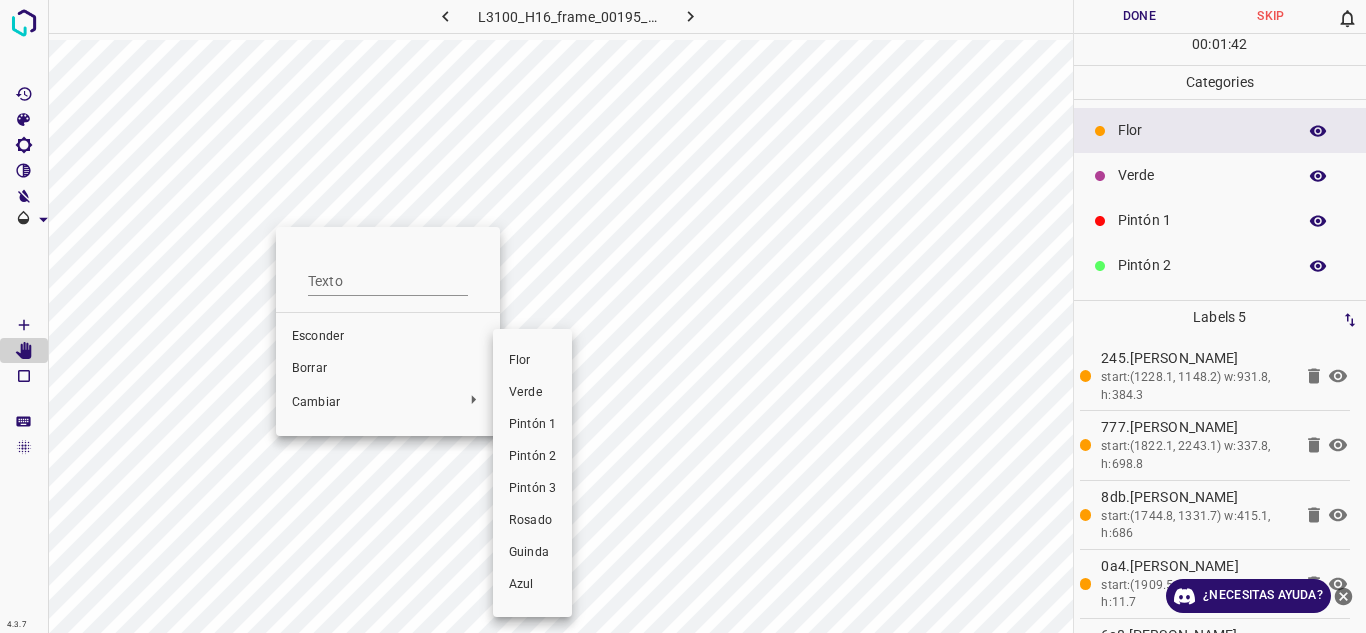 click at bounding box center [683, 316] 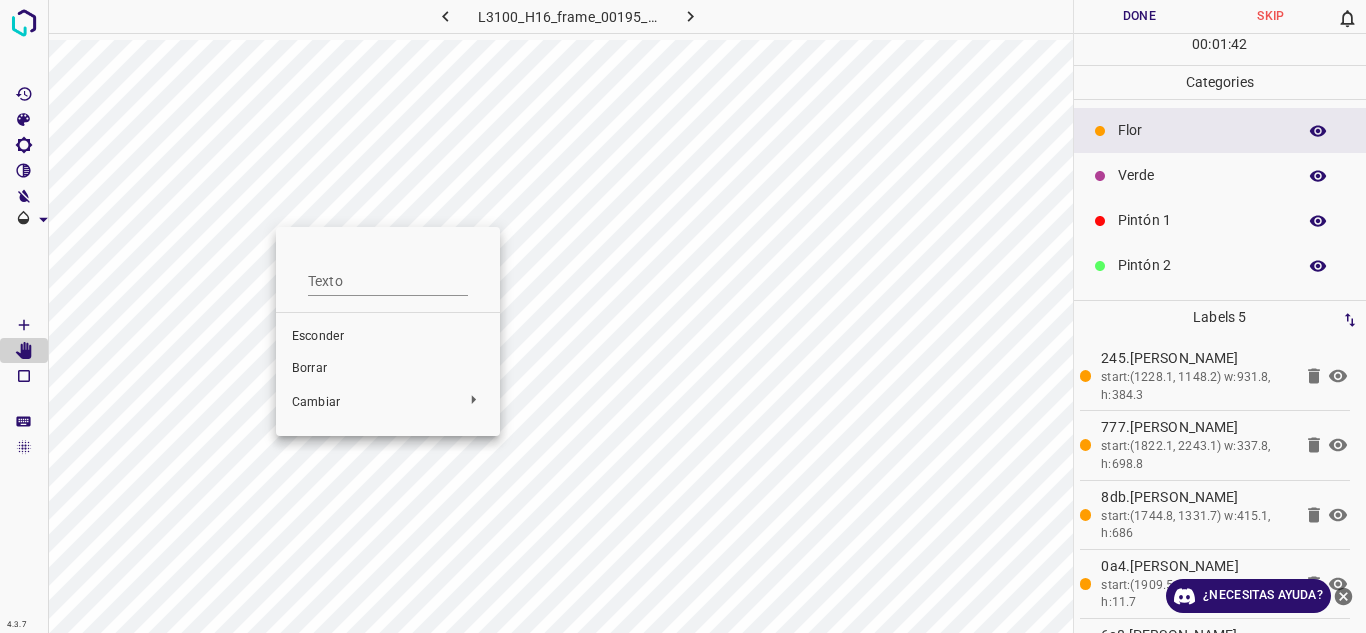 click on "Borrar" at bounding box center (309, 368) 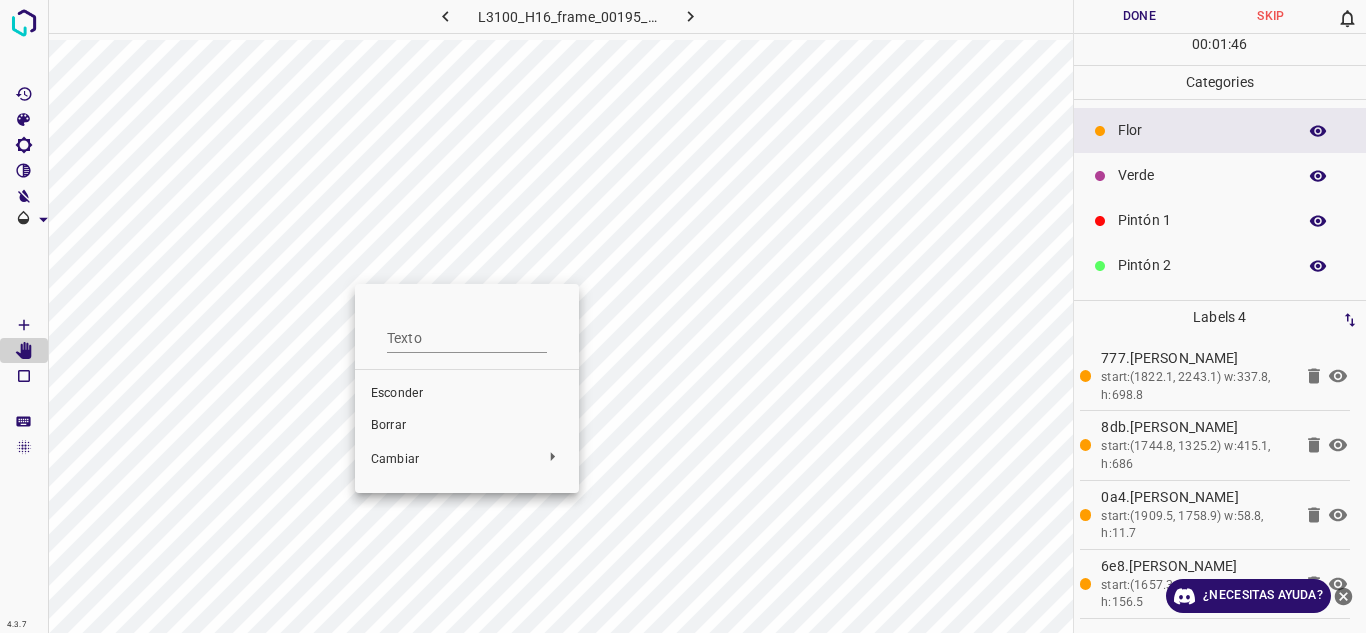 click on "Borrar" at bounding box center [467, 426] 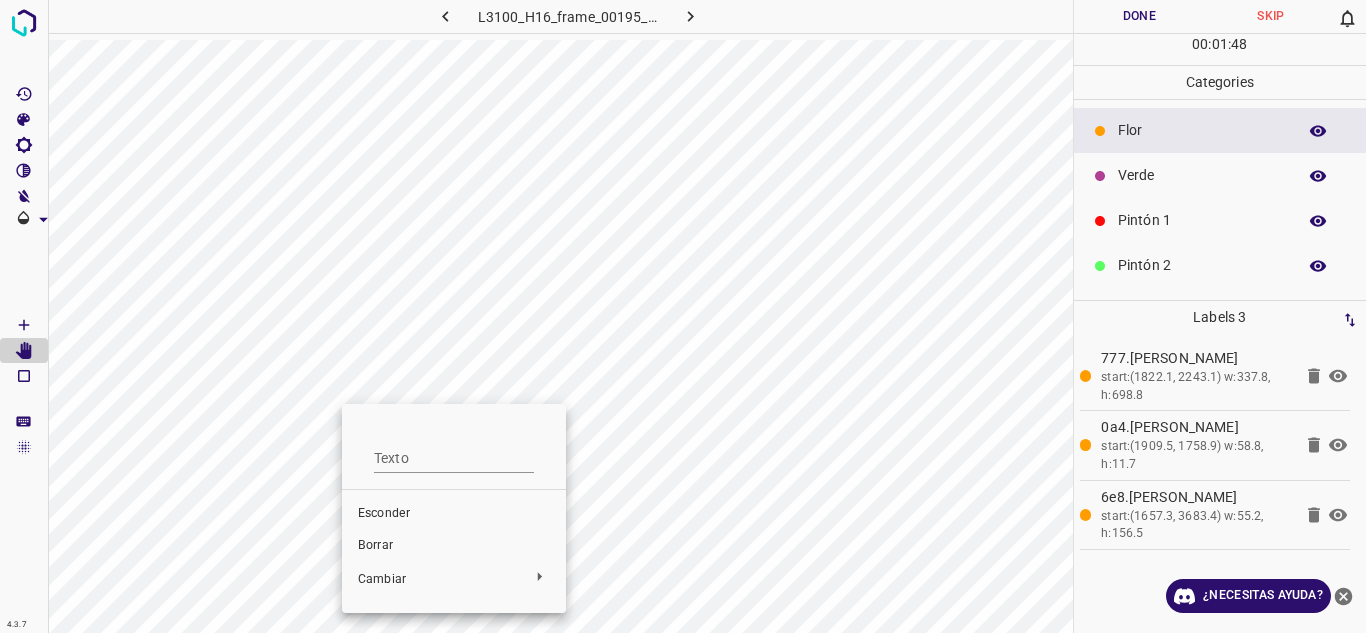 click on "Borrar" at bounding box center (454, 546) 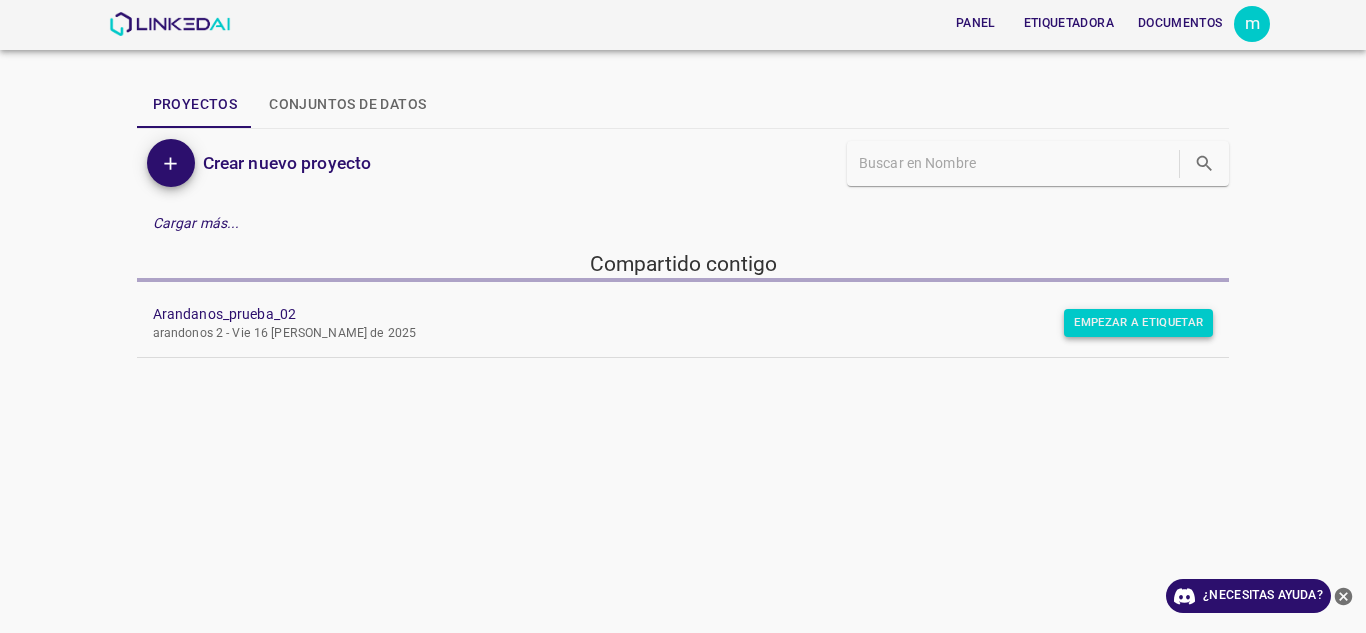 click on "Empezar a etiquetar" at bounding box center (1138, 322) 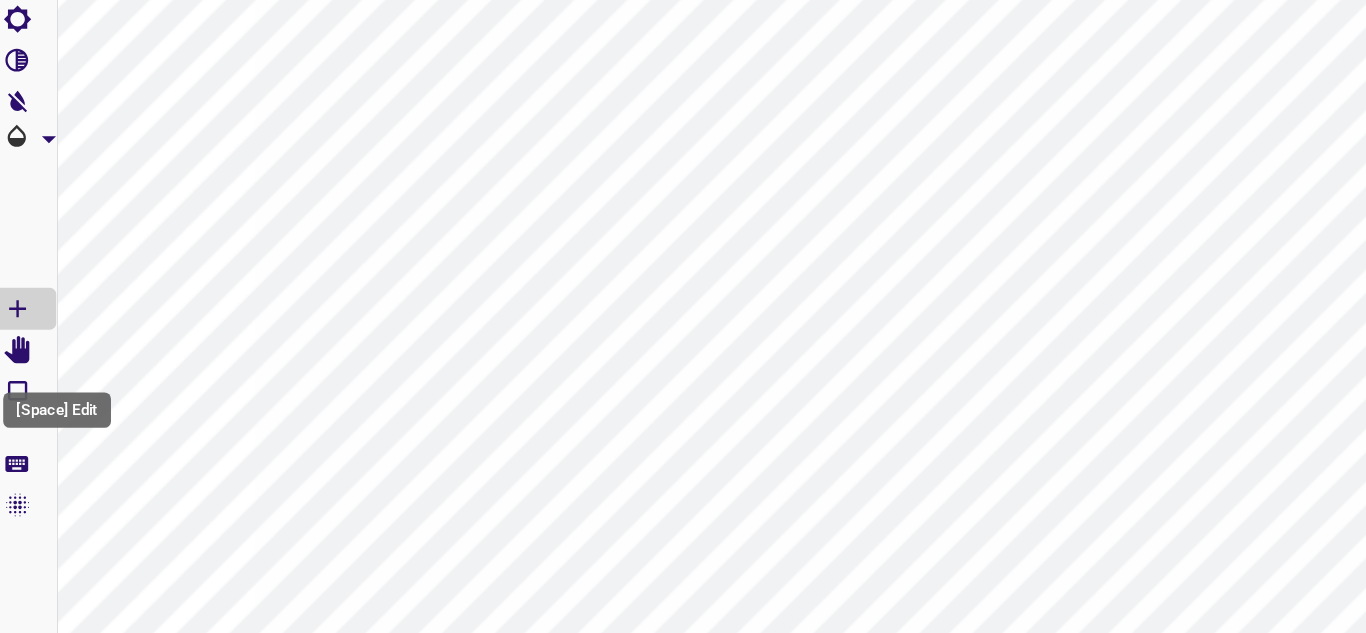 click 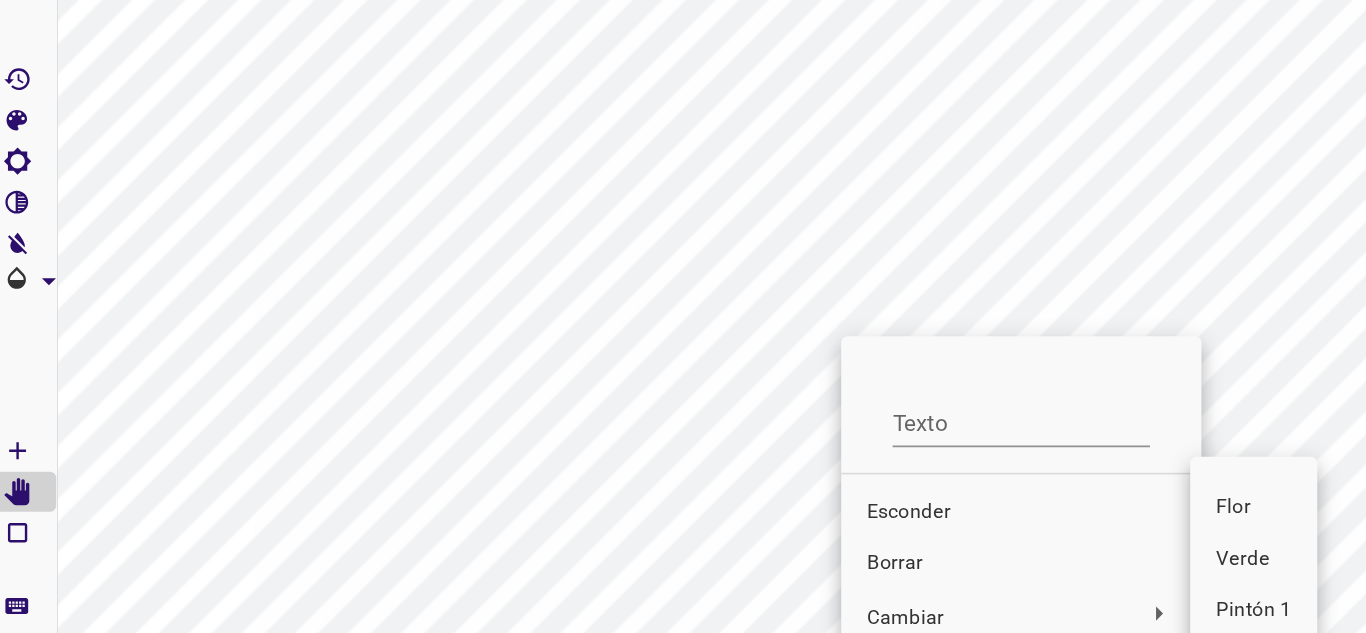 click at bounding box center (683, 316) 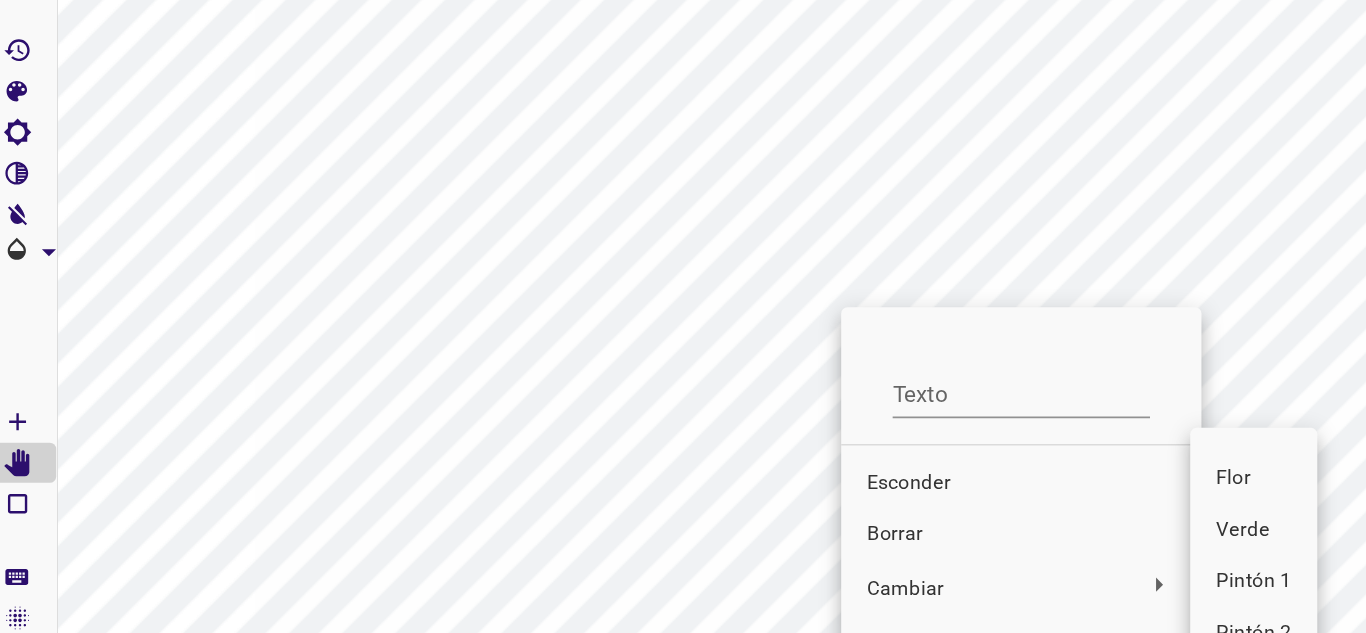 click at bounding box center [683, 316] 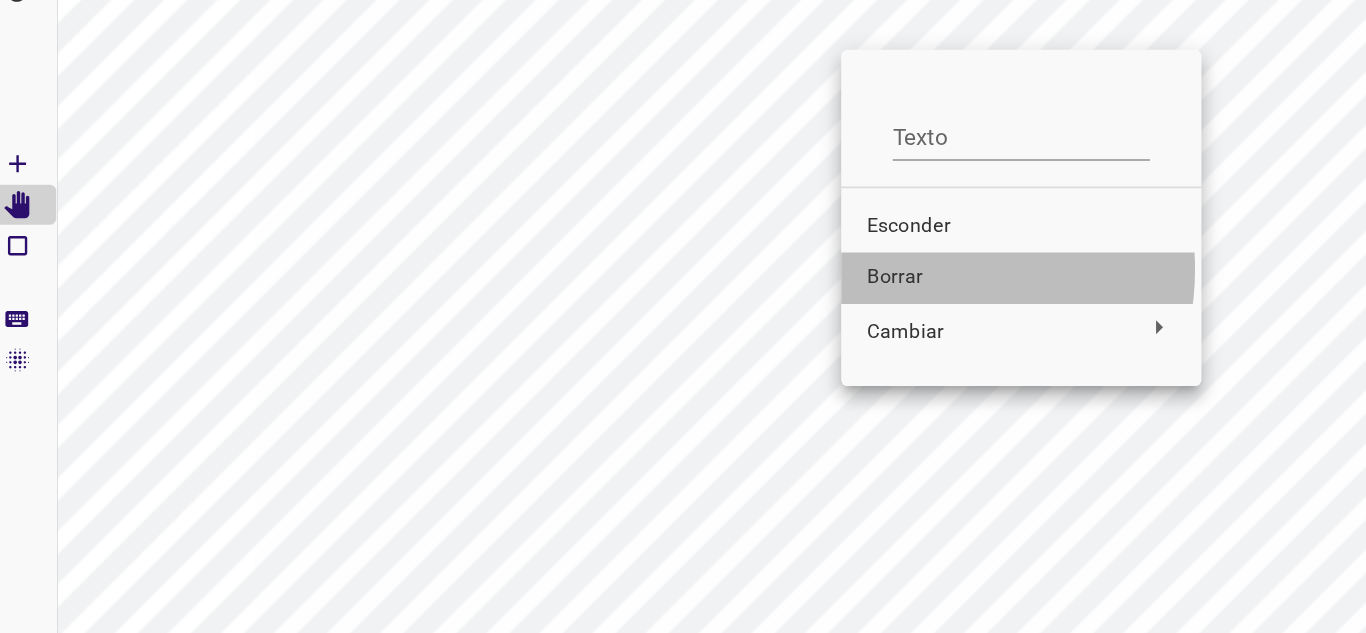click on "Borrar" at bounding box center (648, 396) 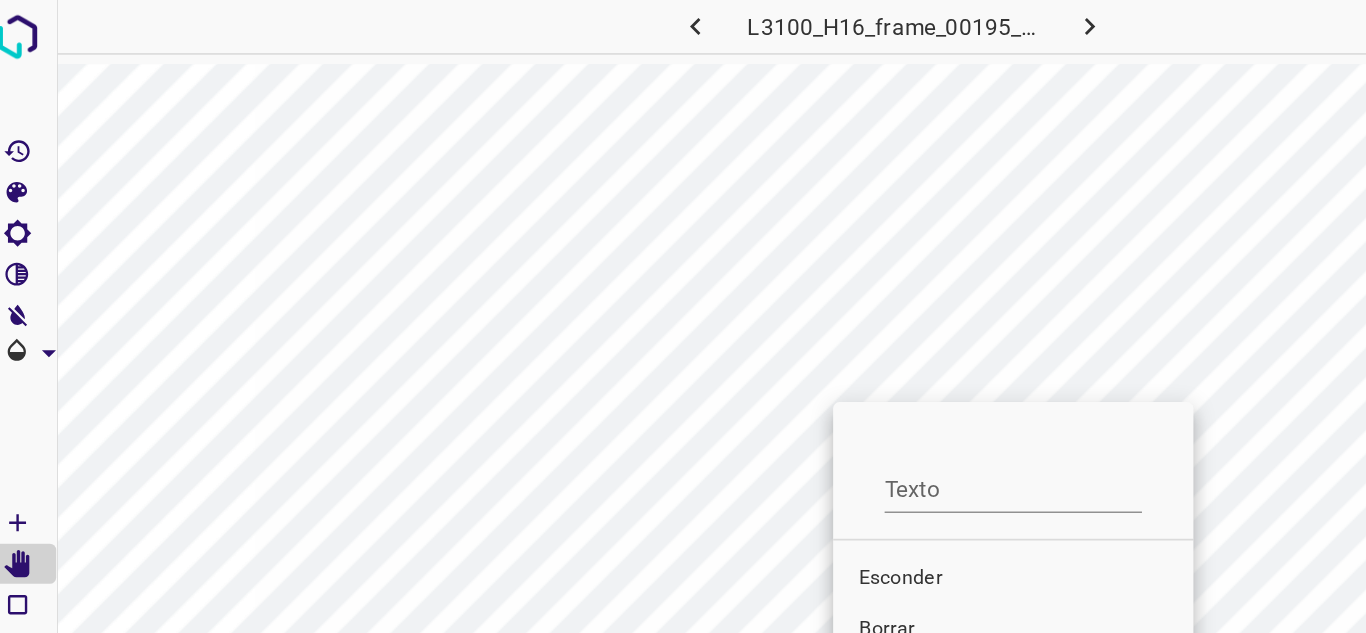 click on "Borrar" at bounding box center (643, 392) 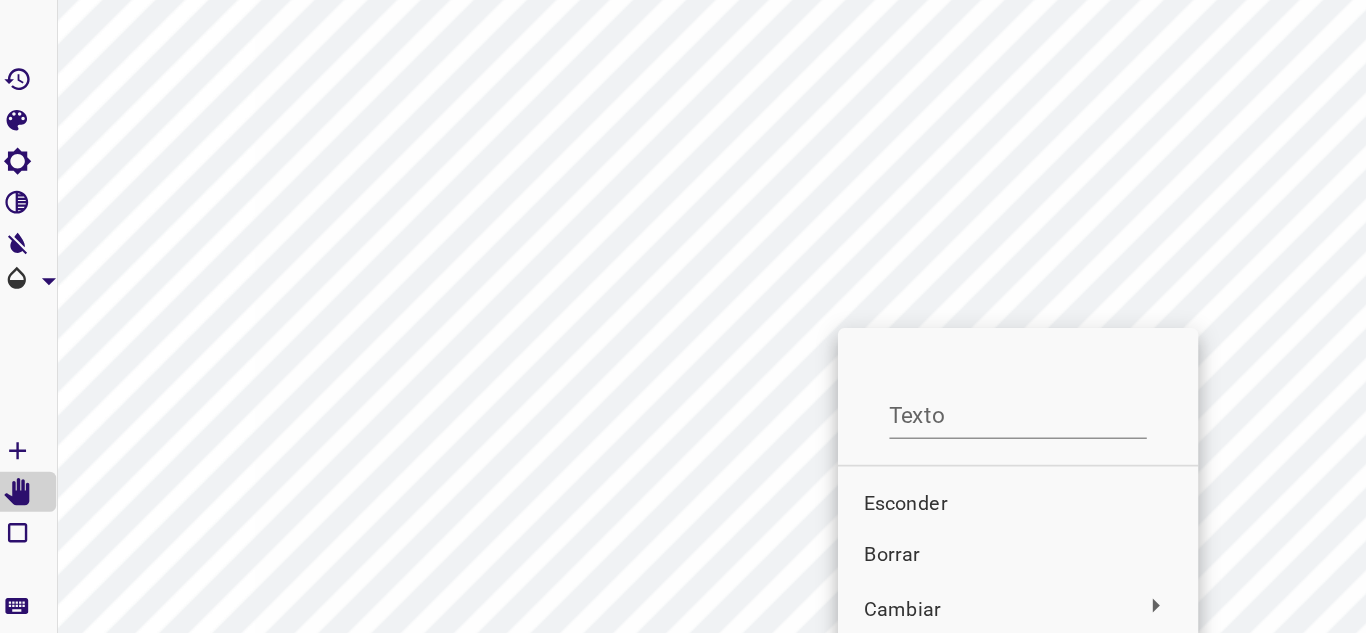 drag, startPoint x: 571, startPoint y: 384, endPoint x: 570, endPoint y: 399, distance: 15.033297 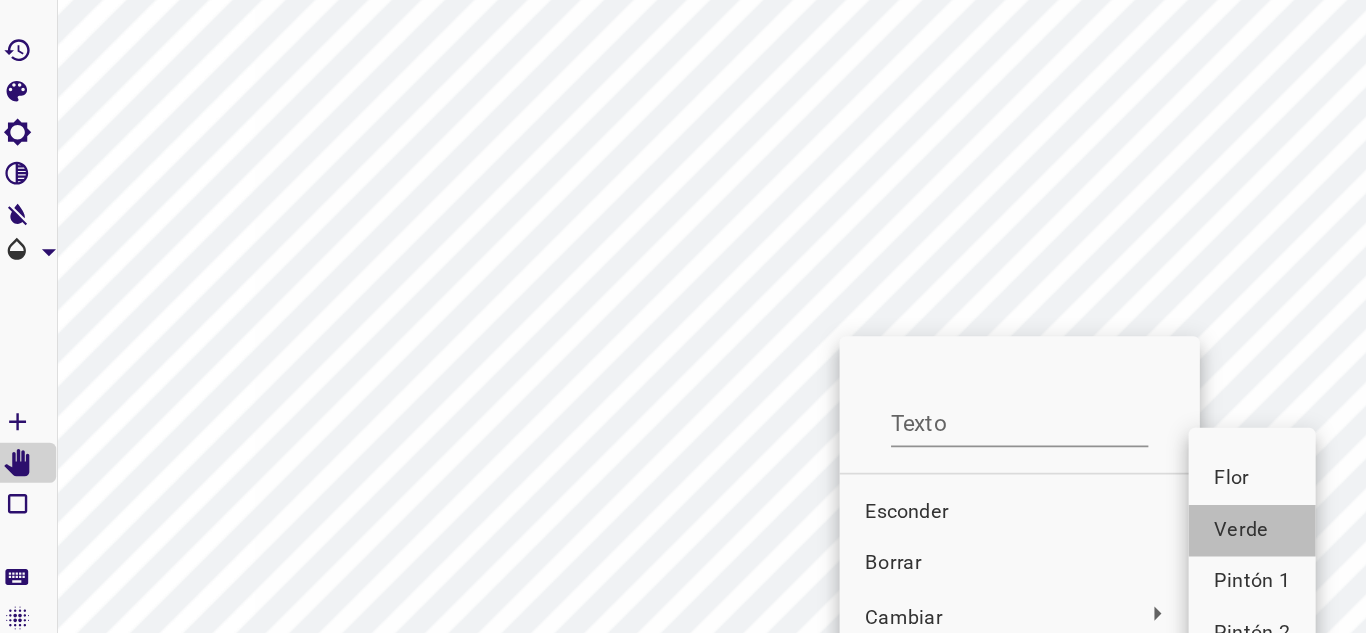 drag, startPoint x: 783, startPoint y: 395, endPoint x: 783, endPoint y: 417, distance: 22 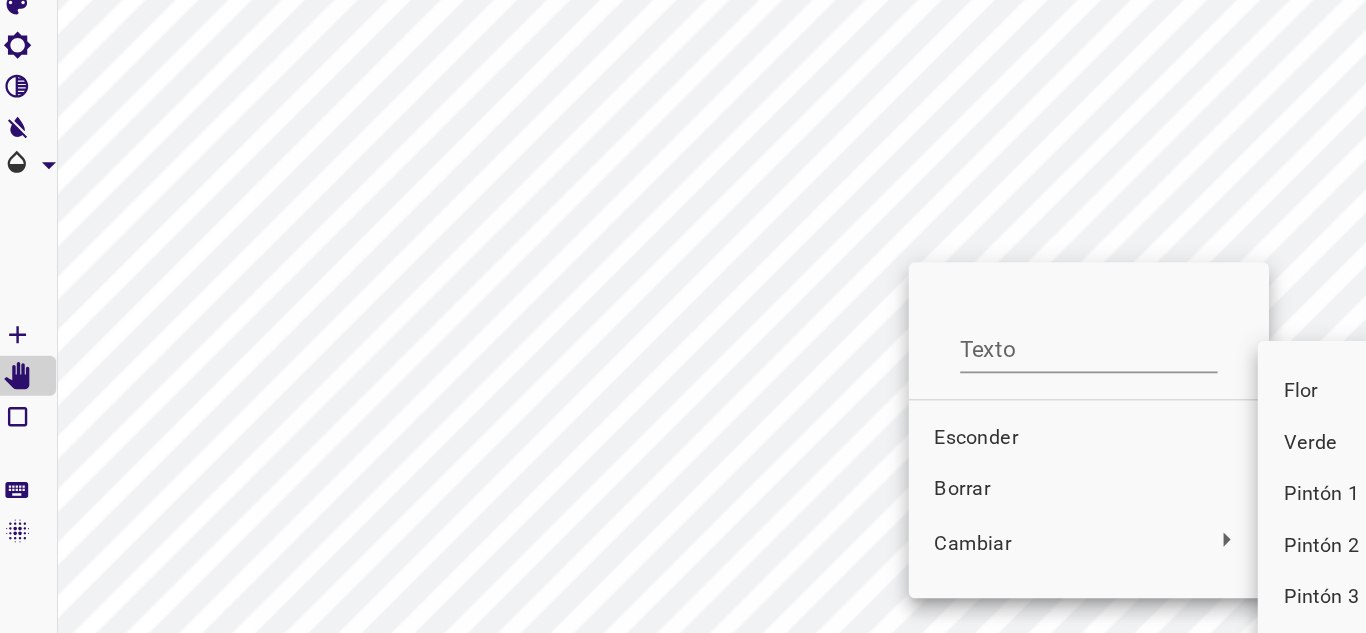 click on "Verde" at bounding box center (828, 392) 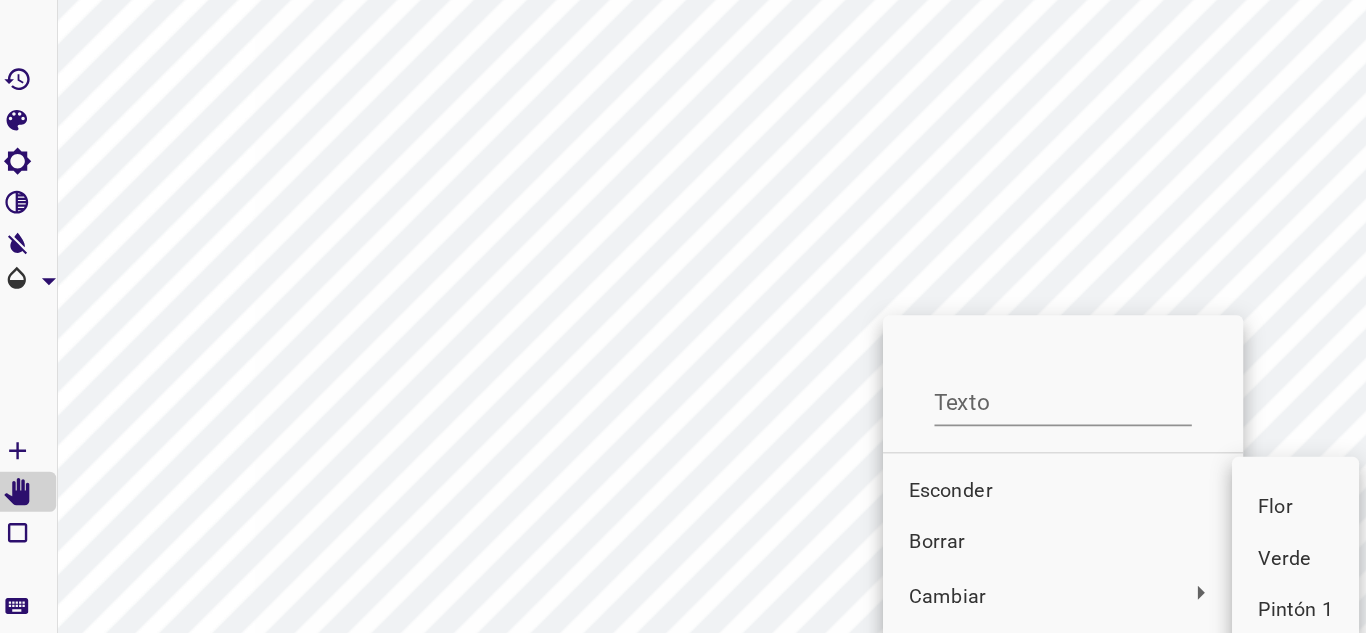 click on "Pintón 1" at bounding box center (818, 424) 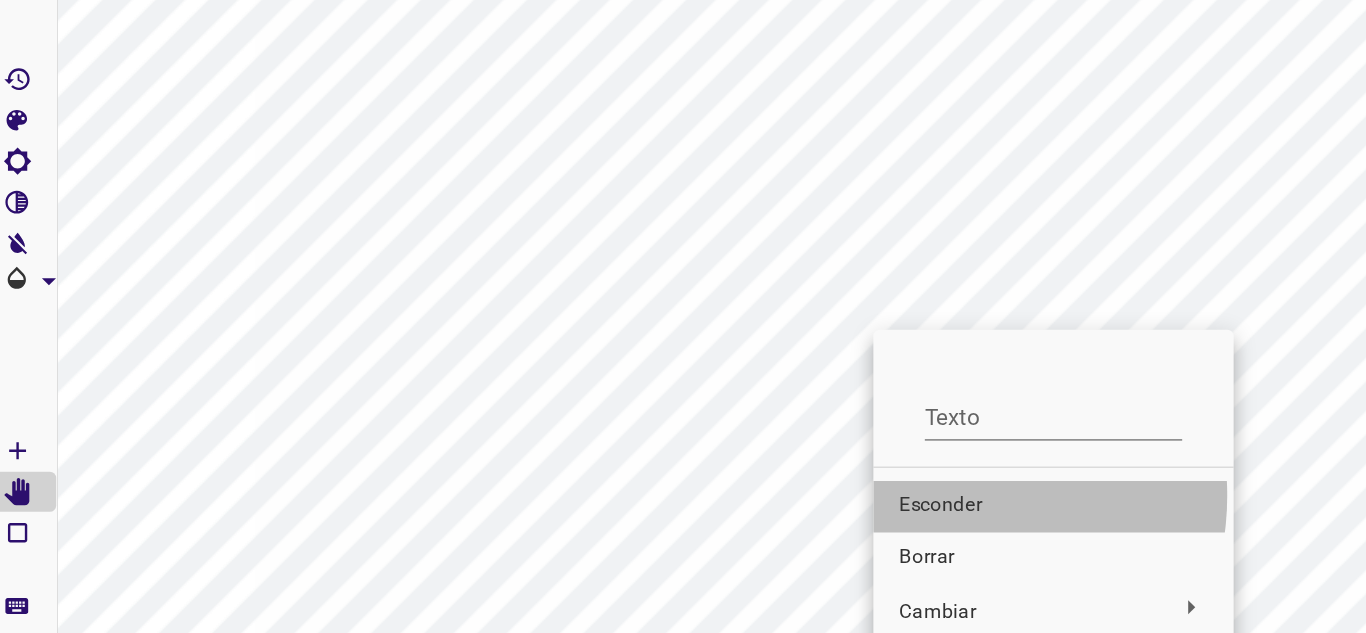 click on "Esconder" at bounding box center [598, 359] 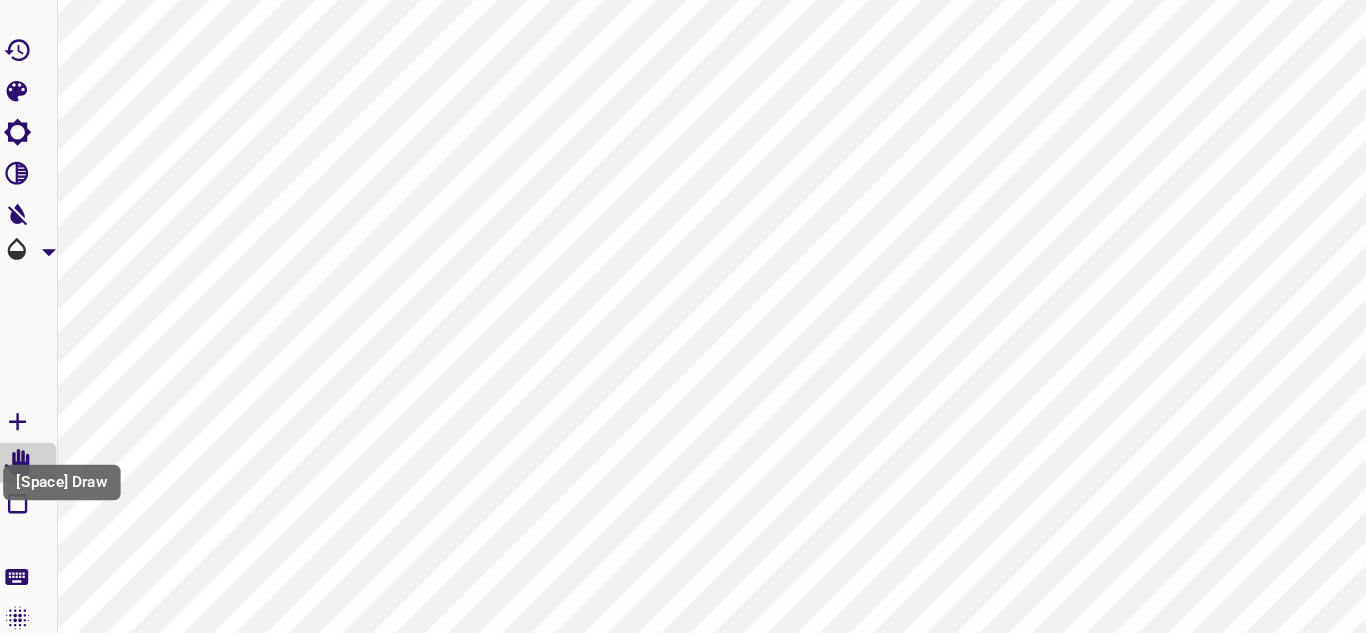 click 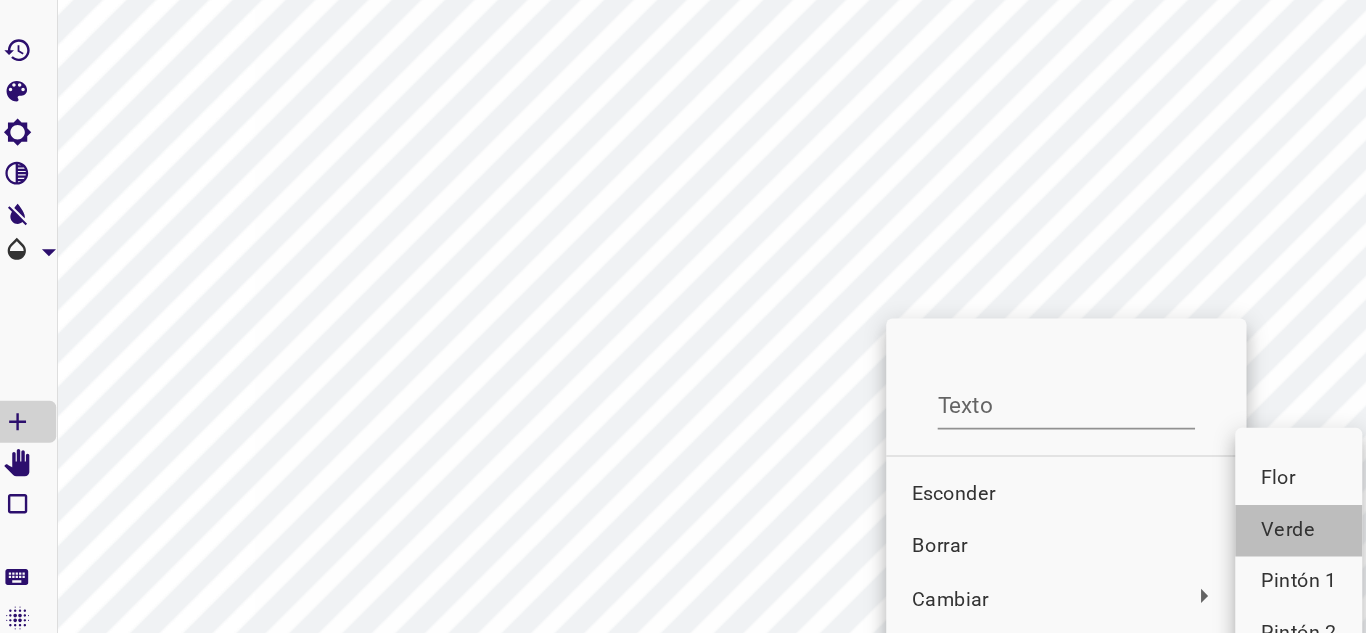 click on "Verde" at bounding box center [814, 392] 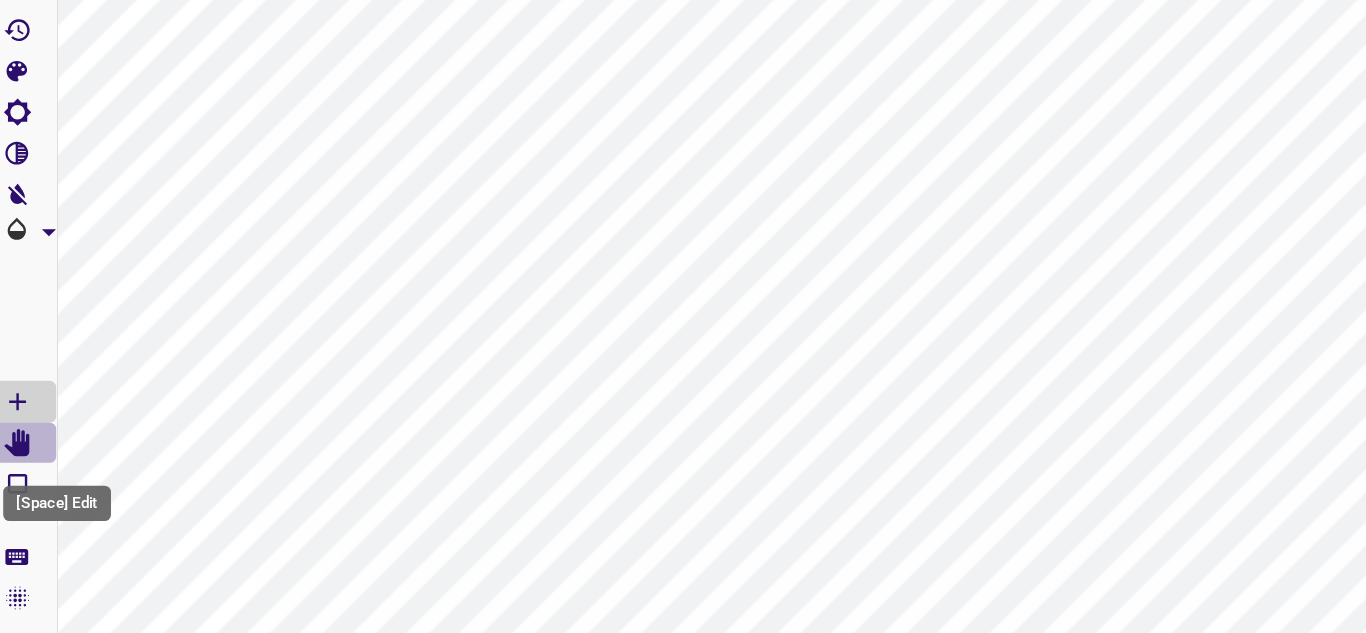 click 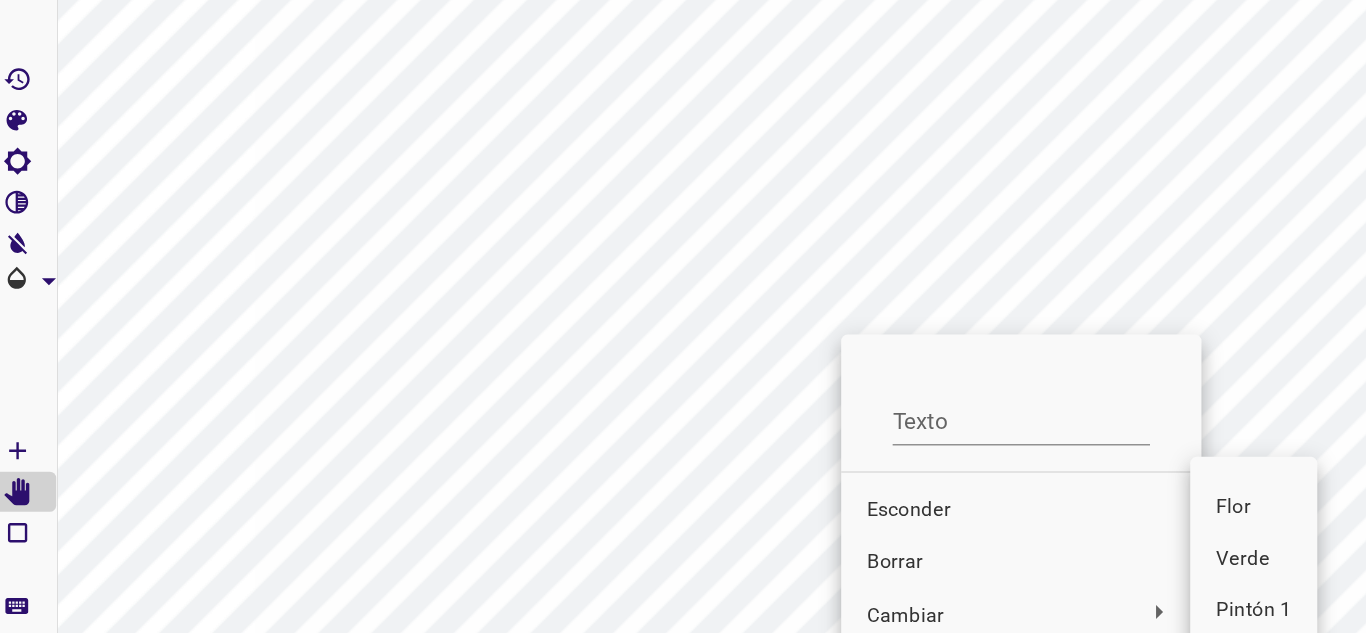 drag, startPoint x: 788, startPoint y: 395, endPoint x: 787, endPoint y: 416, distance: 21.023796 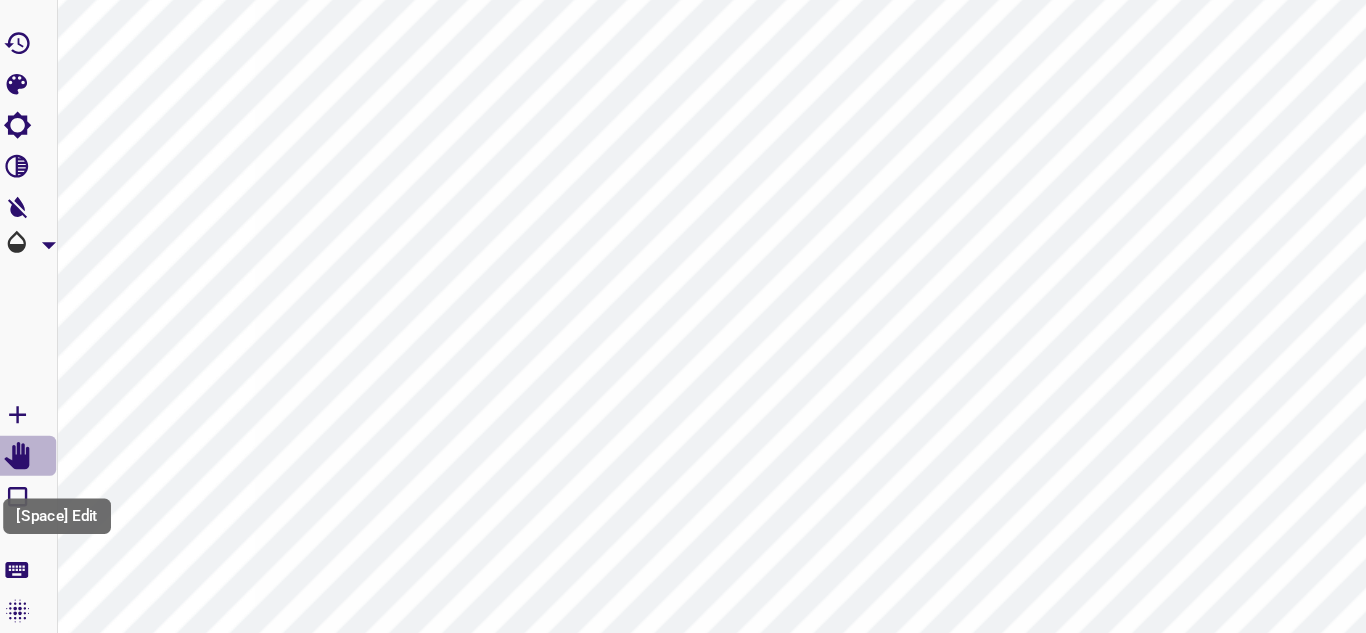 click 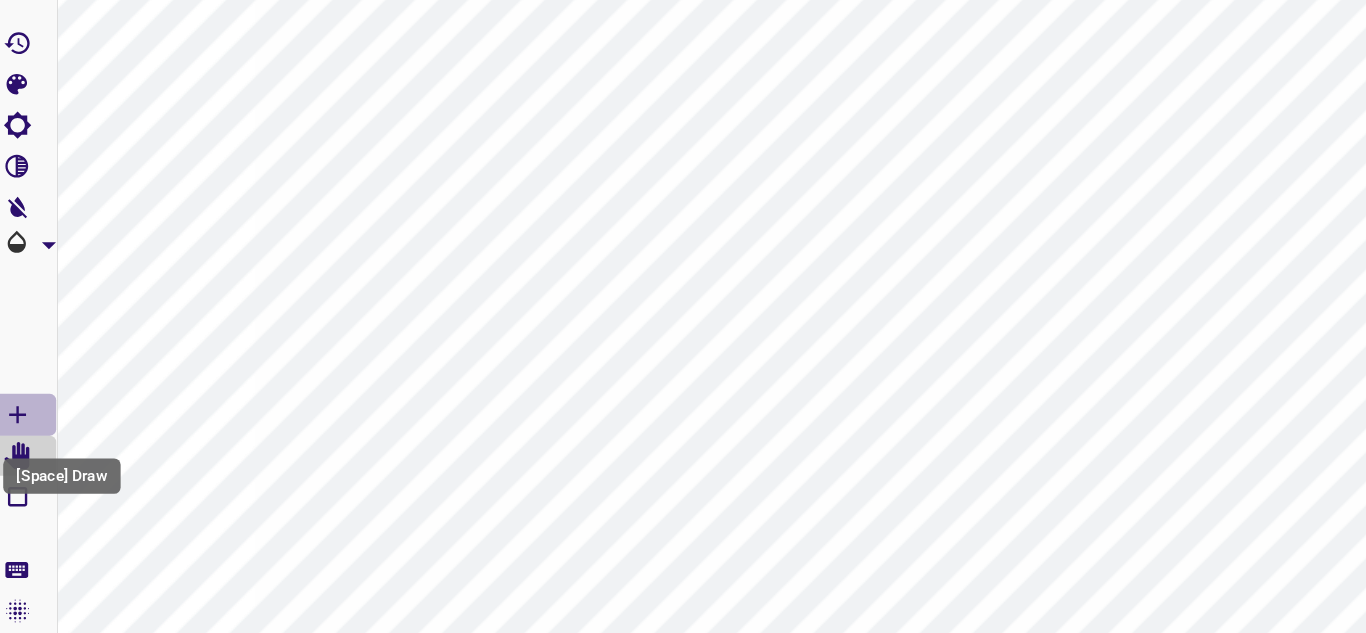 click 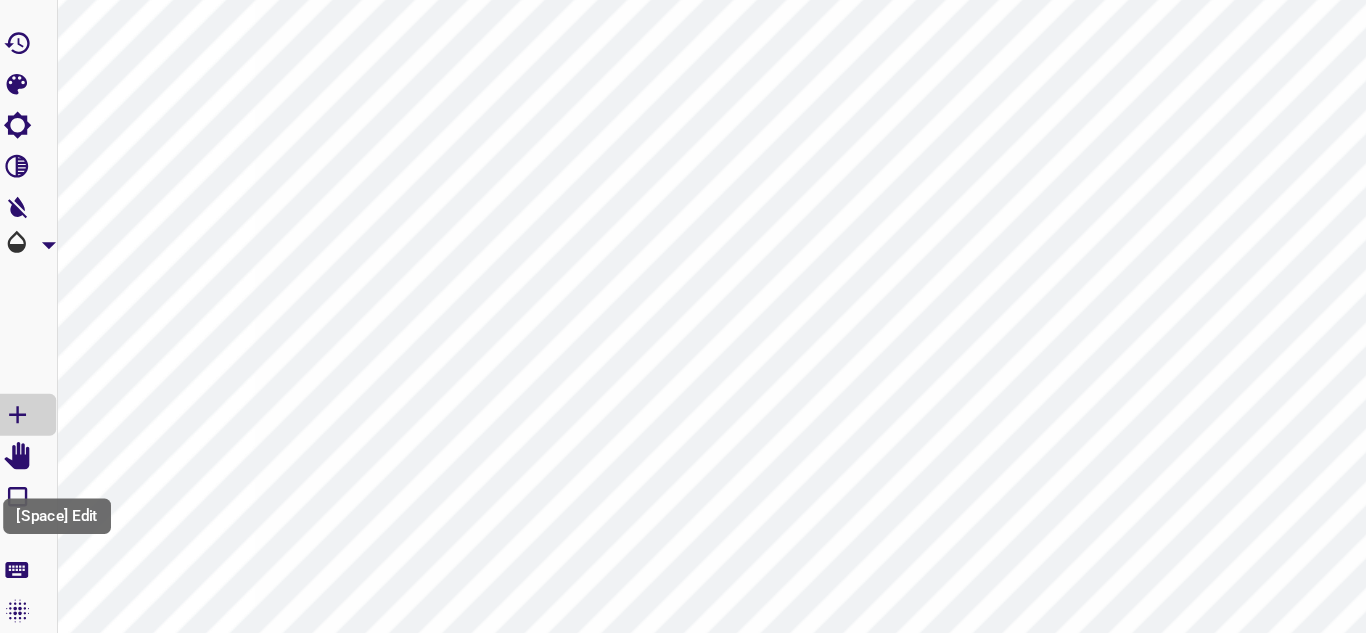 click 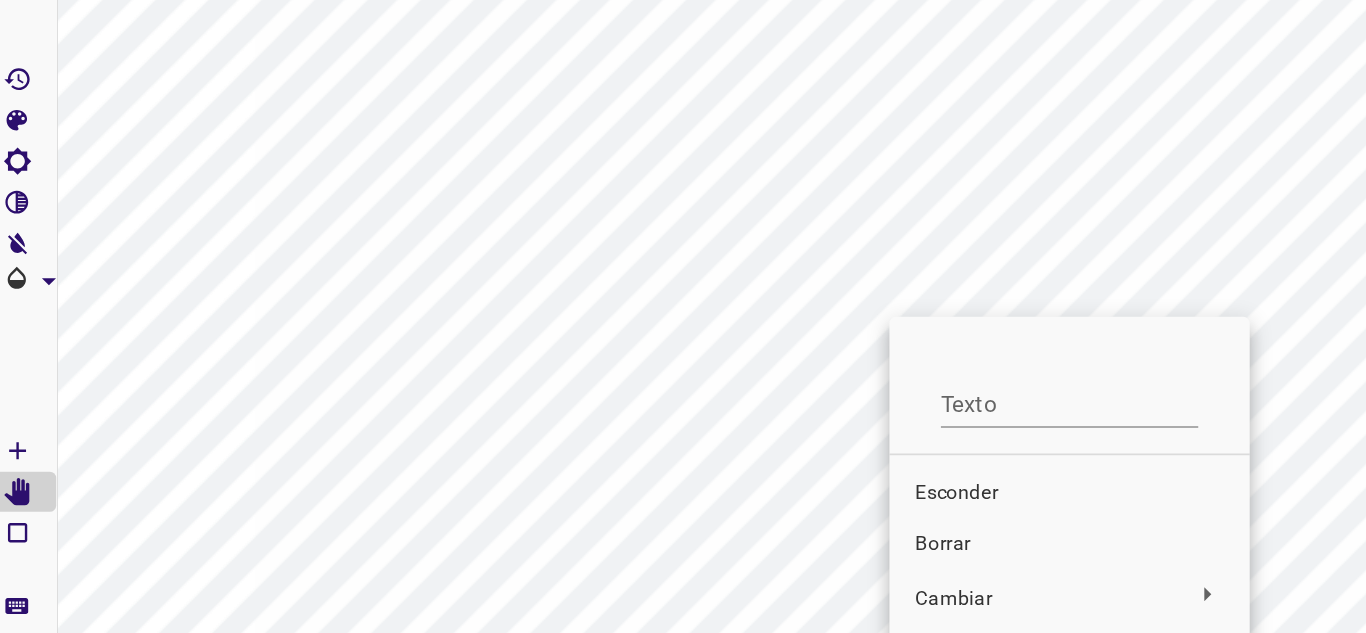 click on "Borrar" at bounding box center (599, 383) 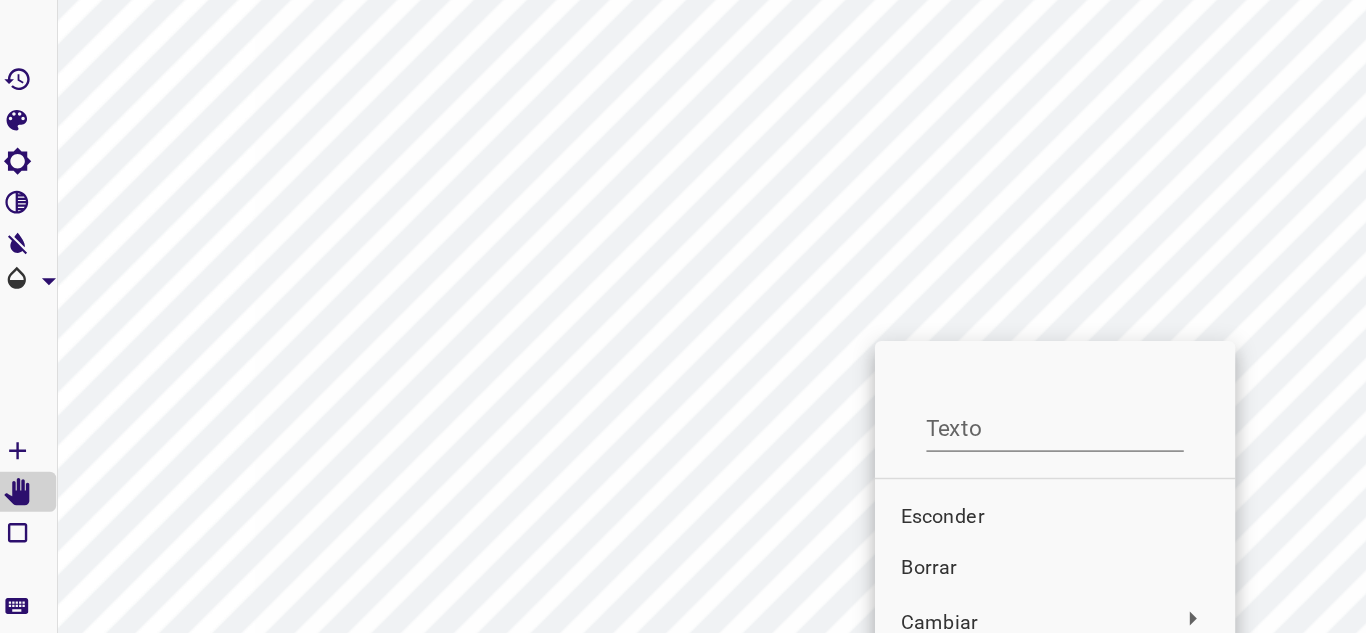 click on "Esconder" at bounding box center (669, 367) 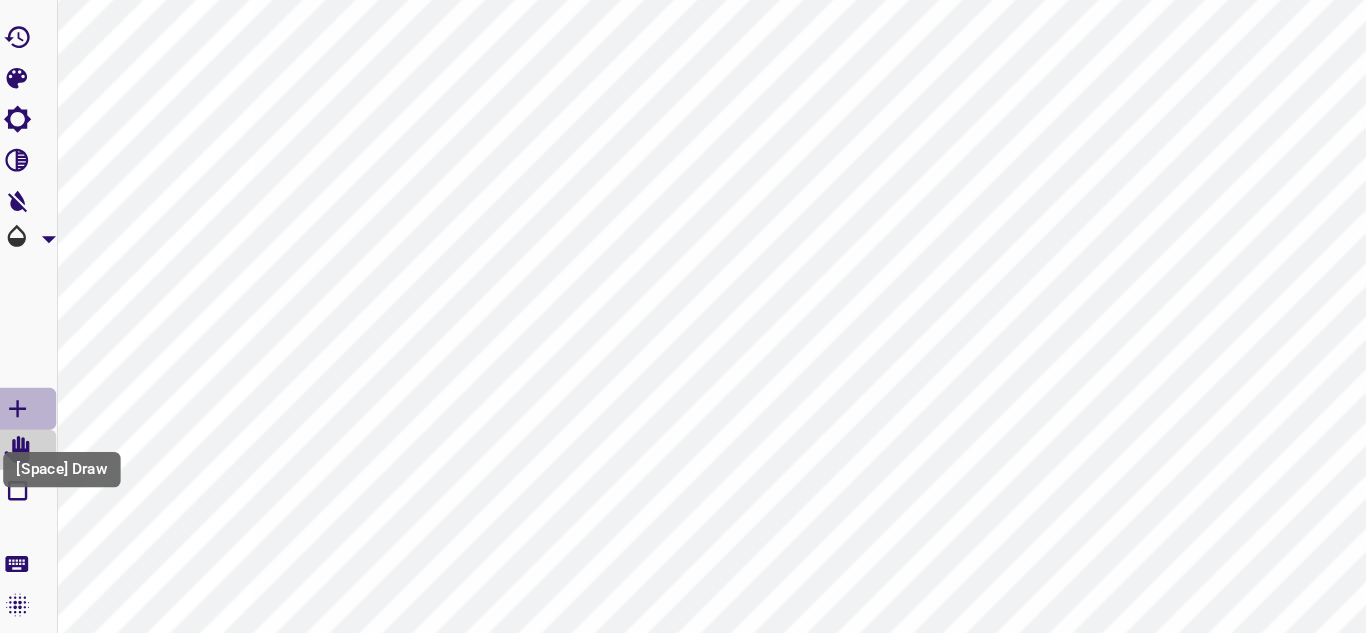 click 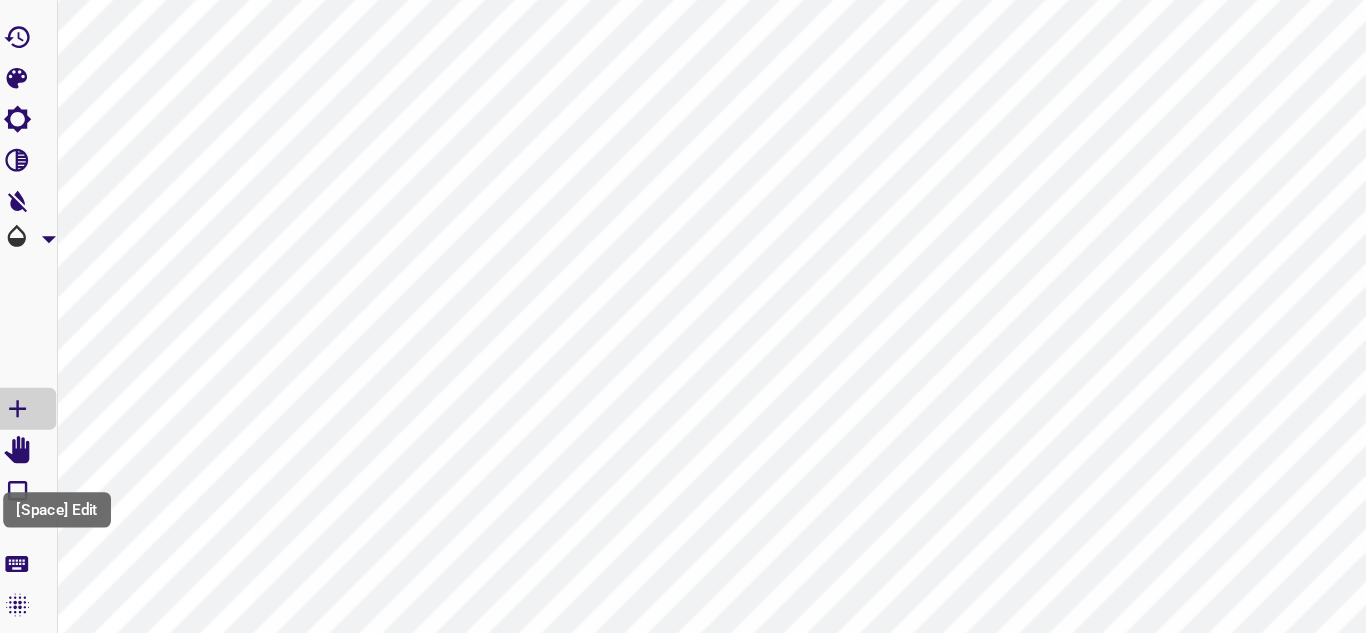 click 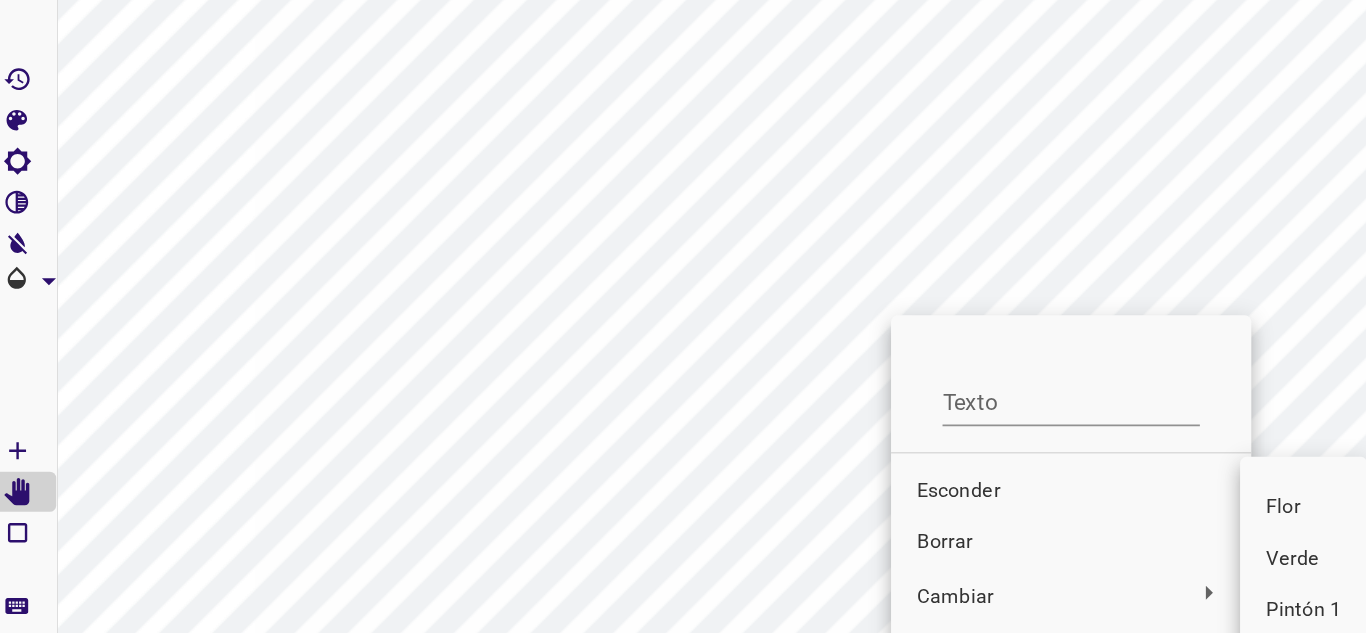 click on "Pintón 1" at bounding box center [823, 424] 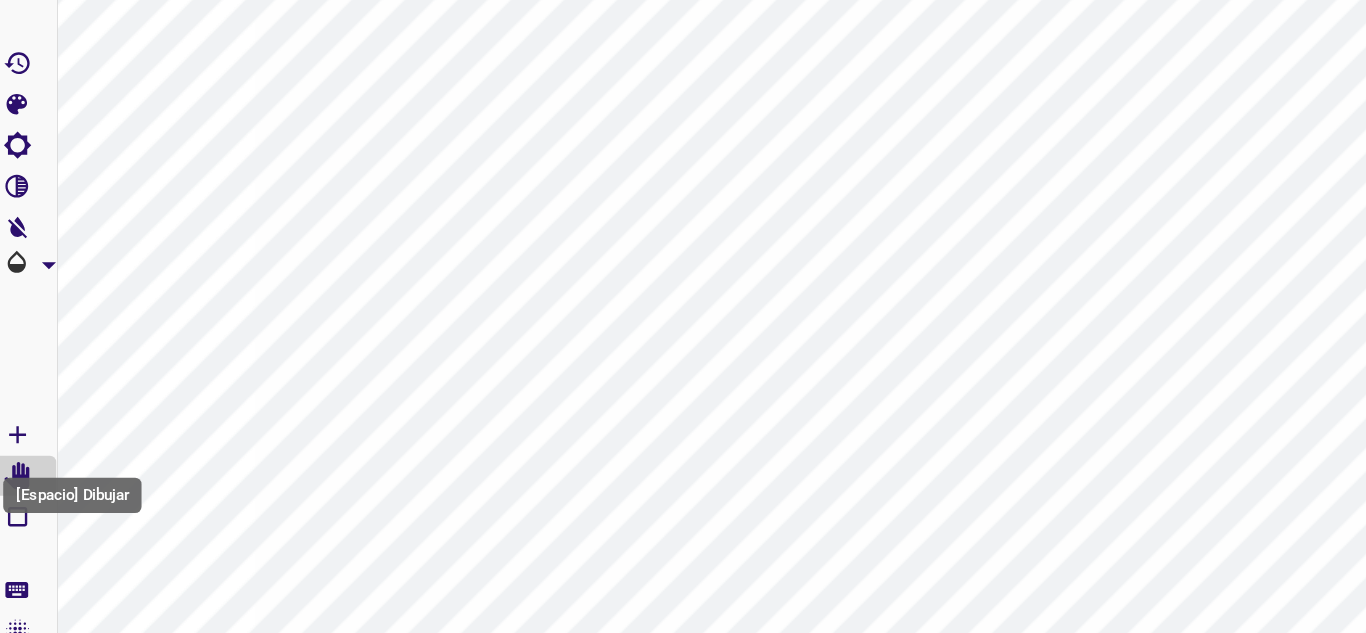 click 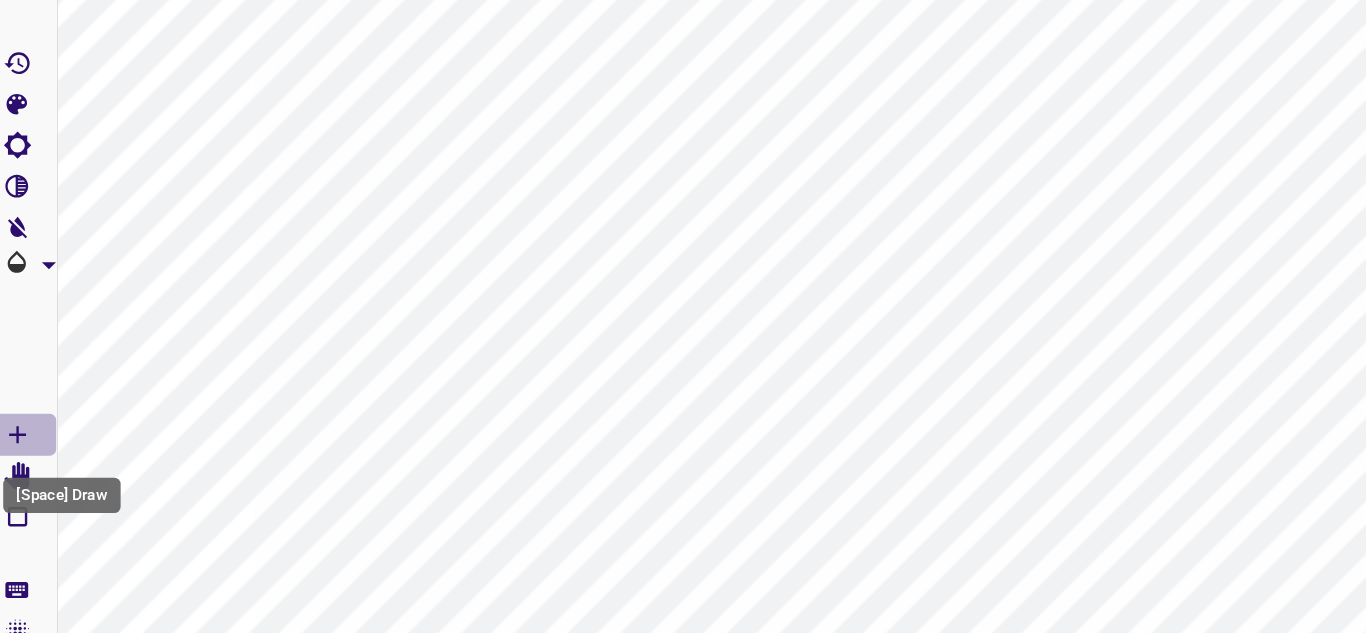 click 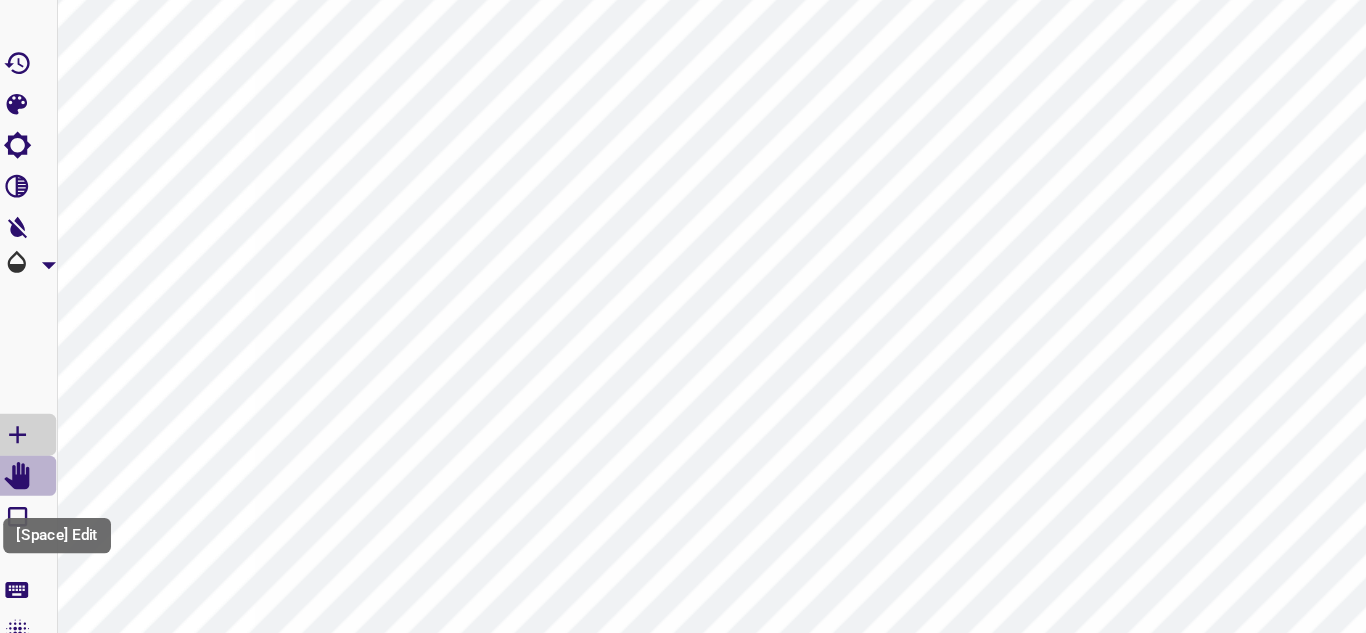 click 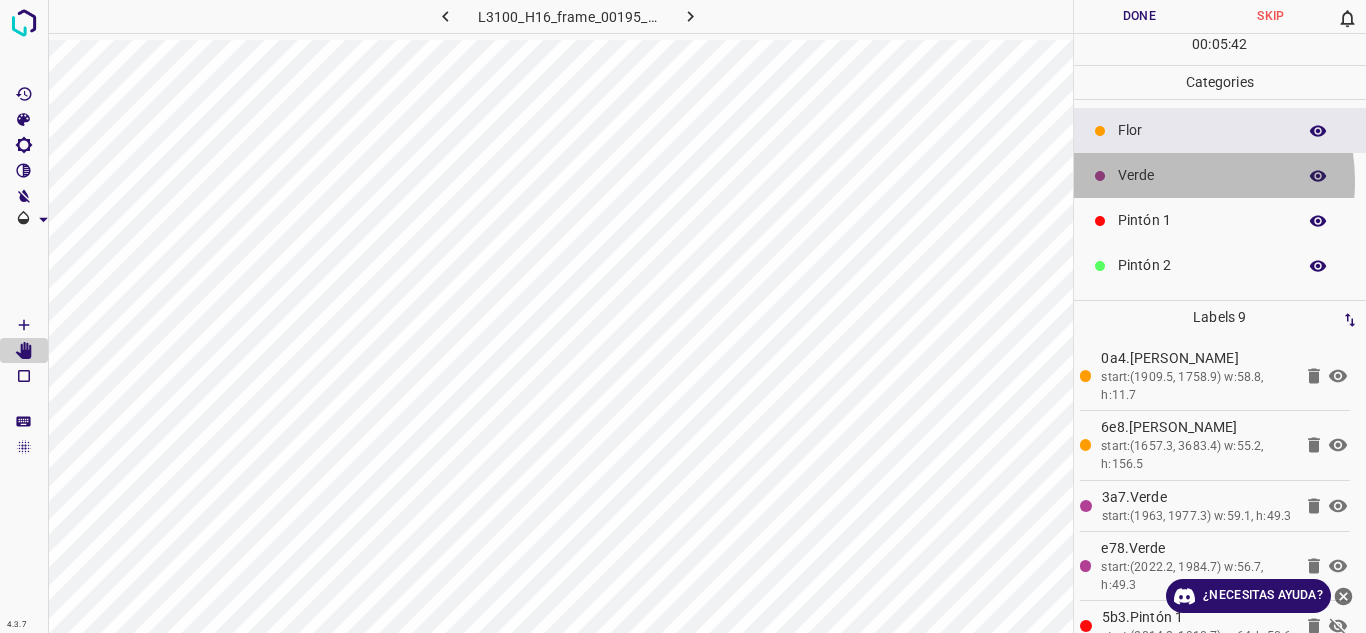 click on "Verde" at bounding box center [1202, 175] 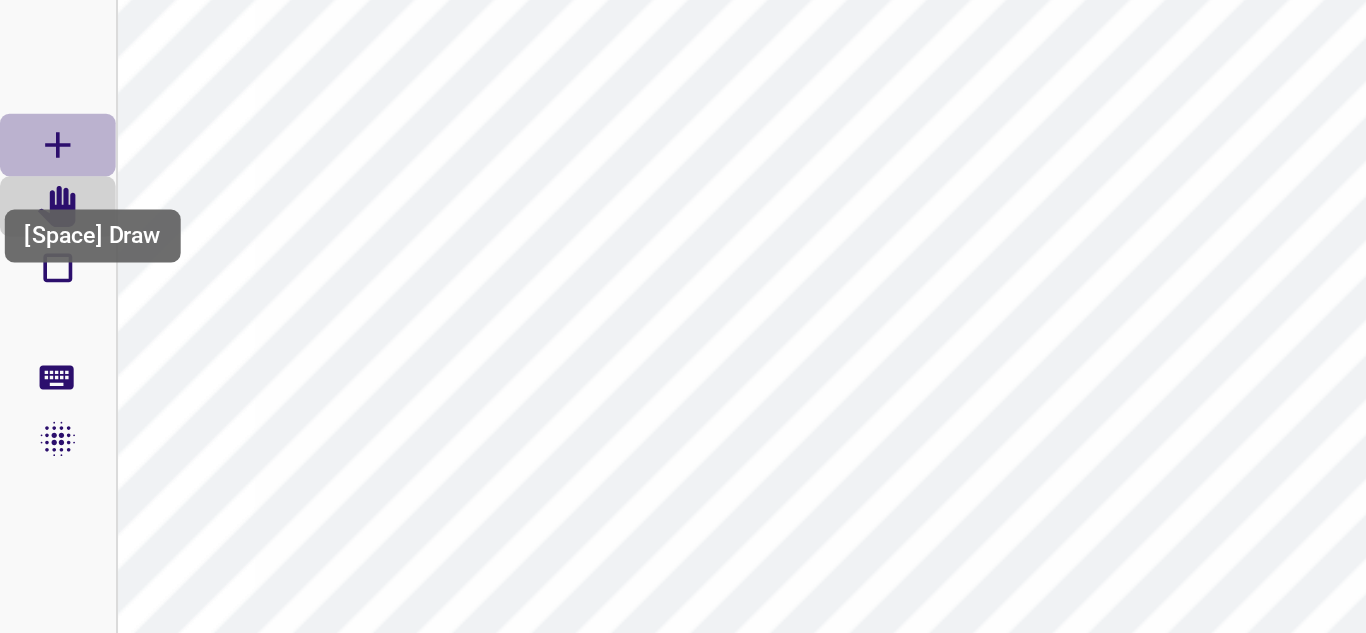 click 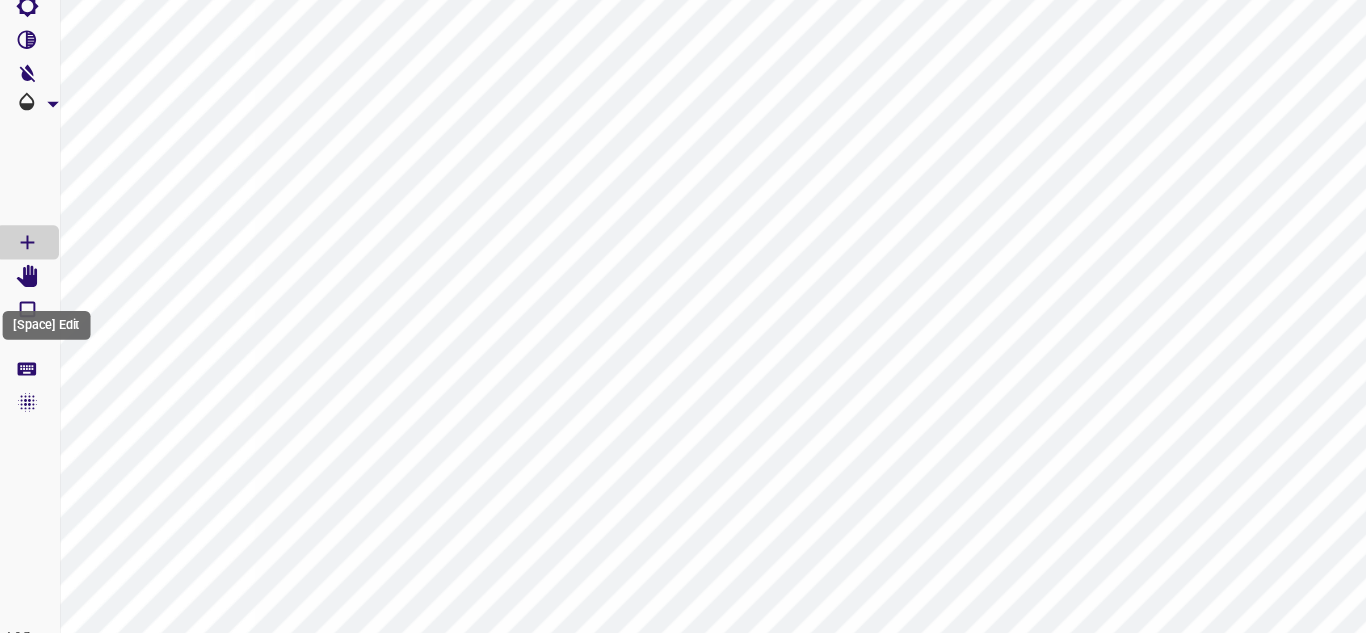 click at bounding box center (24, 351) 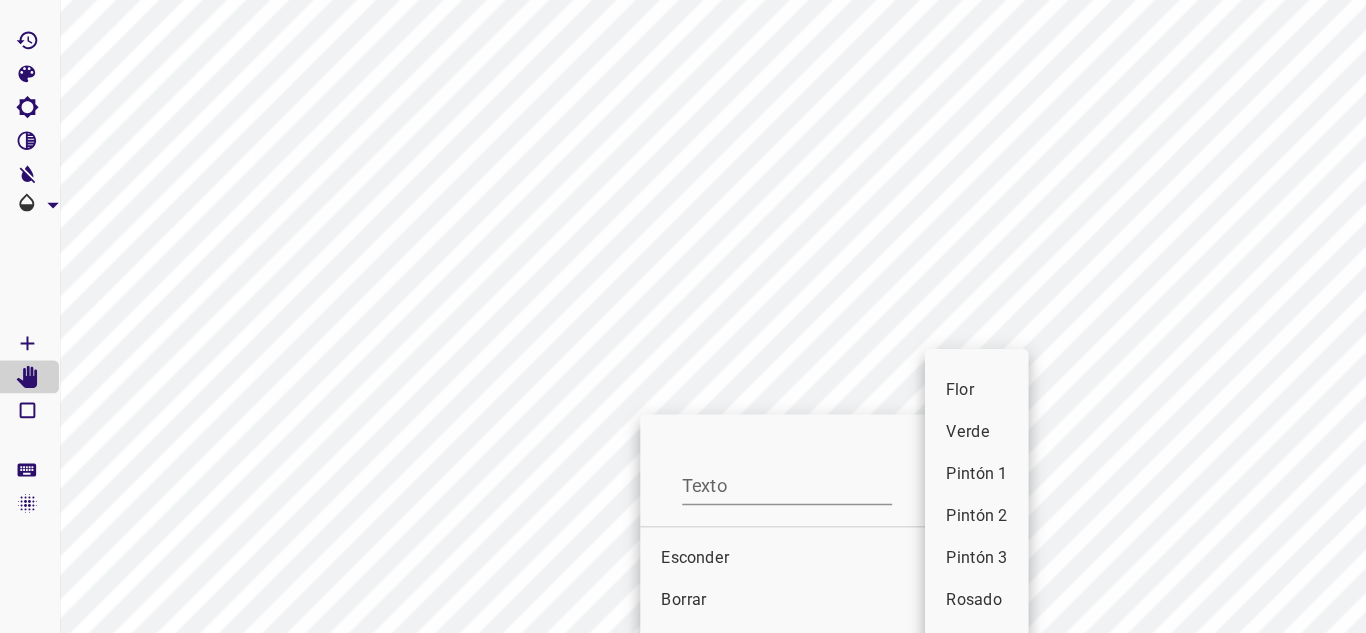 click at bounding box center (683, 316) 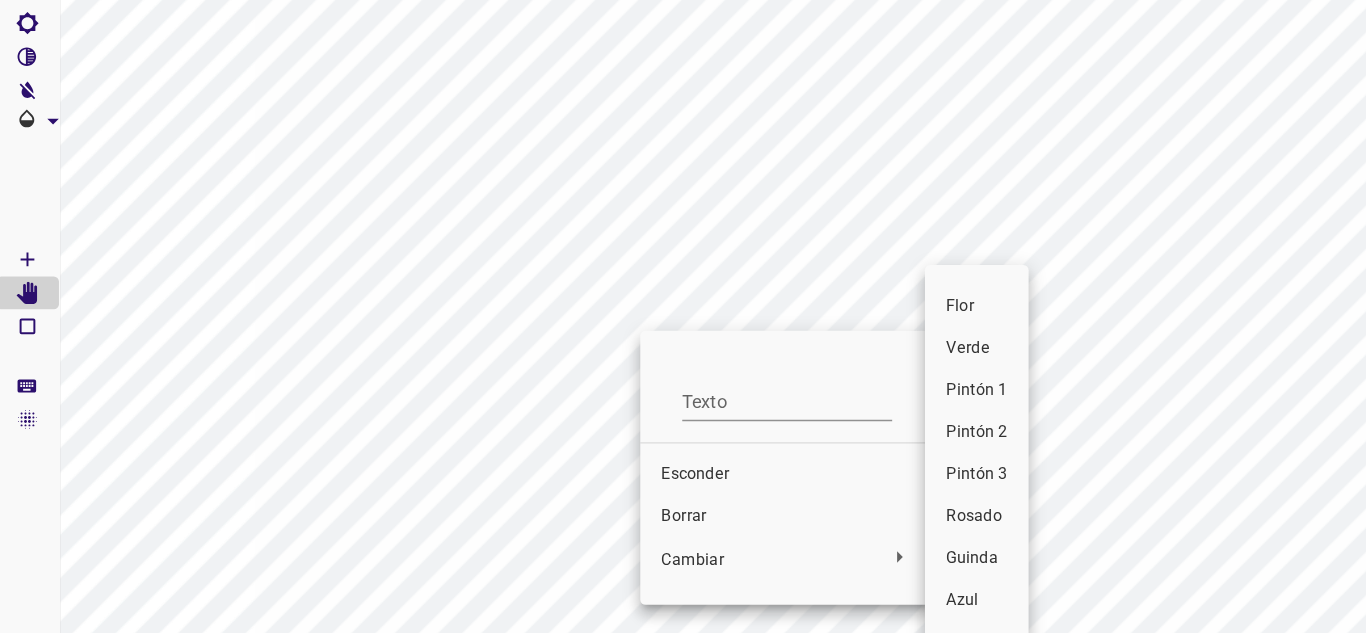 click on "Verde" at bounding box center [747, 393] 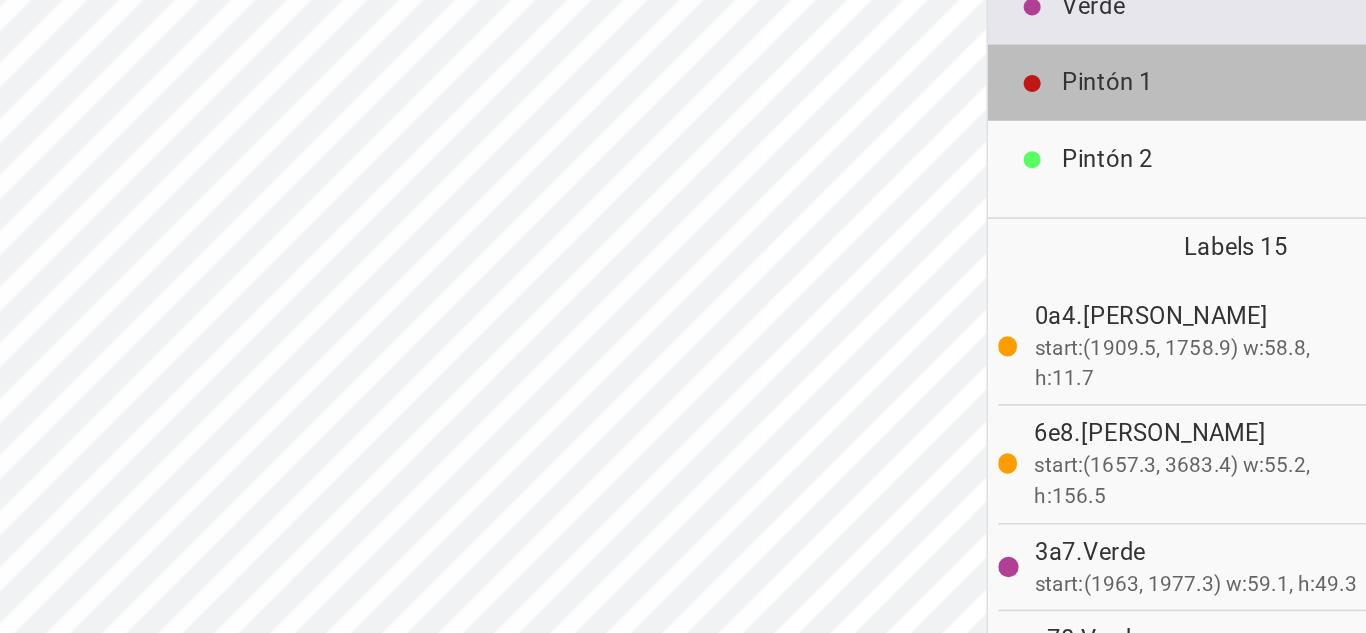 click on "Pintón 1" at bounding box center (1202, 220) 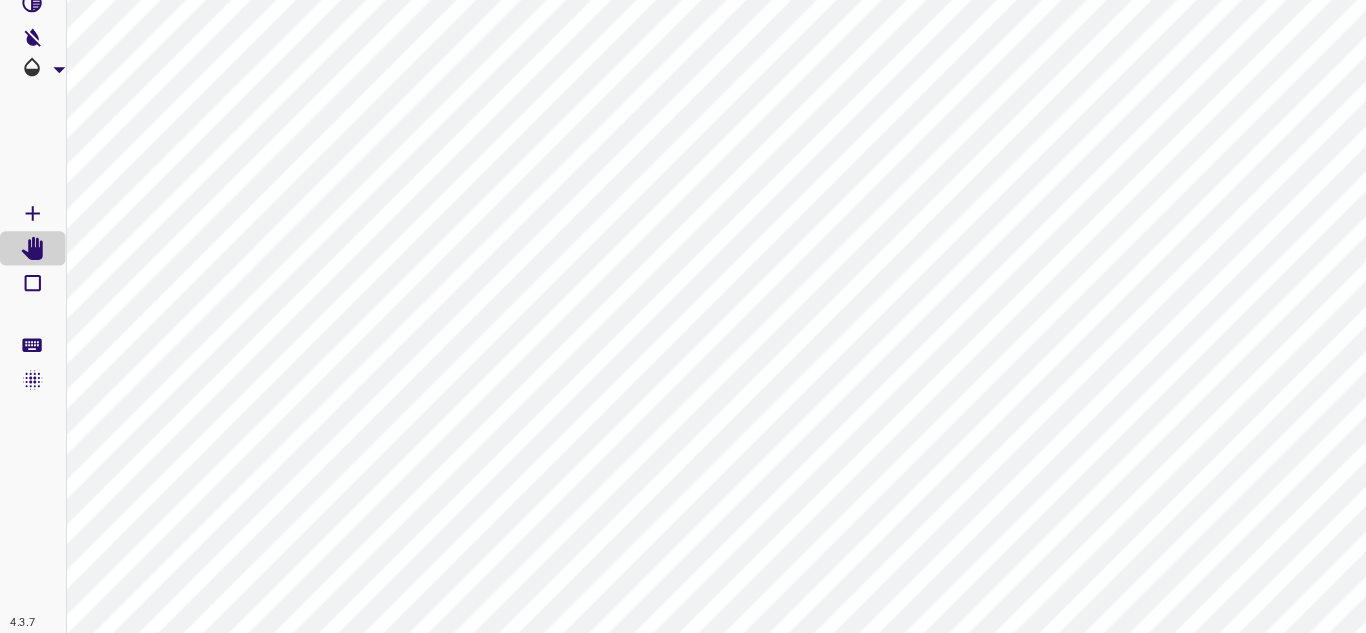 scroll, scrollTop: 0, scrollLeft: 0, axis: both 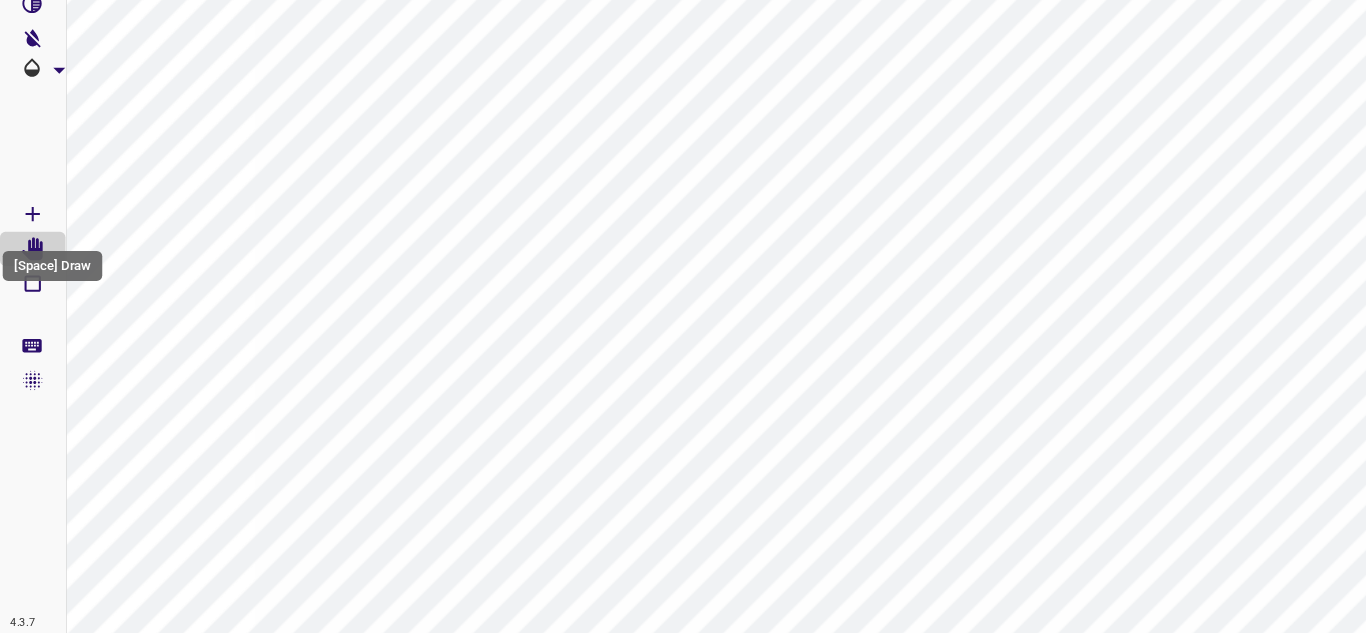 click 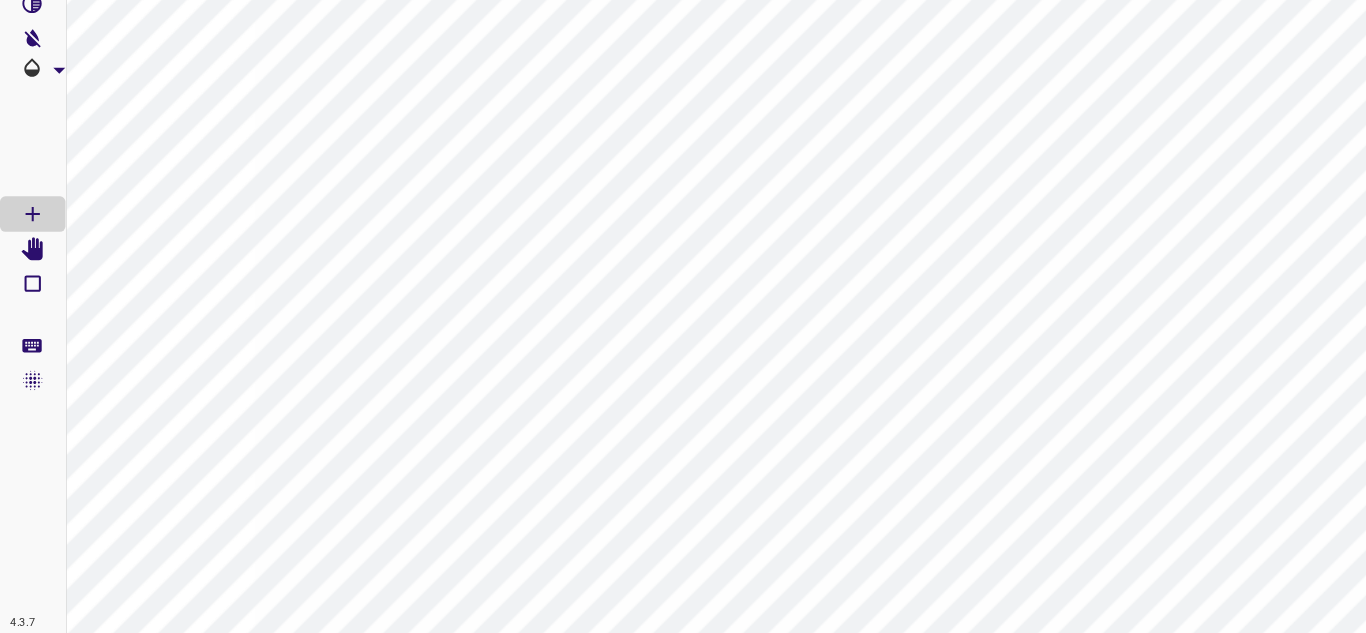 scroll, scrollTop: 0, scrollLeft: 0, axis: both 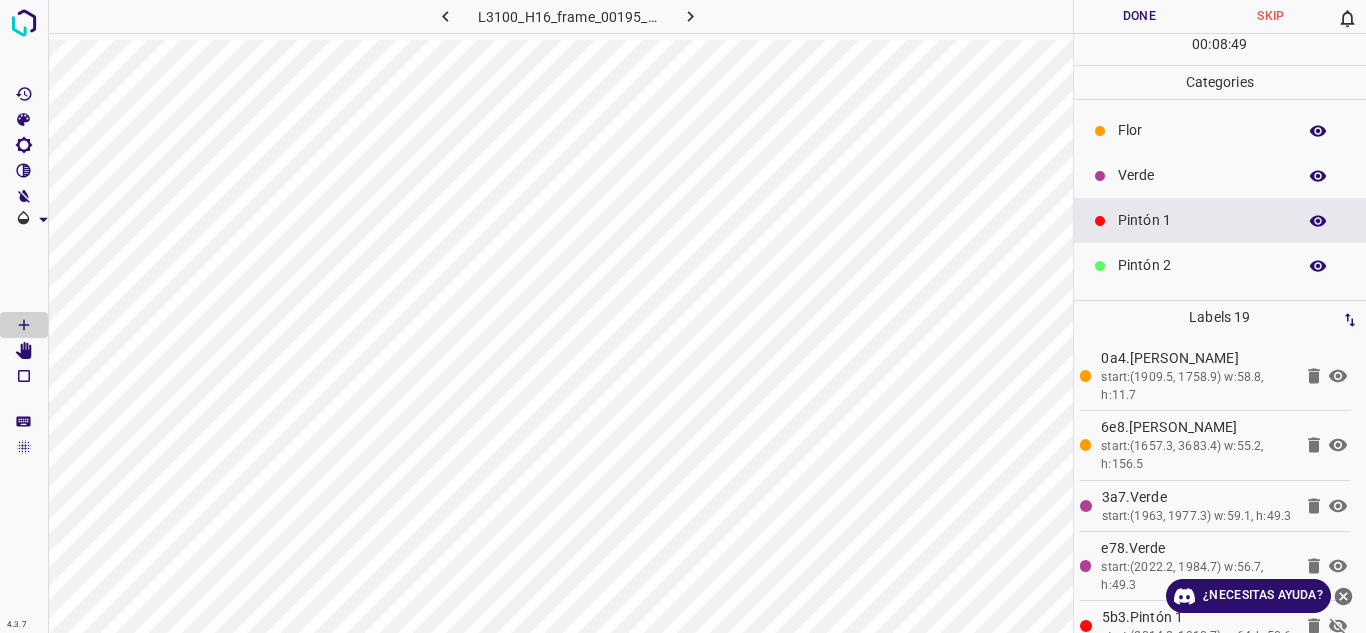 click on "Verde" at bounding box center (1202, 175) 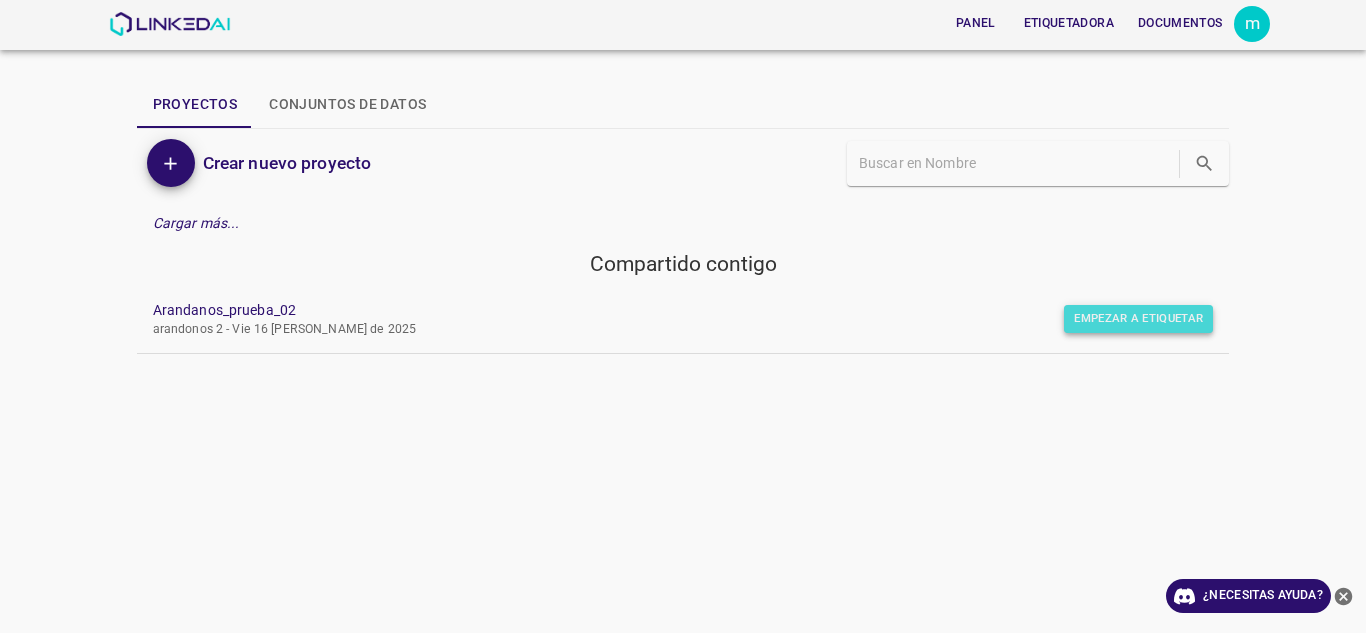 click on "Empezar a etiquetar" at bounding box center [1138, 318] 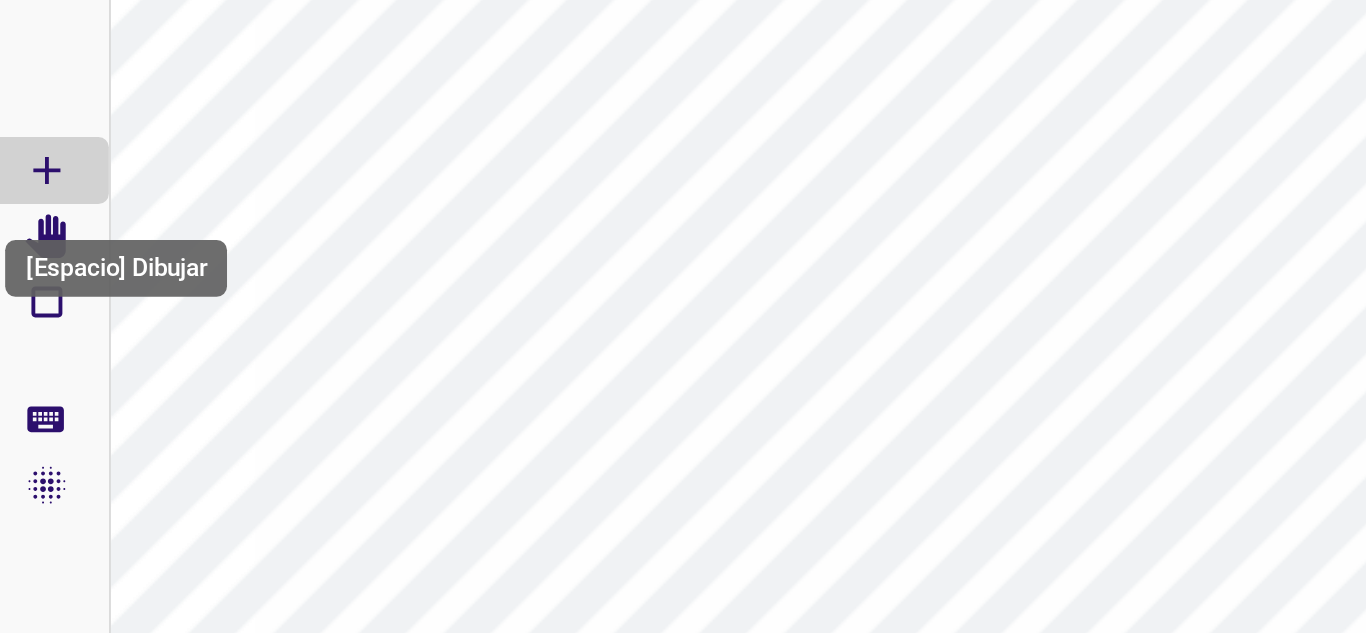 click on "[Espacio] Dibujar" at bounding box center [51, 357] 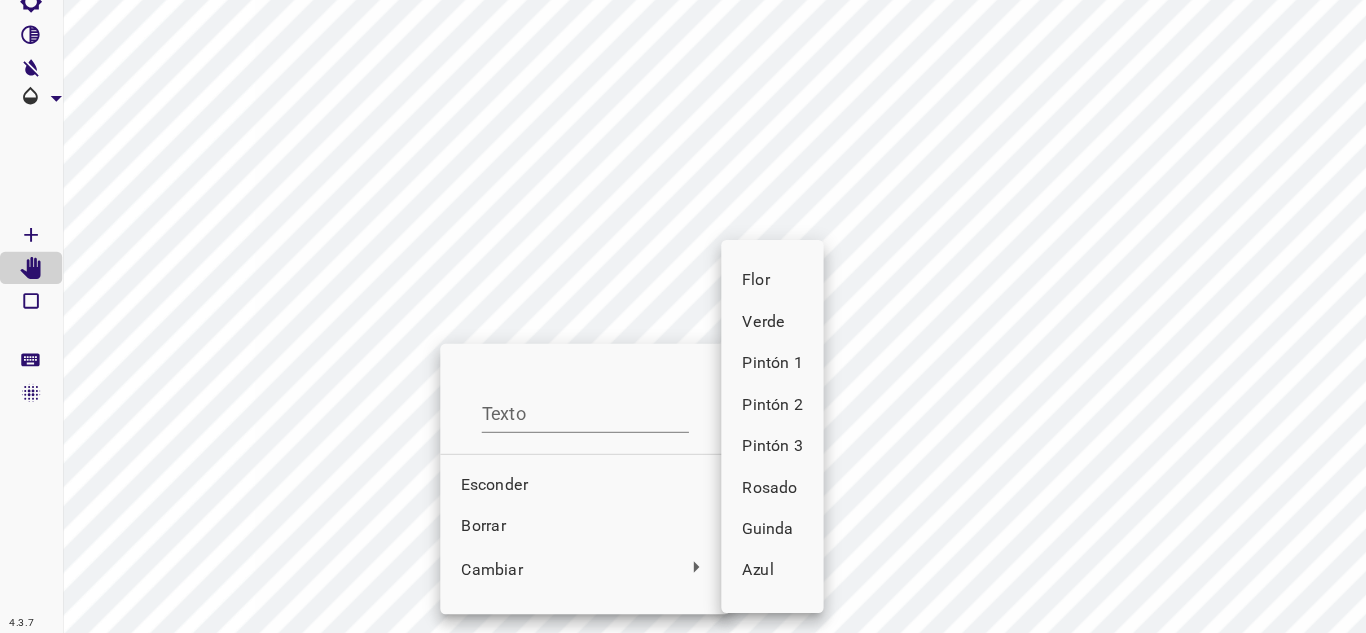 click on "Verde" at bounding box center [590, 392] 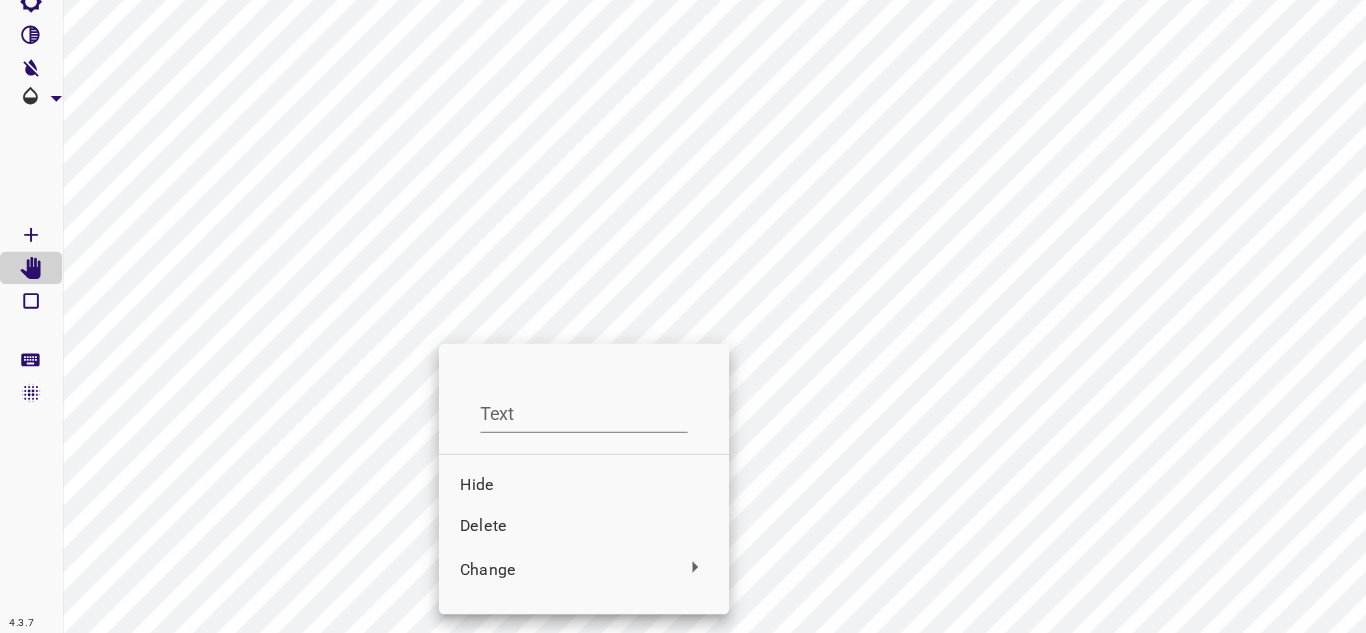 scroll, scrollTop: 0, scrollLeft: 0, axis: both 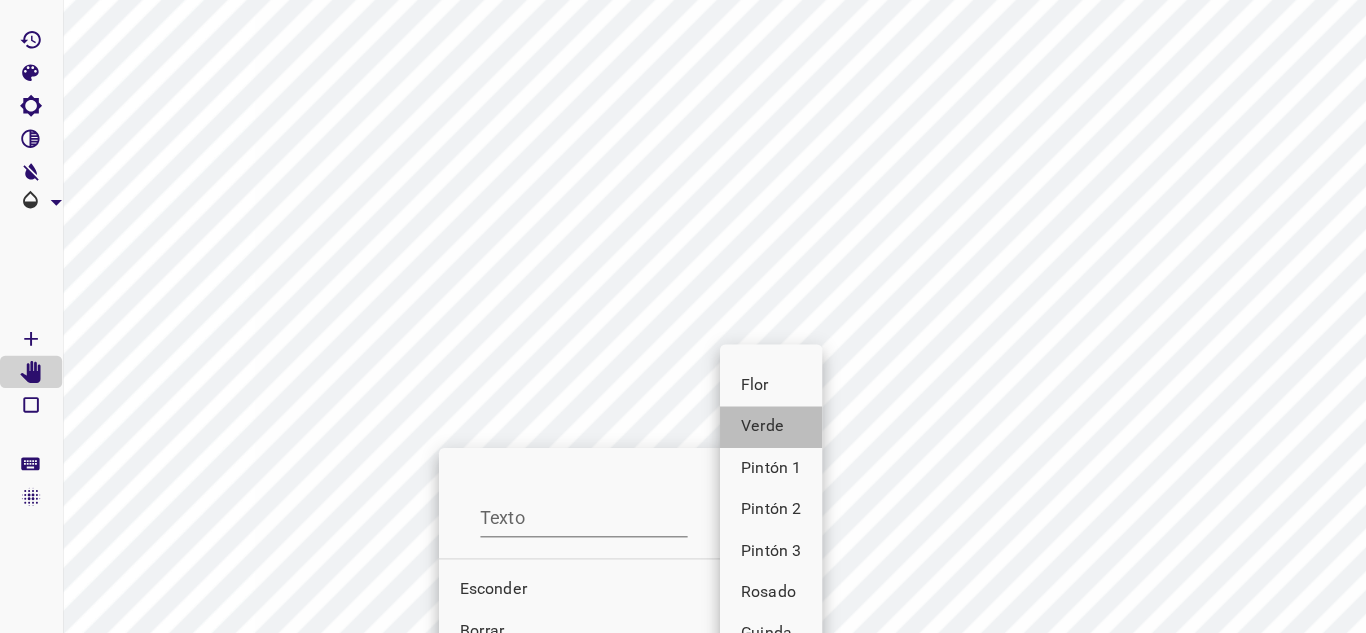 click on "Verde" at bounding box center (595, 393) 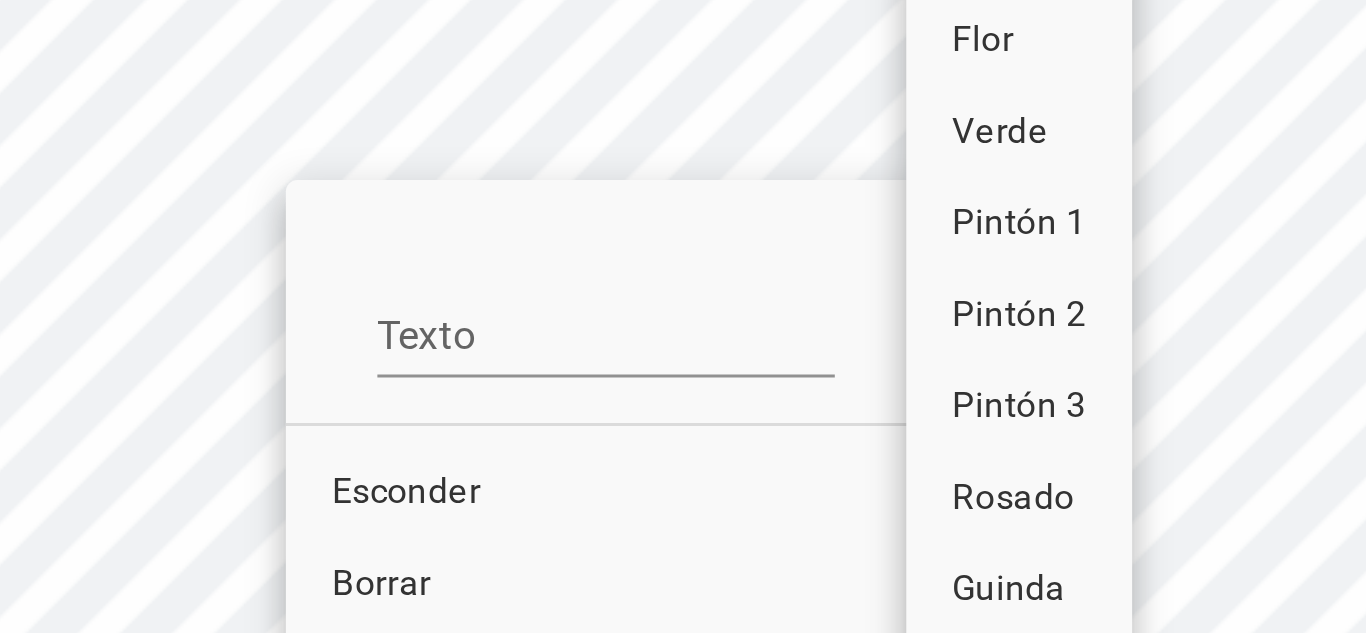 click at bounding box center [683, 316] 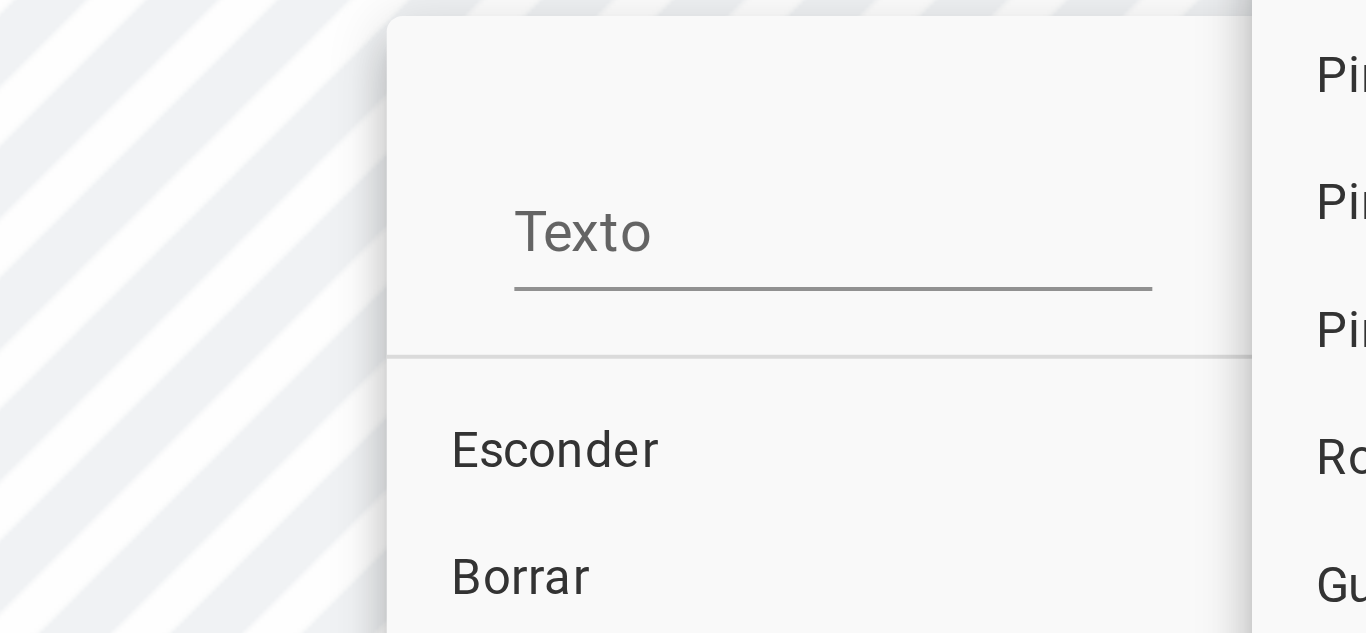 click at bounding box center [683, 316] 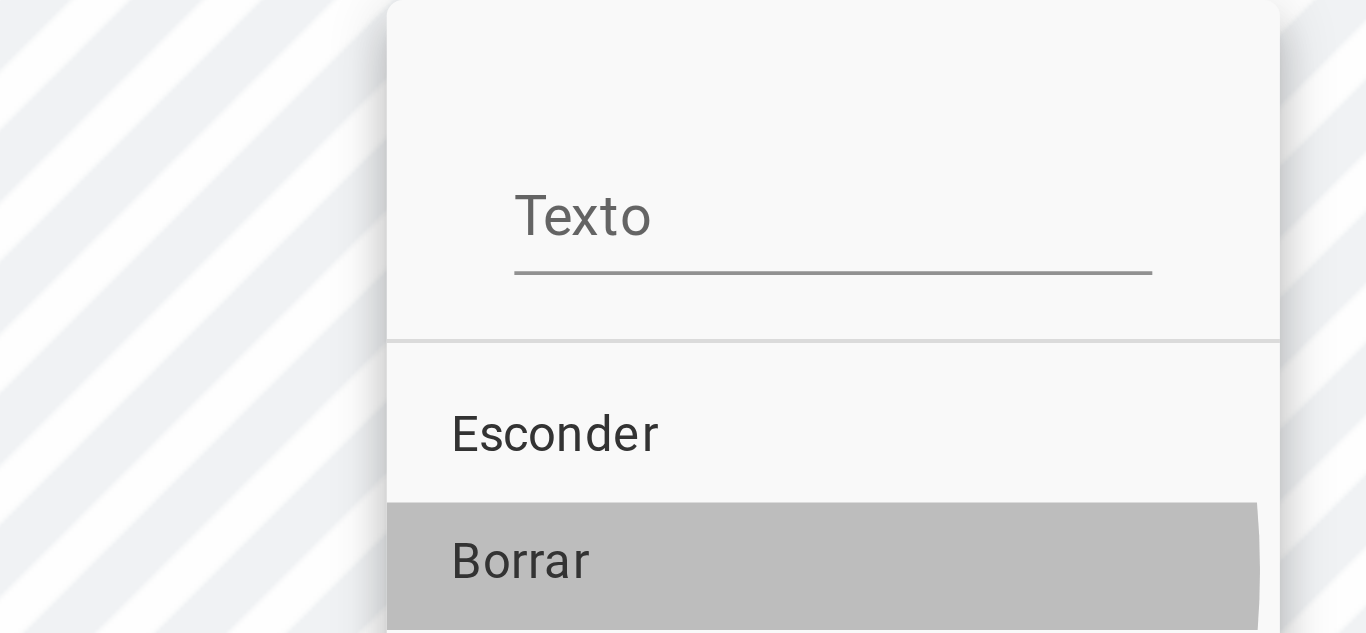 click on "Borrar" at bounding box center [338, 550] 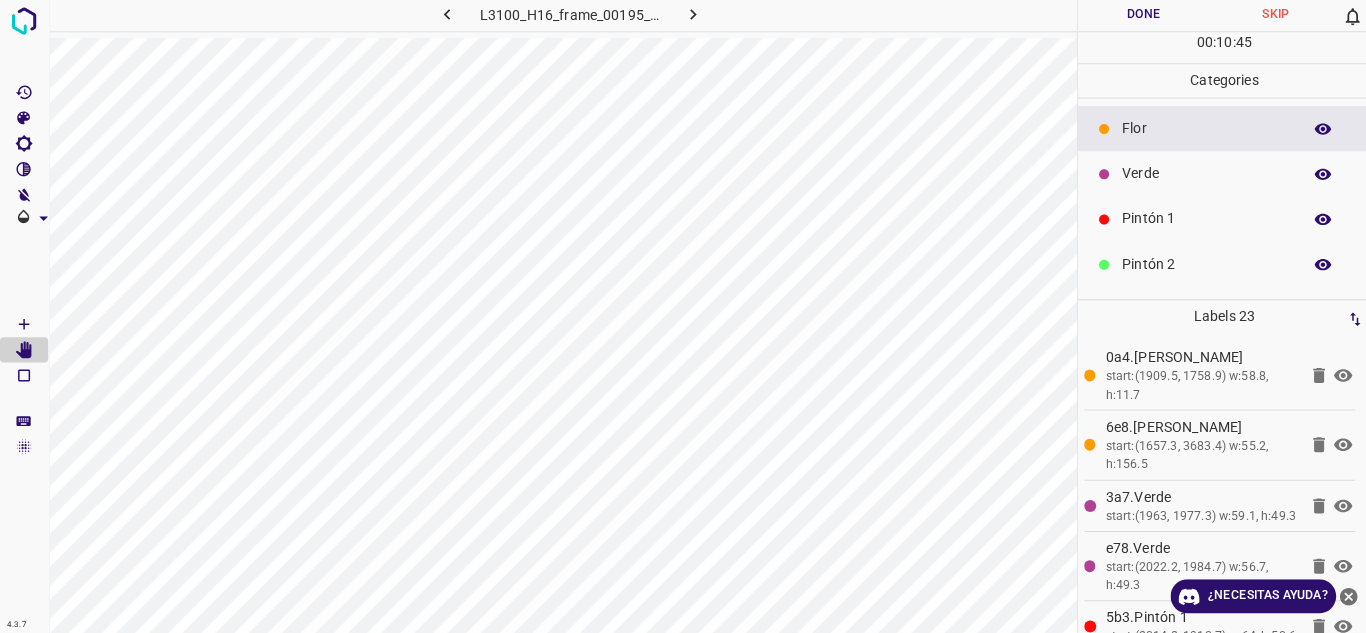scroll, scrollTop: 0, scrollLeft: 0, axis: both 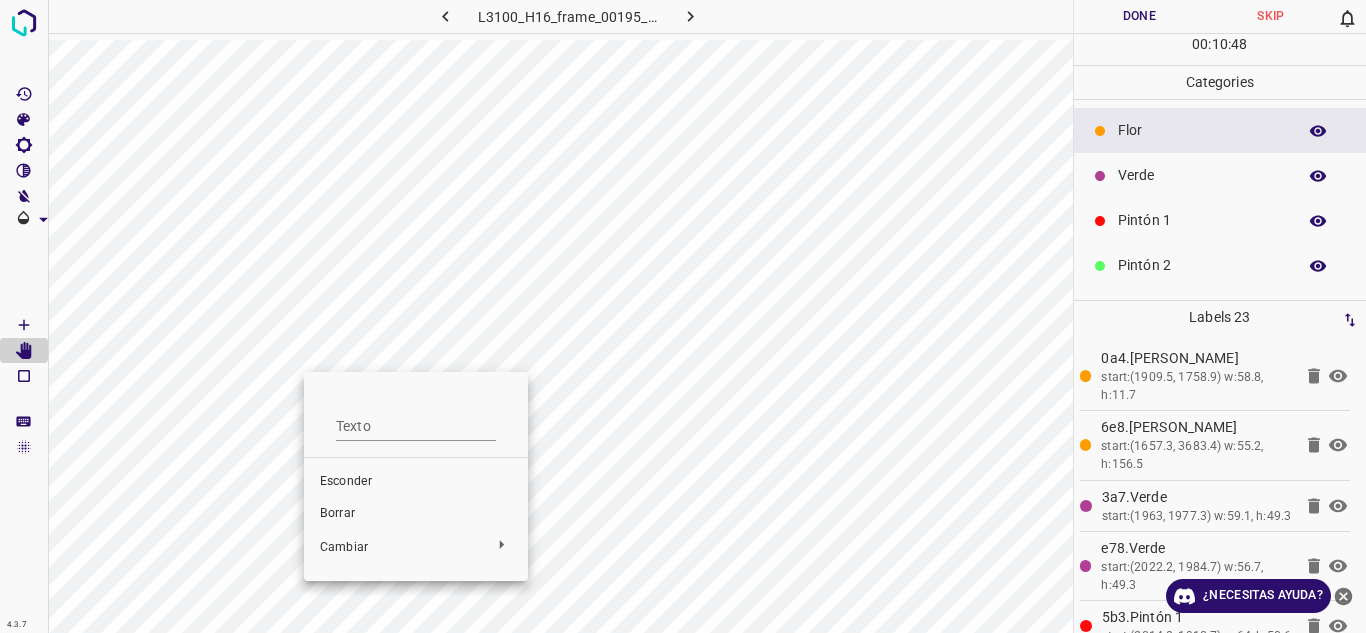 click at bounding box center [683, 316] 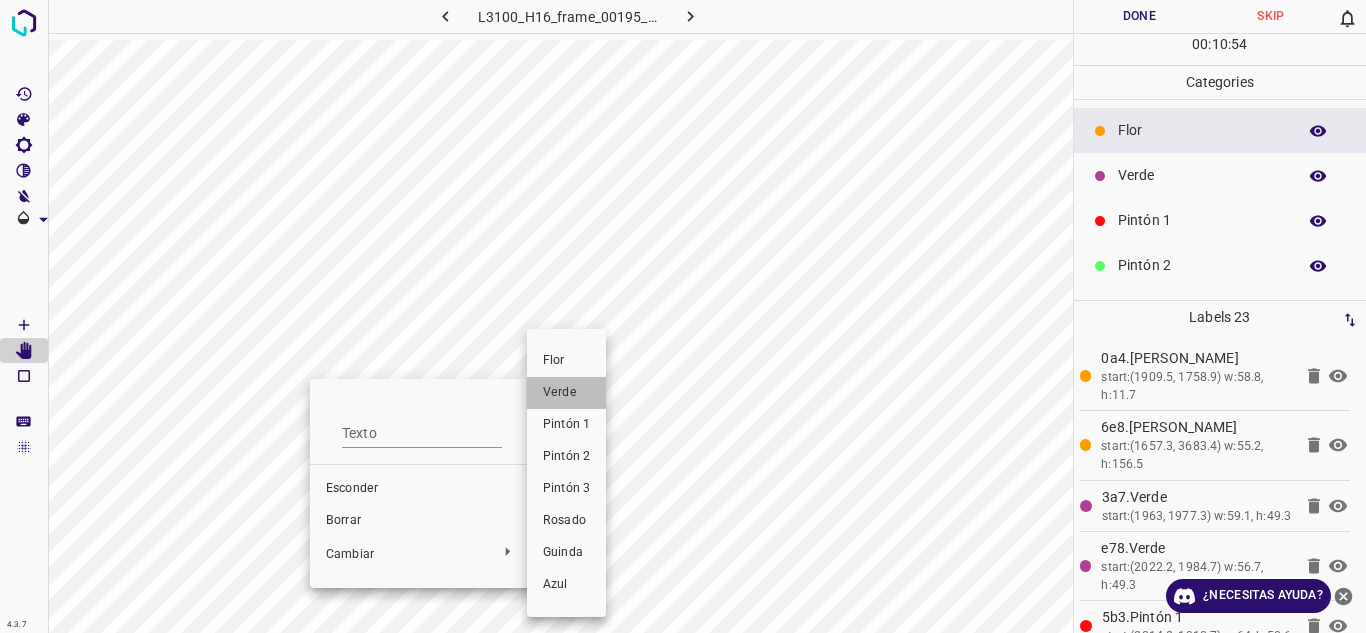 click on "Verde" at bounding box center (566, 393) 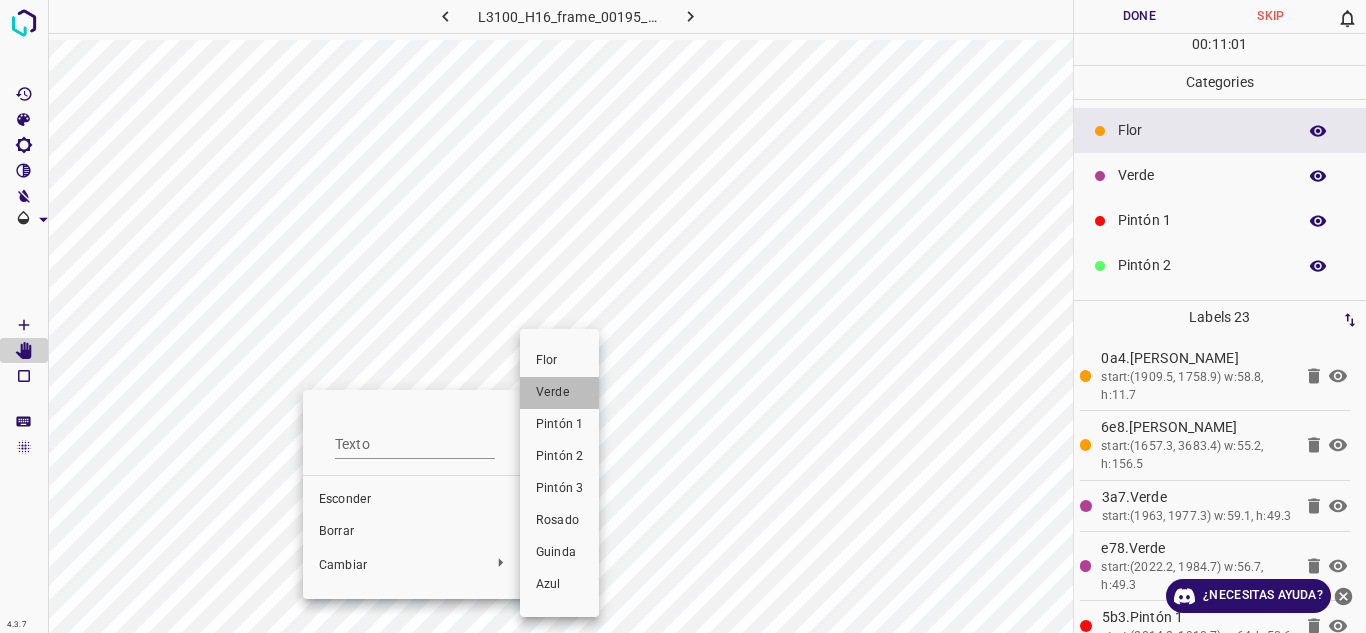 click on "Verde" at bounding box center (553, 392) 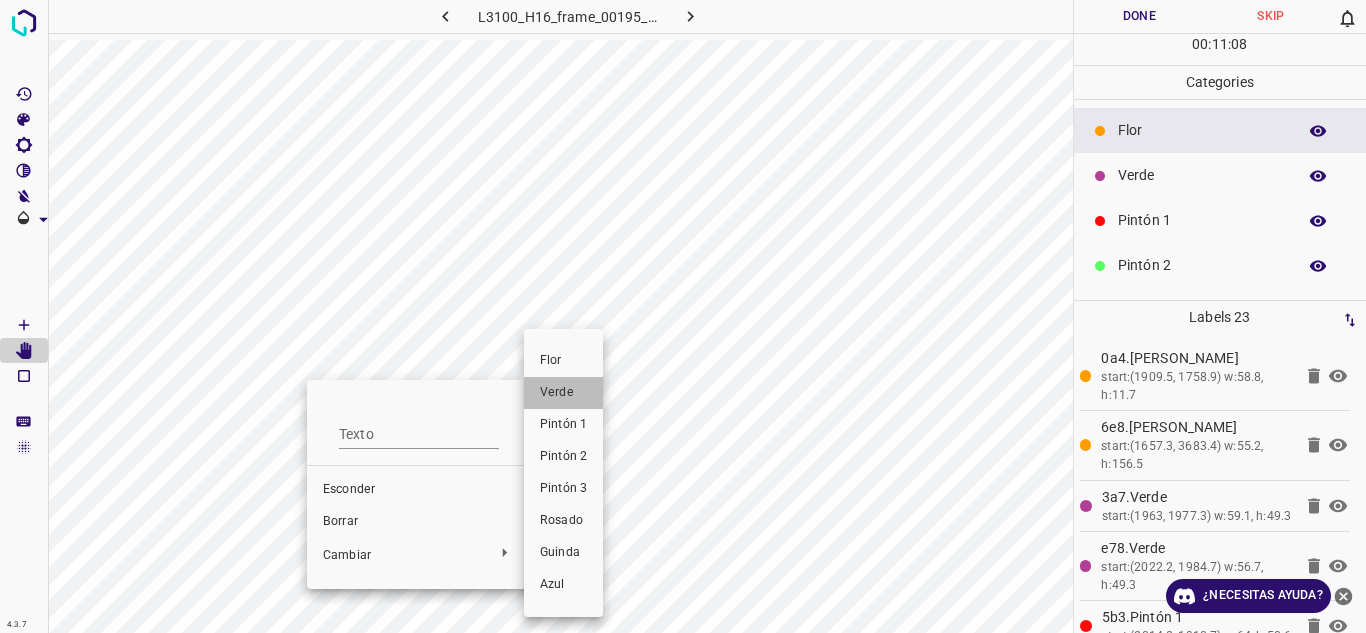 click on "Verde" at bounding box center [557, 392] 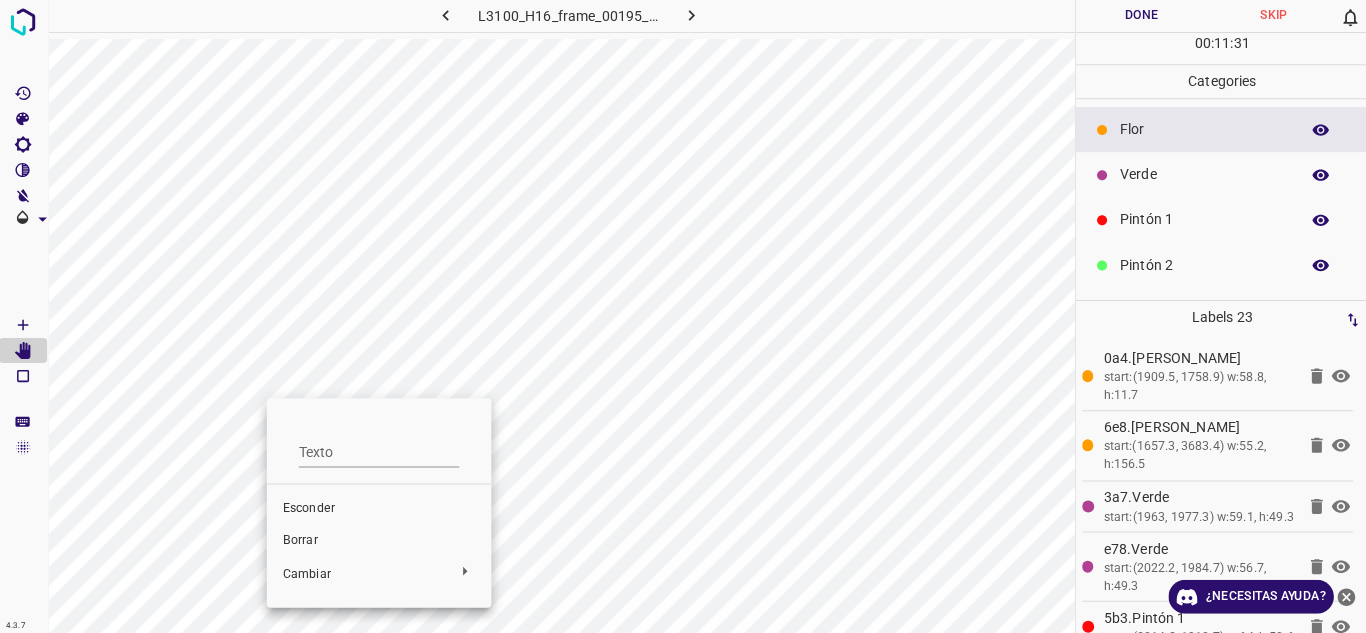 scroll, scrollTop: 0, scrollLeft: 0, axis: both 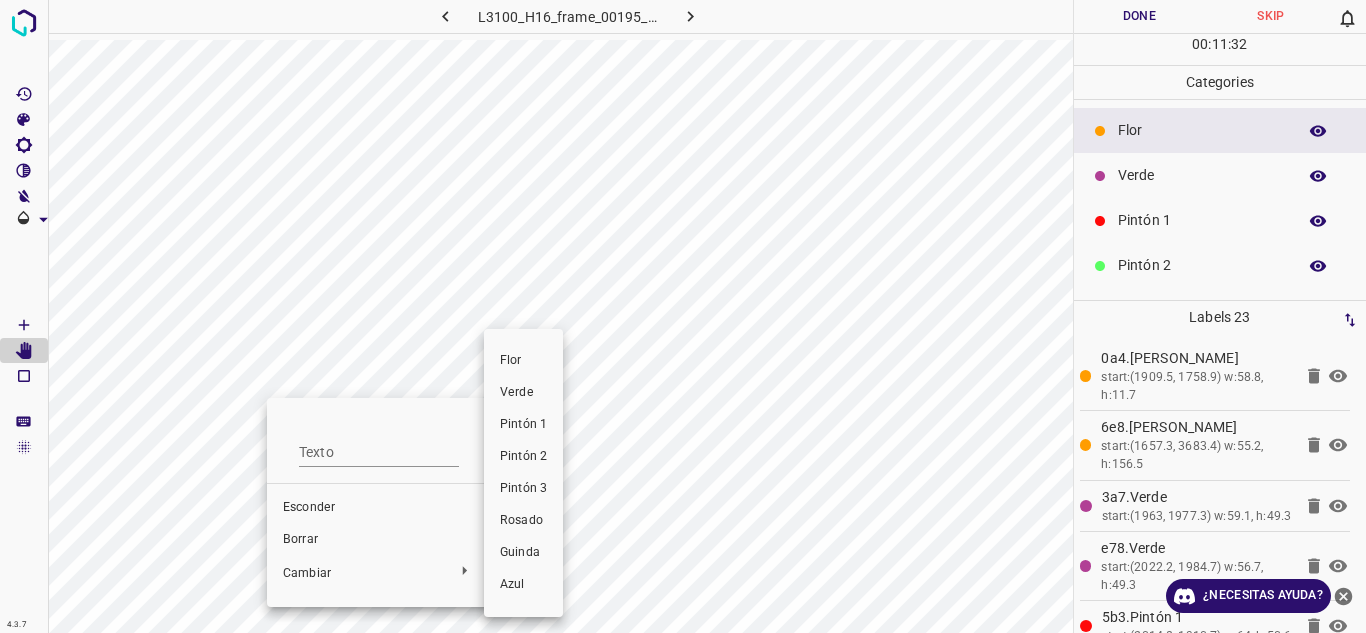 click at bounding box center [683, 316] 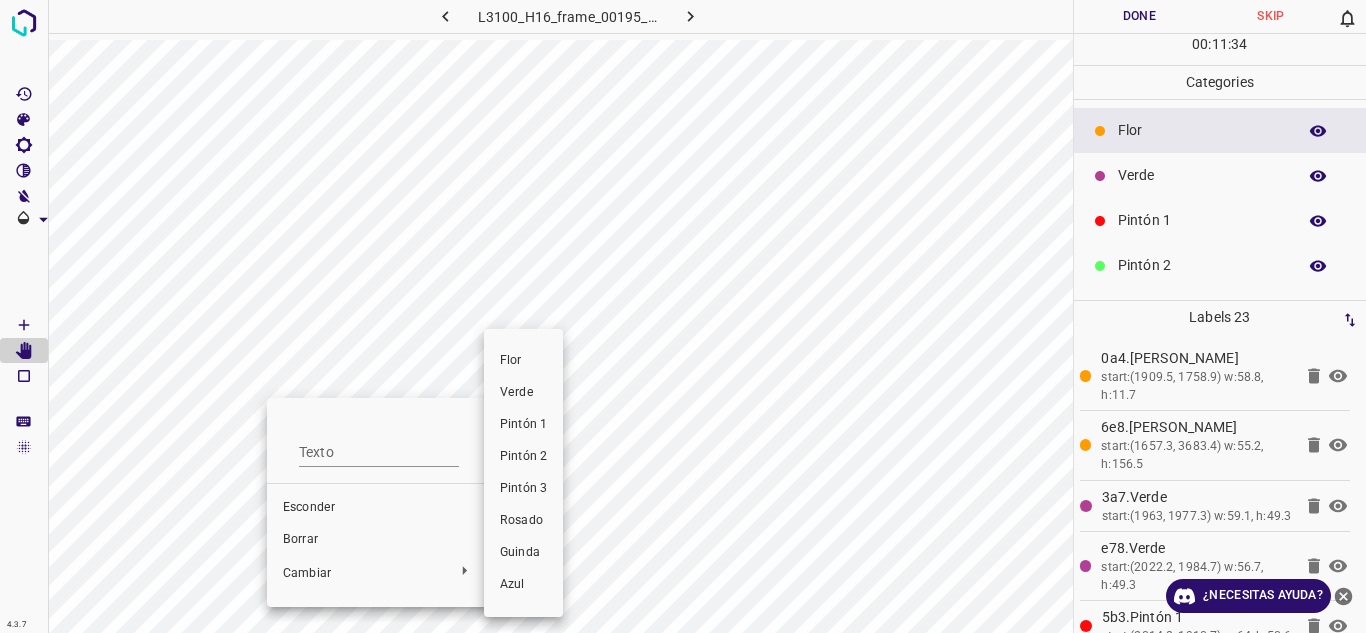 click on "Verde" at bounding box center [523, 393] 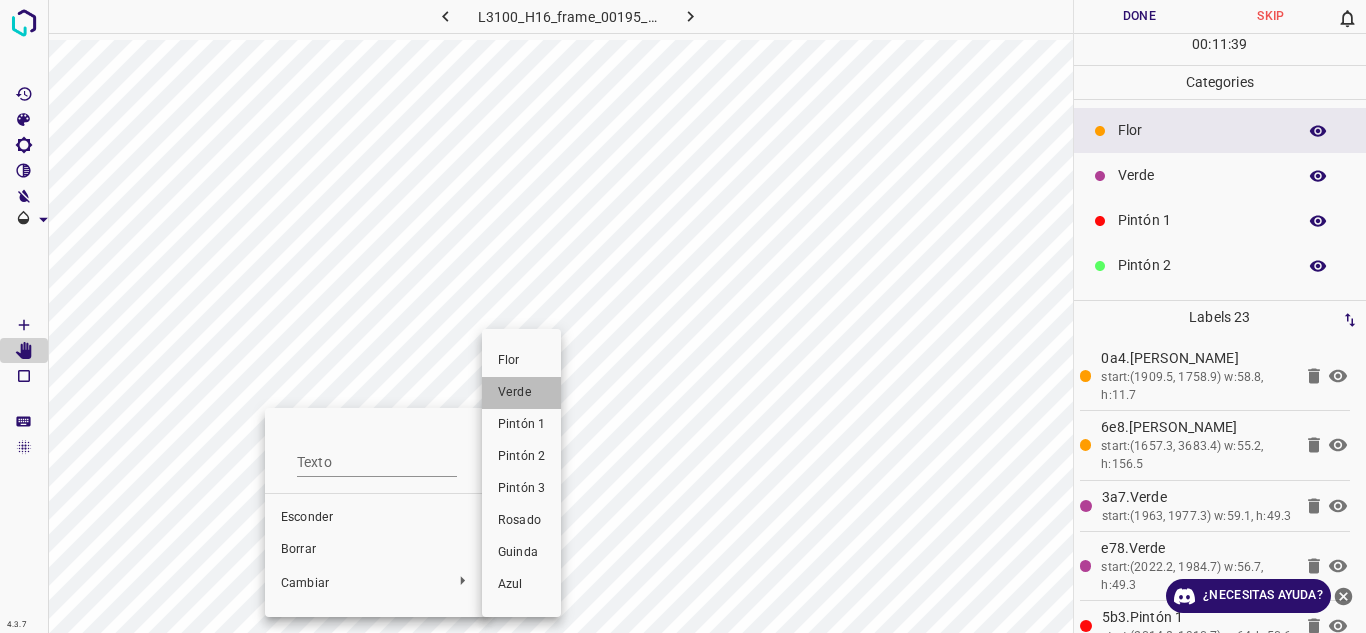 click on "Verde" at bounding box center (515, 392) 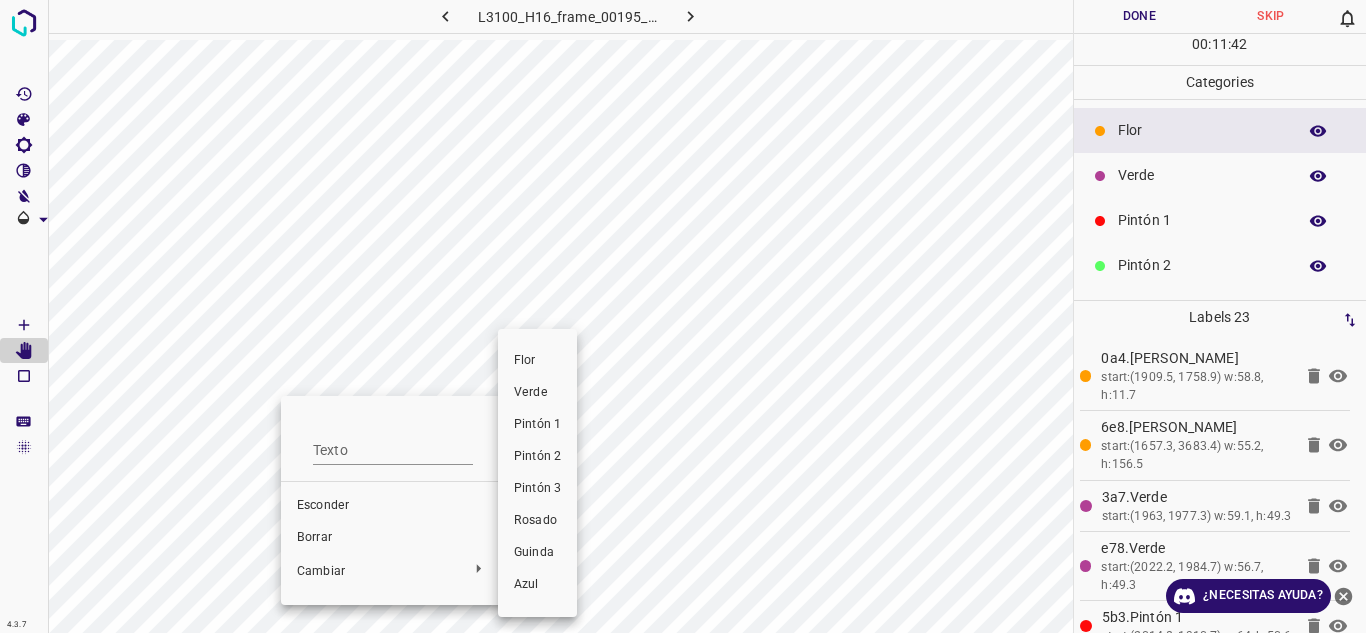 click on "Verde" at bounding box center (537, 393) 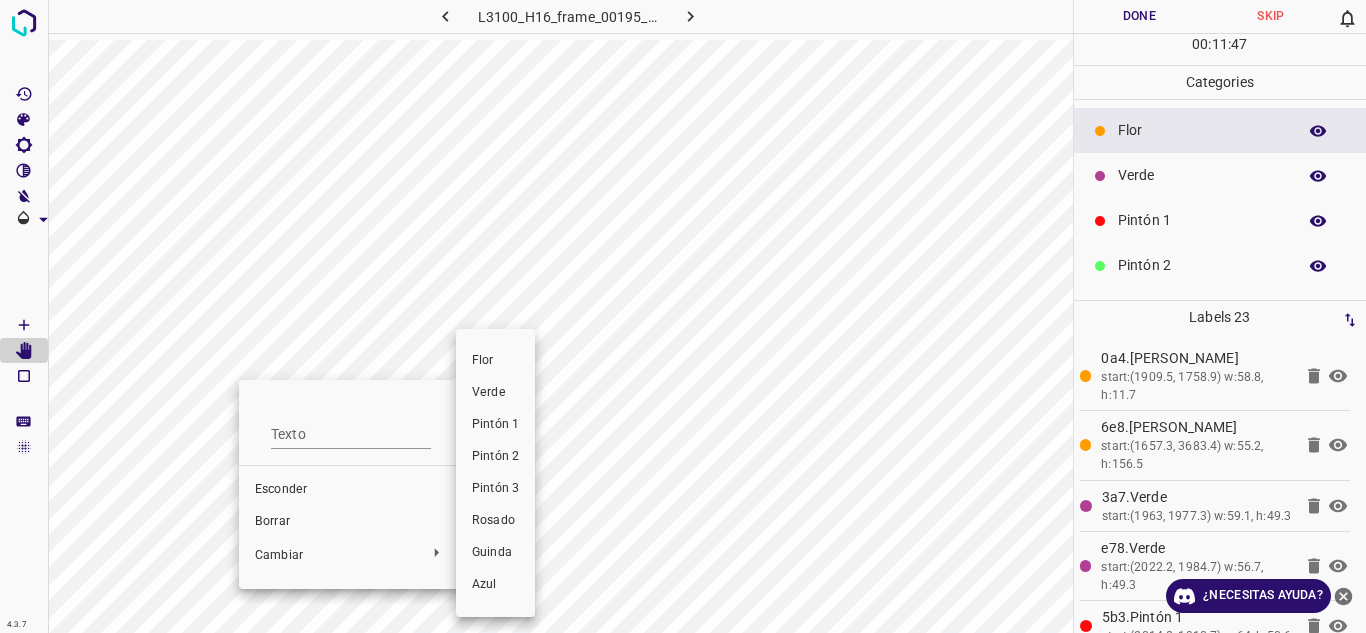 click on "Verde" at bounding box center (495, 393) 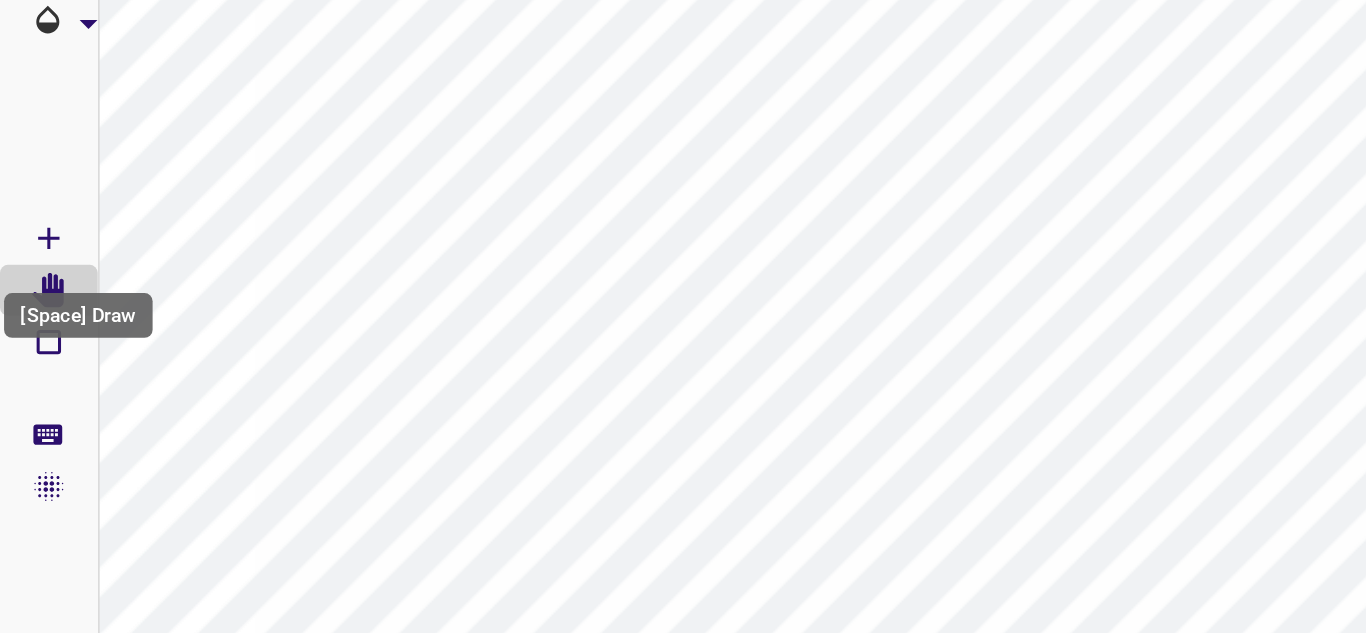 click 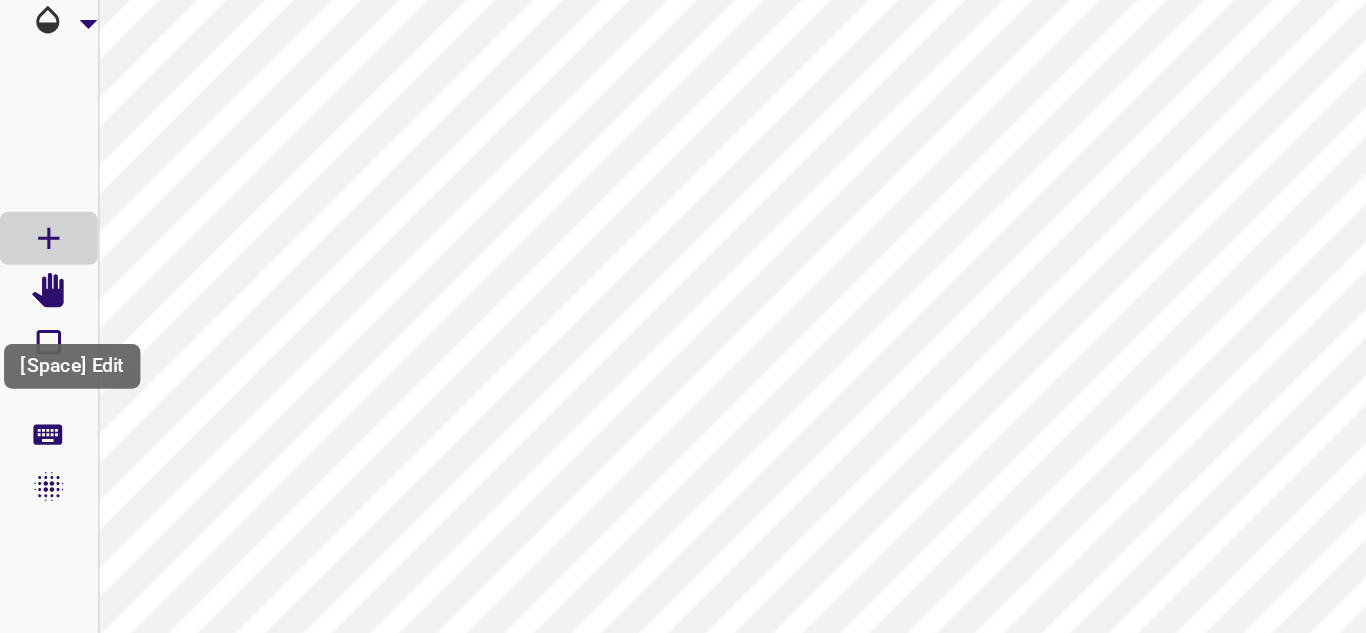 click 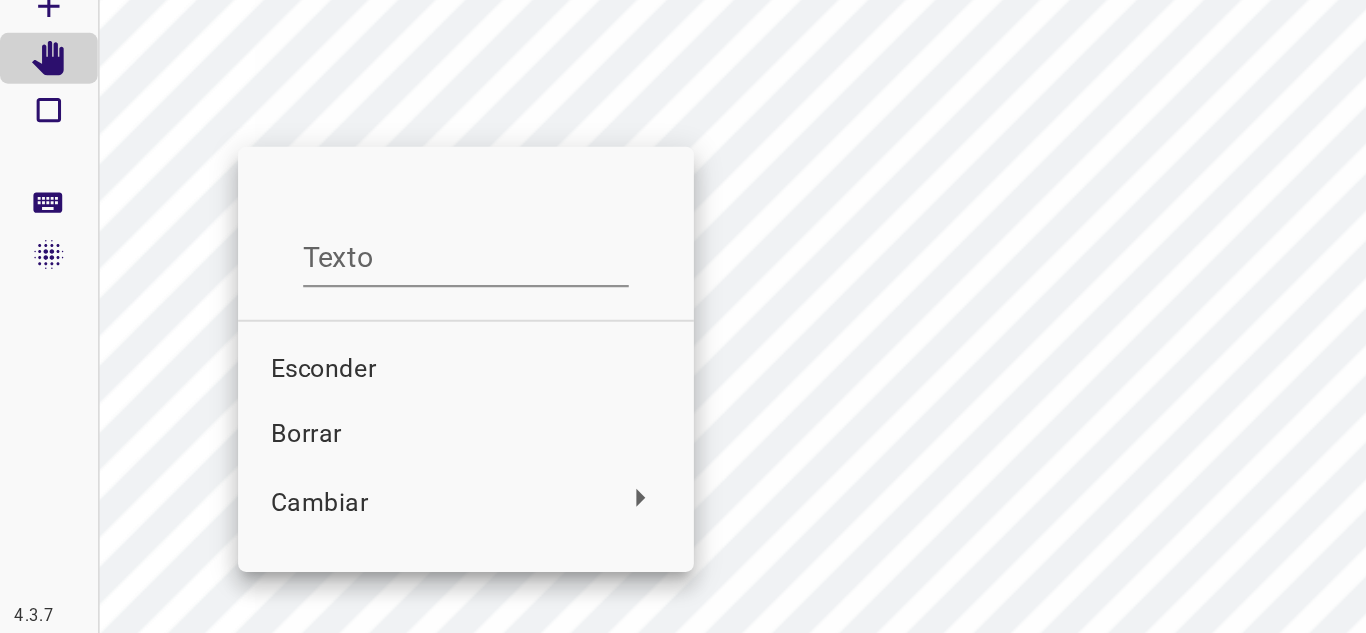 scroll, scrollTop: 0, scrollLeft: 0, axis: both 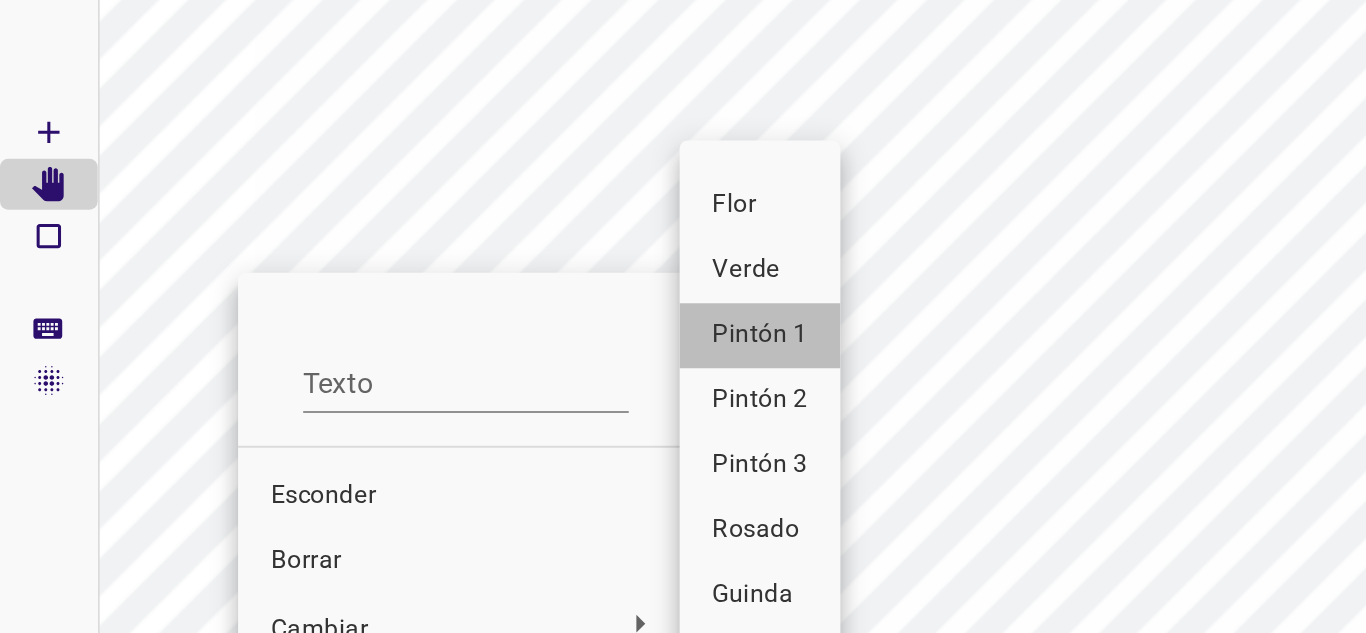 click on "Pintón 1" at bounding box center (373, 424) 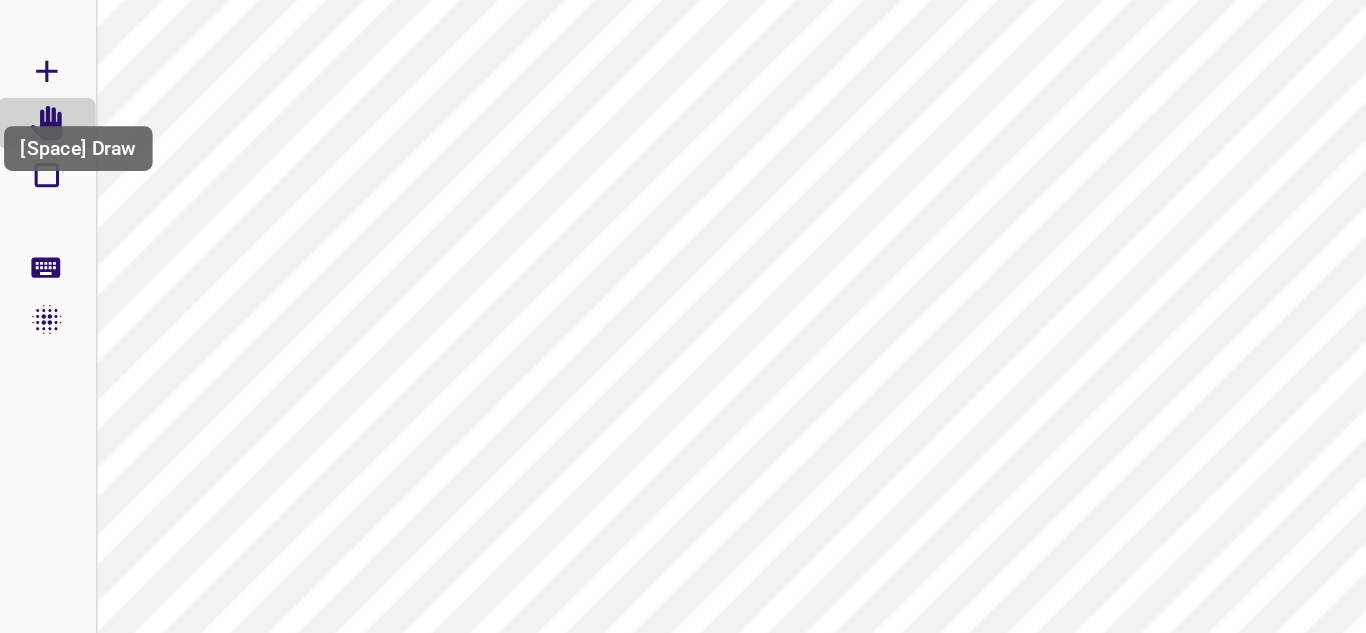 click 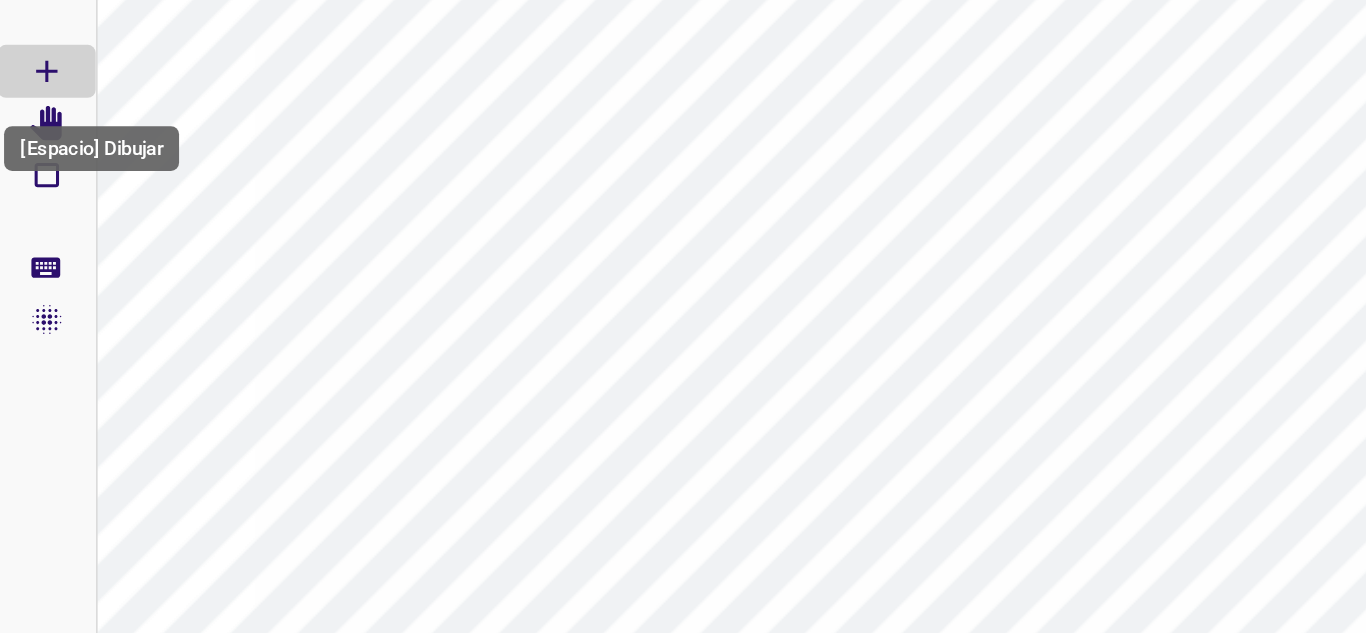 click on "[Espacio] Dibujar" at bounding box center (46, 357) 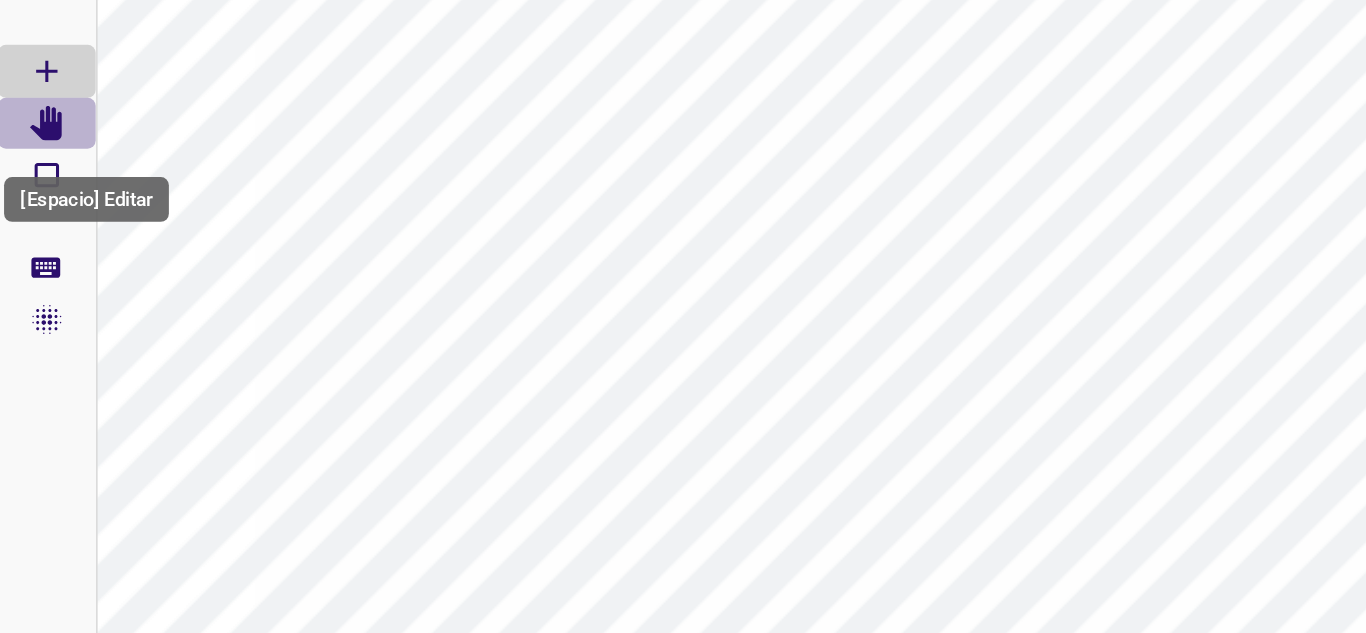 click 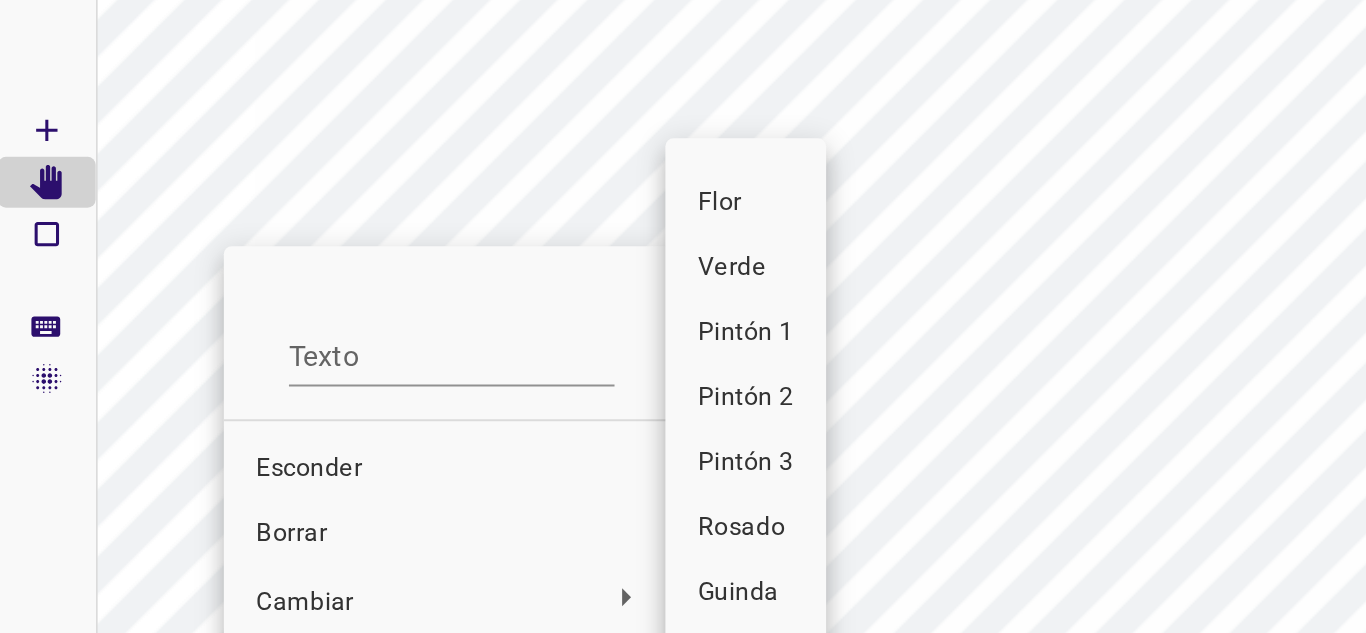 click on "Verde" at bounding box center (361, 392) 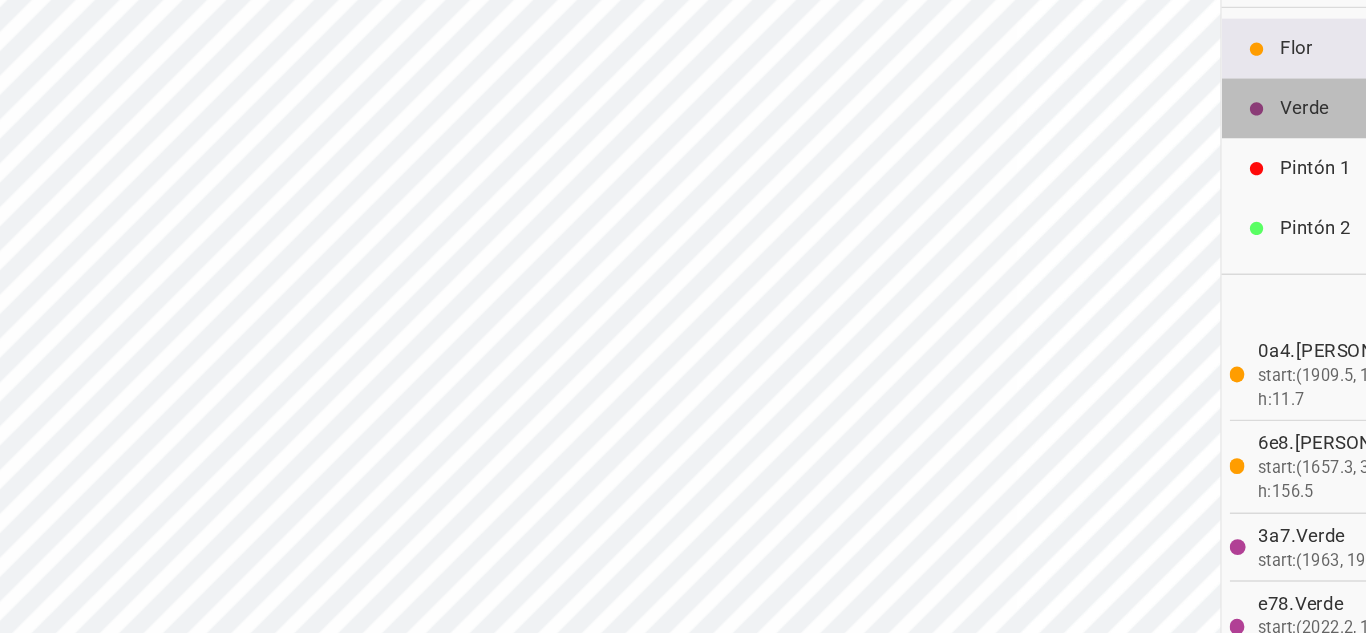 click on "Verde" at bounding box center [1202, 175] 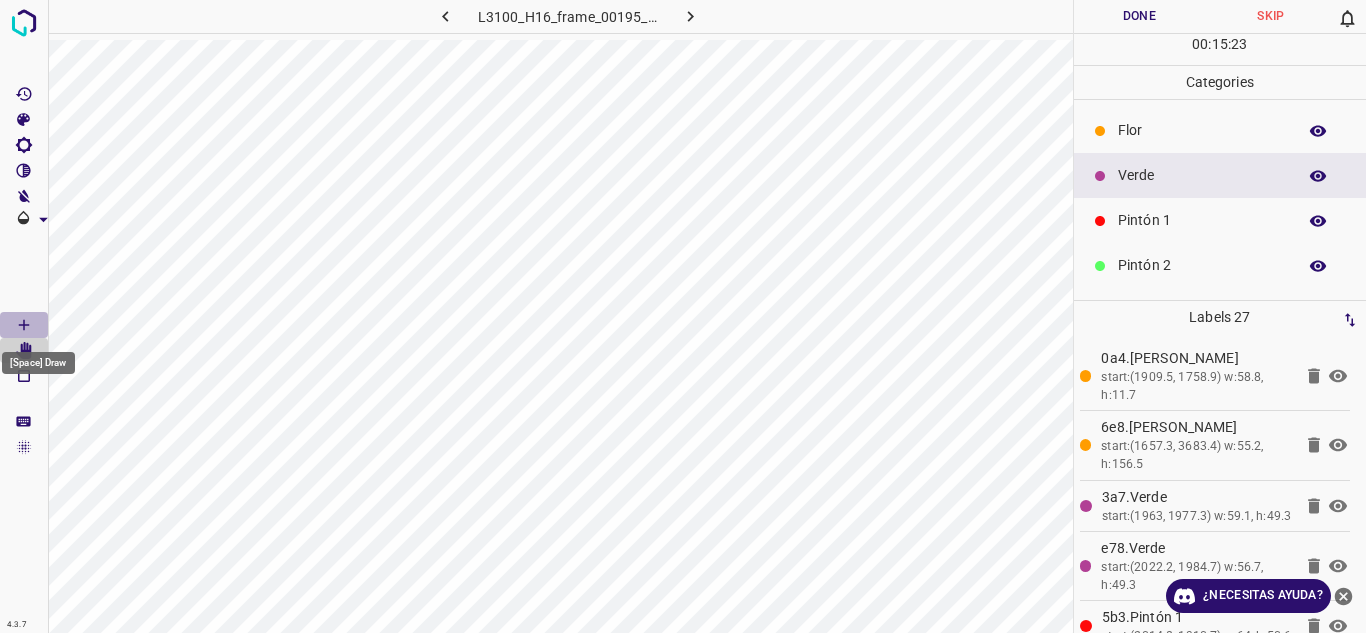 click 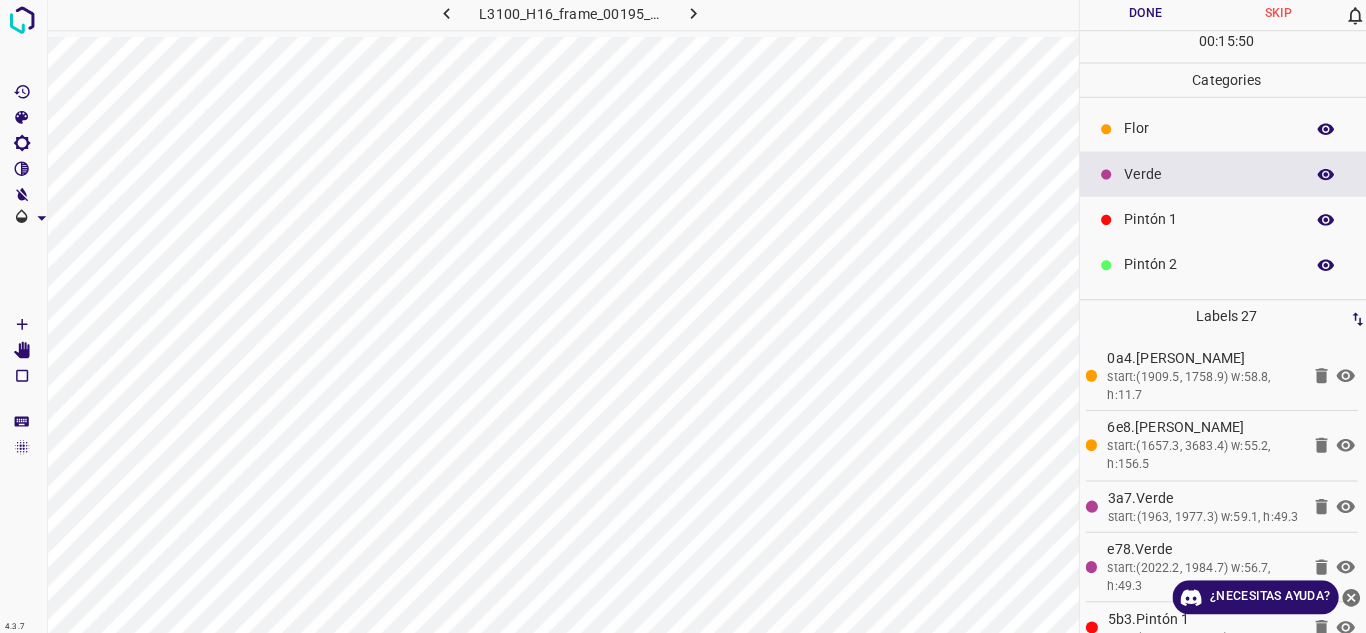 scroll, scrollTop: 0, scrollLeft: 0, axis: both 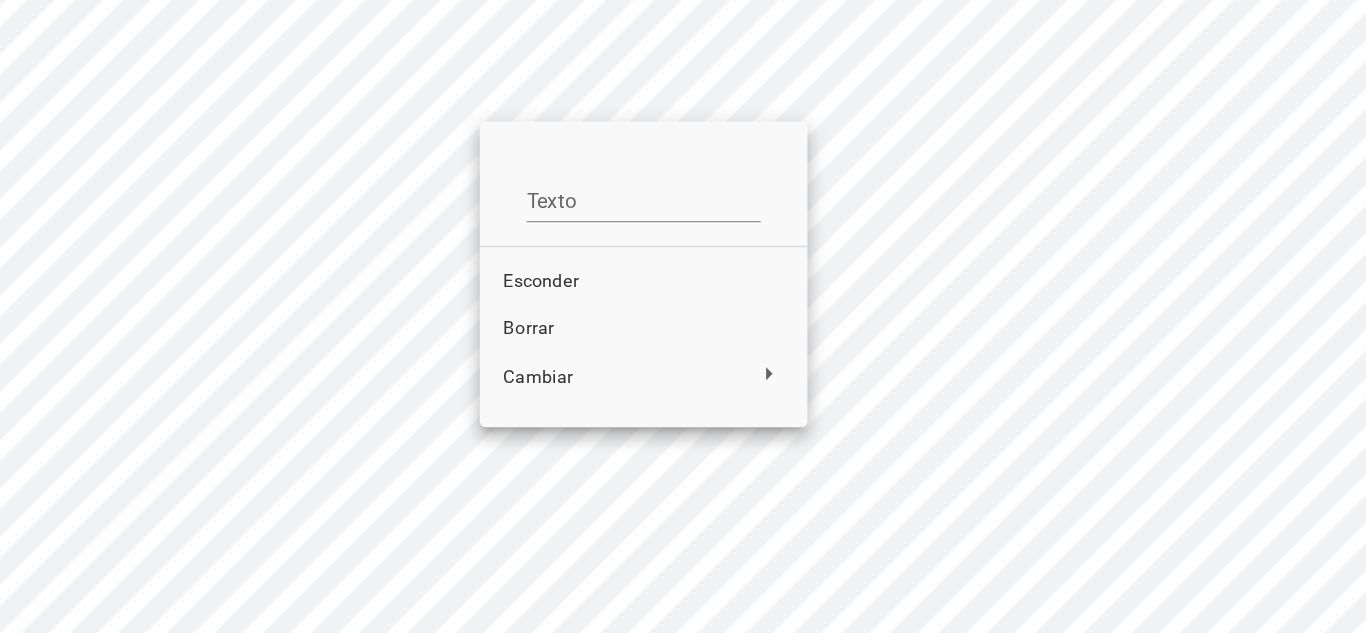 click on "Borrar" at bounding box center [531, 270] 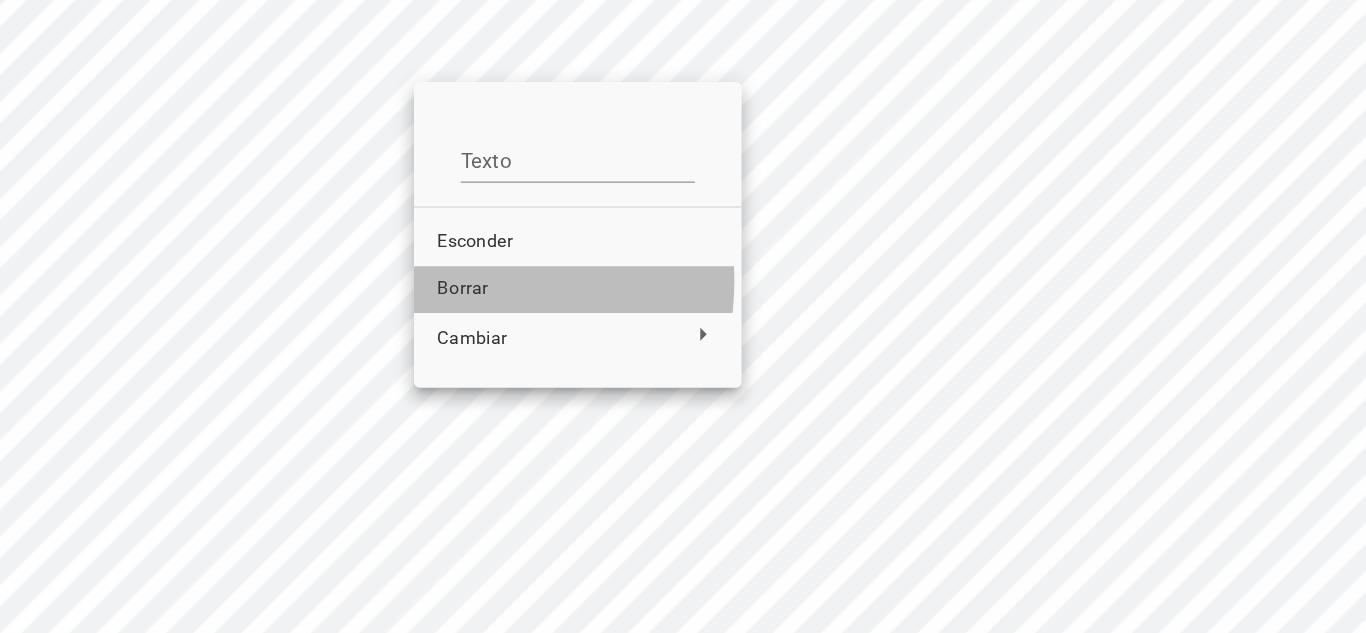 click on "Borrar" at bounding box center (407, 242) 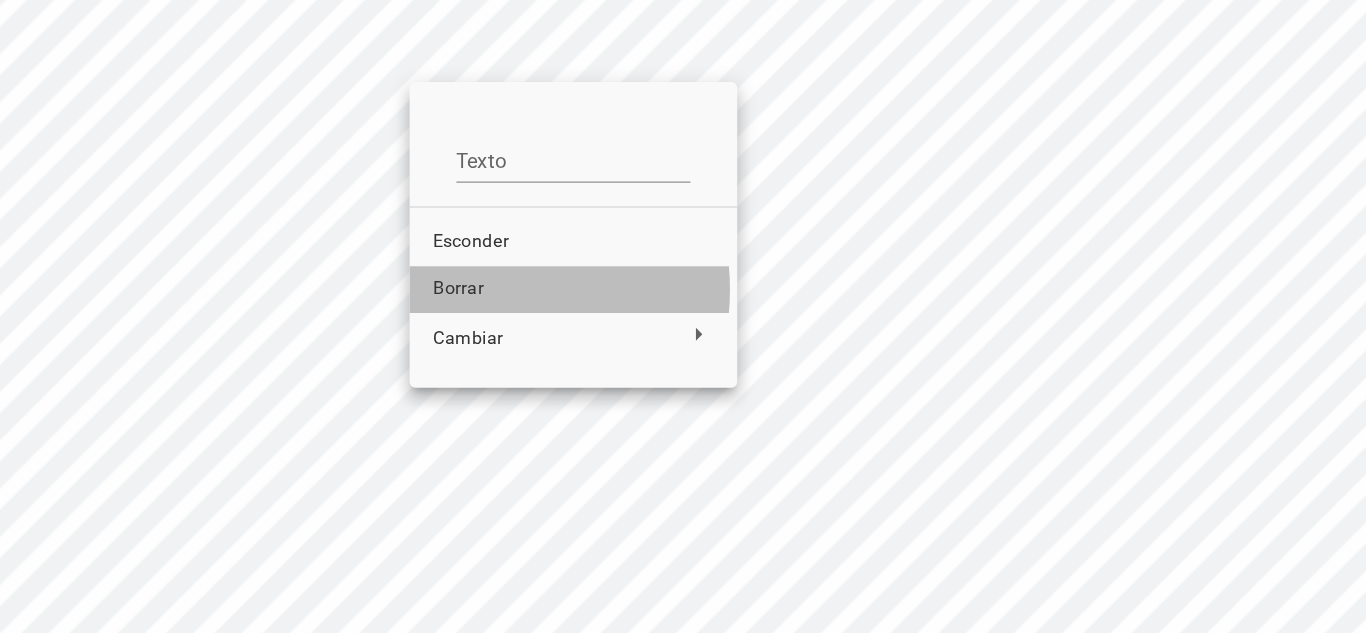 click on "Borrar" at bounding box center [404, 242] 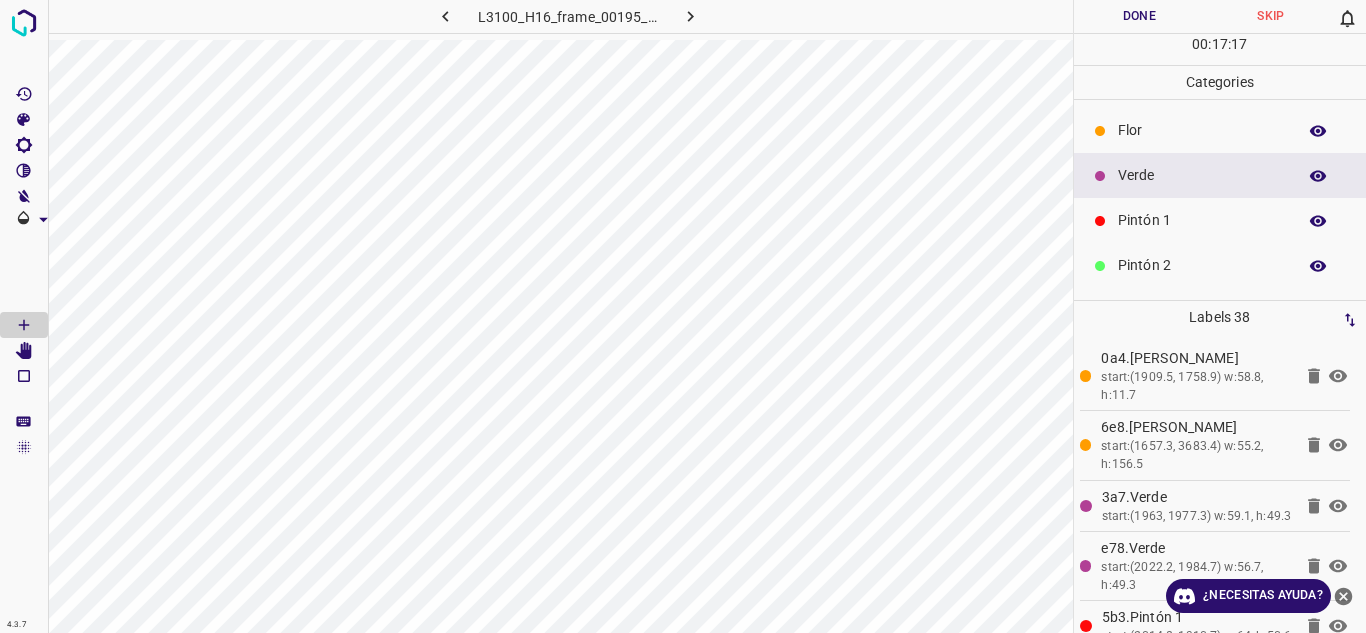 click on "Pintón 1" at bounding box center (1220, 220) 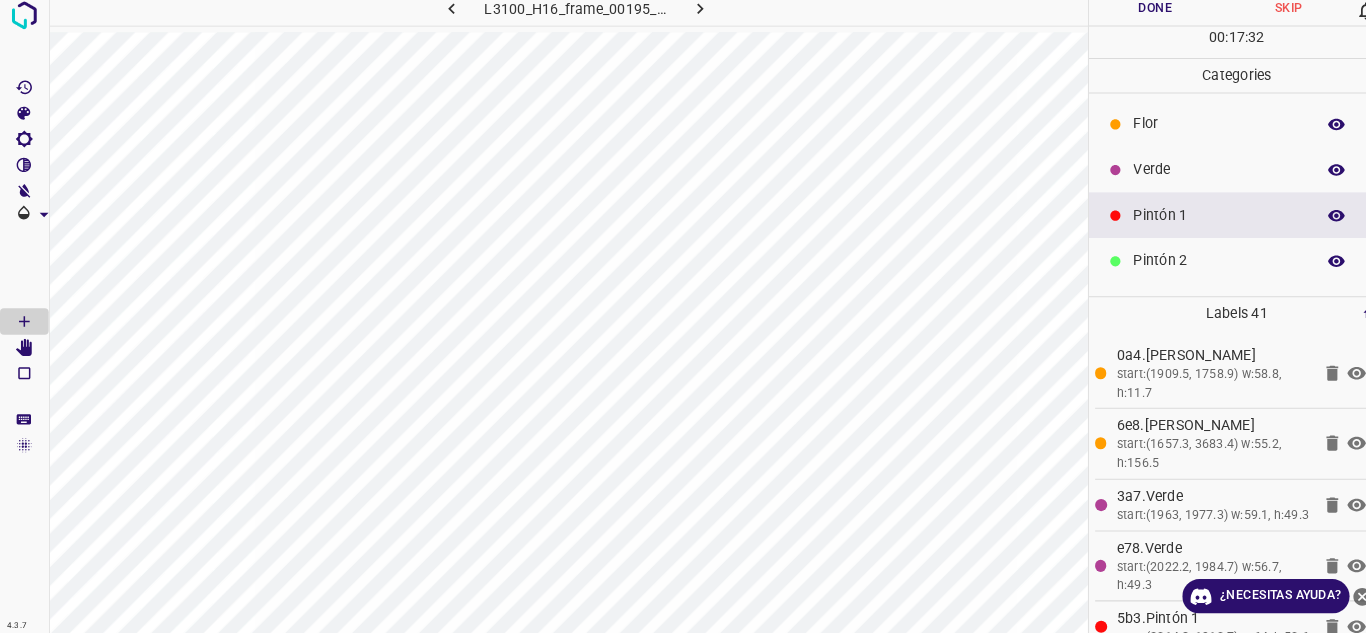 scroll, scrollTop: 0, scrollLeft: 0, axis: both 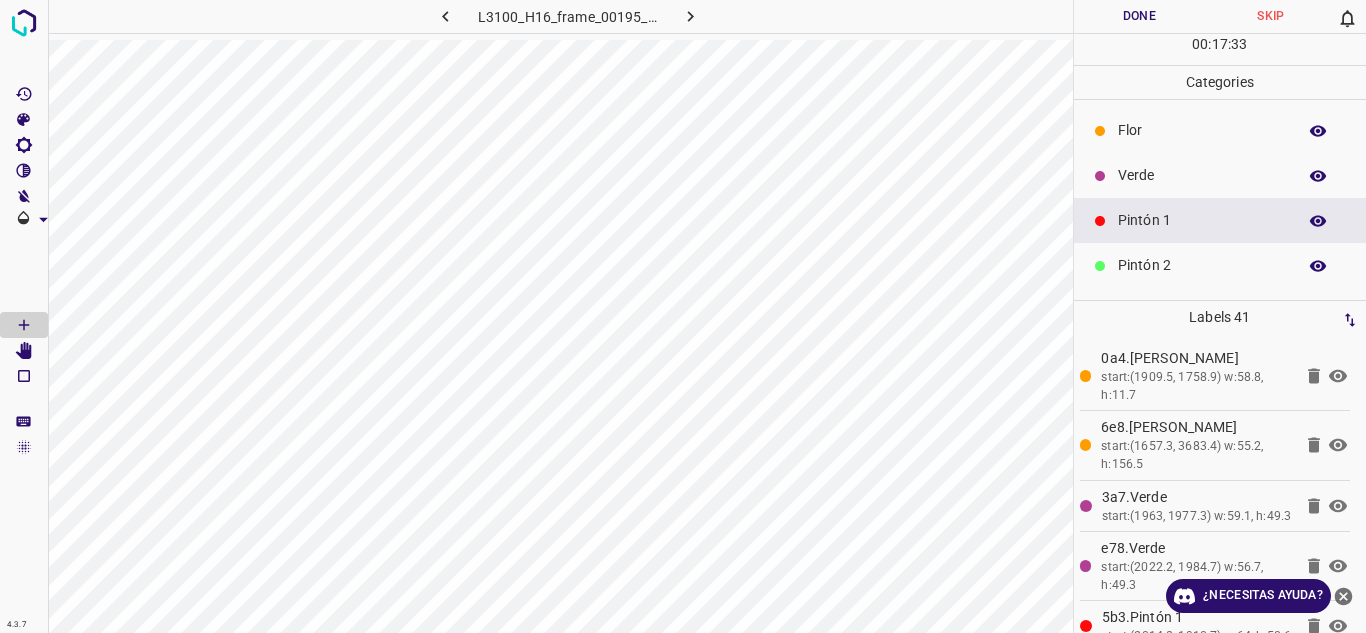 click on "Verde" at bounding box center (1202, 175) 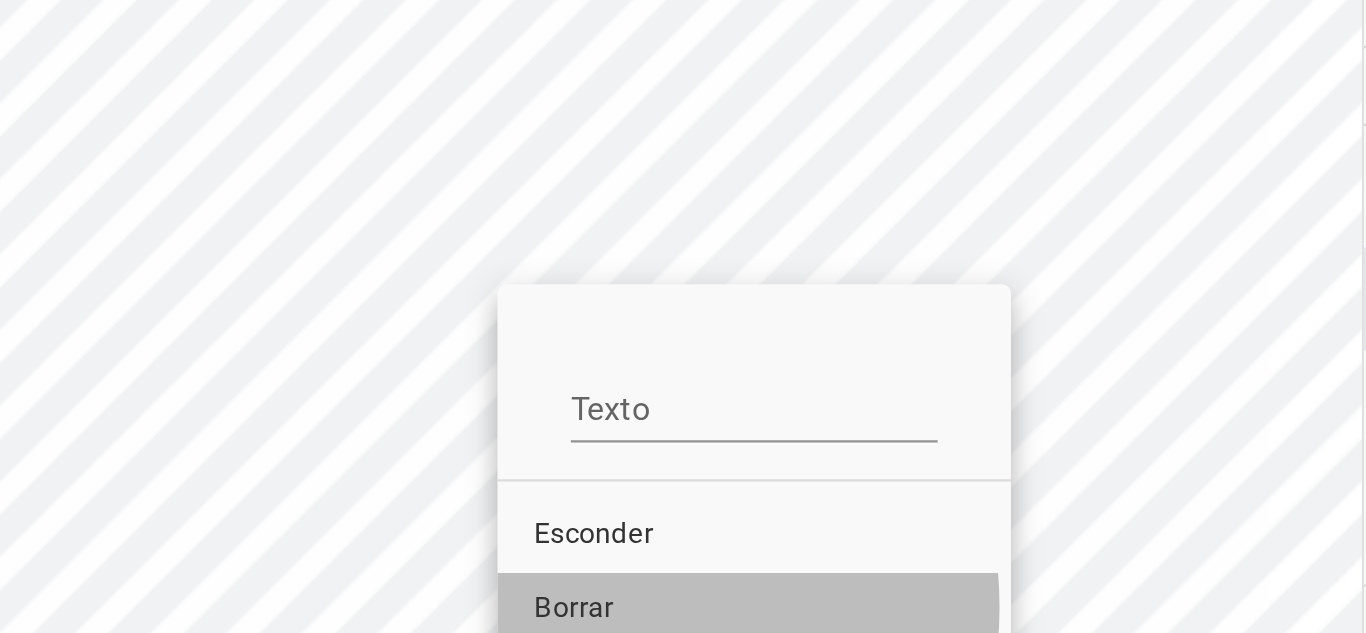 click on "Borrar" at bounding box center (729, 310) 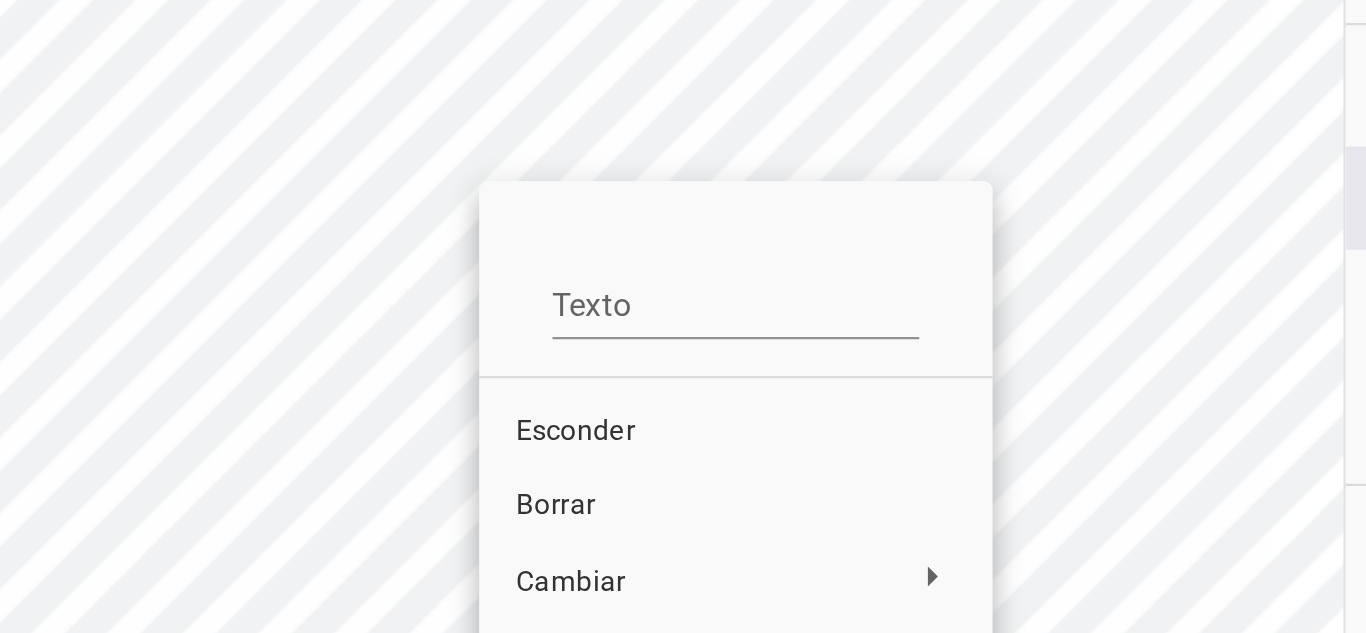 click on "Borrar" at bounding box center (729, 309) 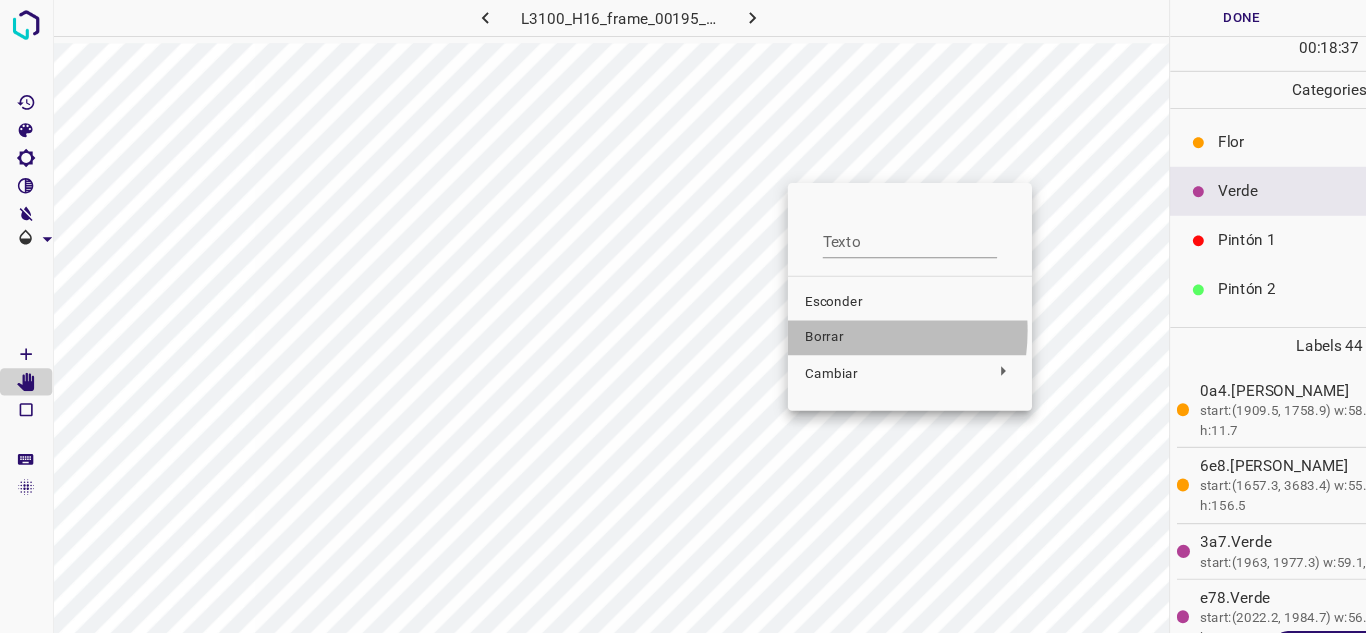 click on "Borrar" at bounding box center [756, 309] 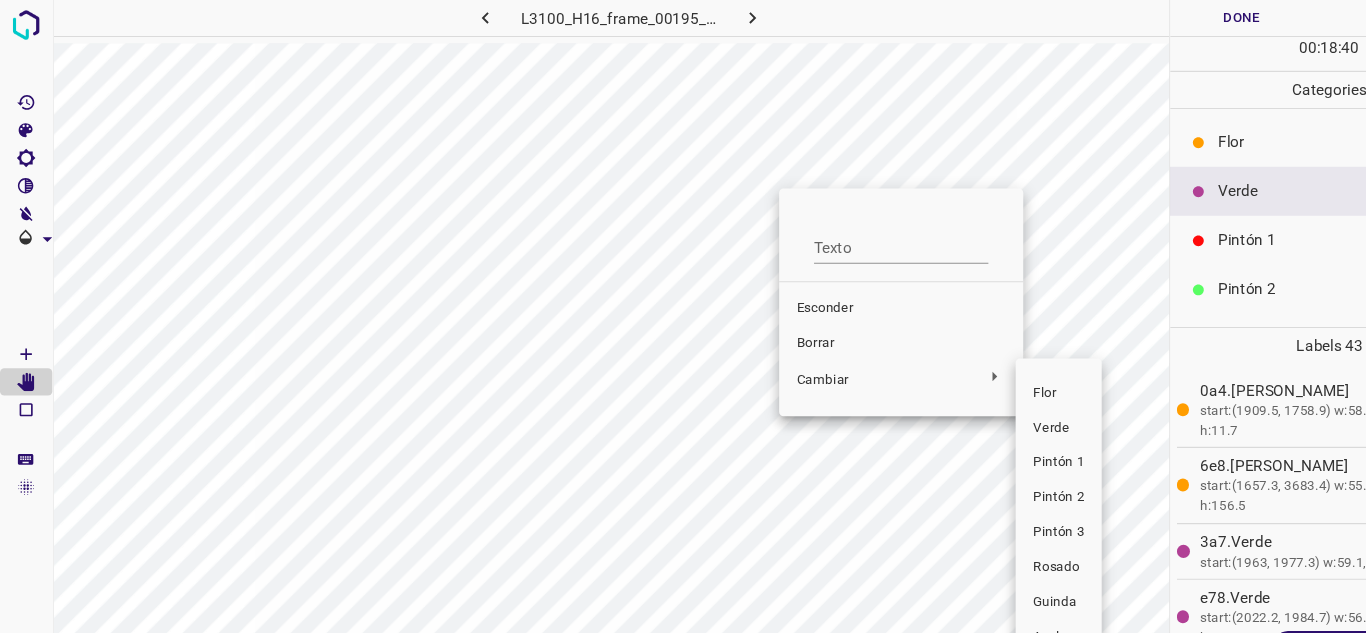 click at bounding box center [683, 316] 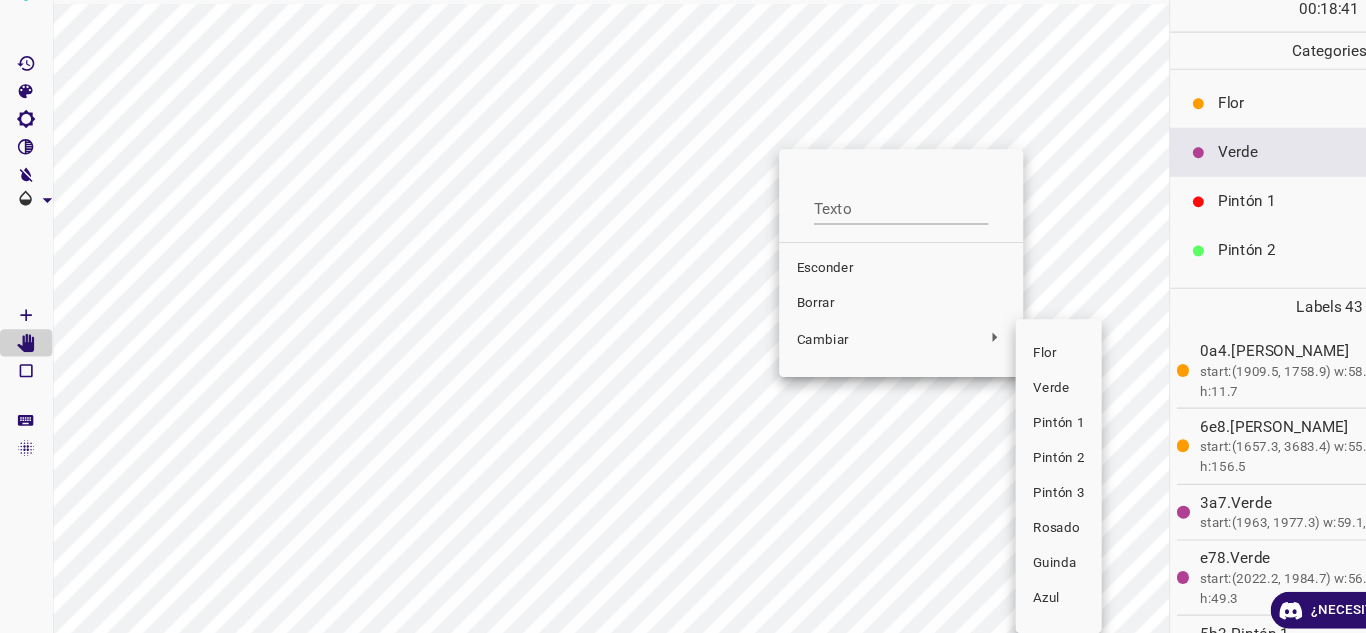 click at bounding box center (683, 316) 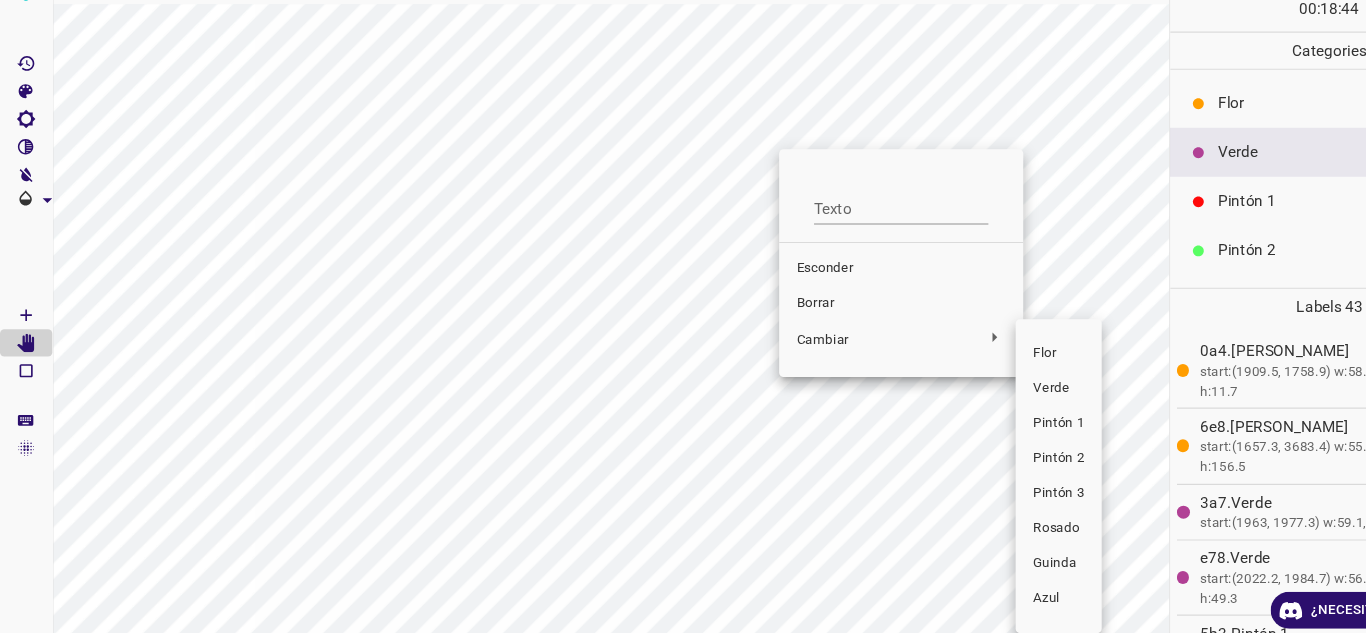 click at bounding box center [683, 316] 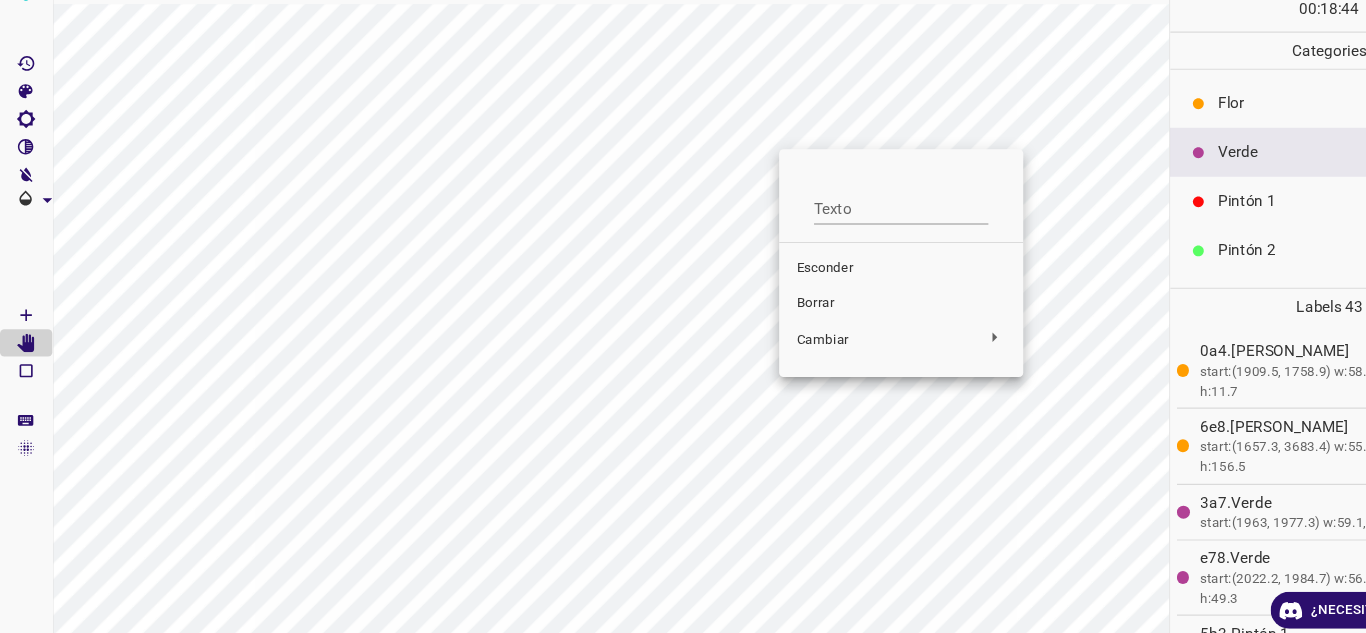 click on "Borrar" at bounding box center (748, 314) 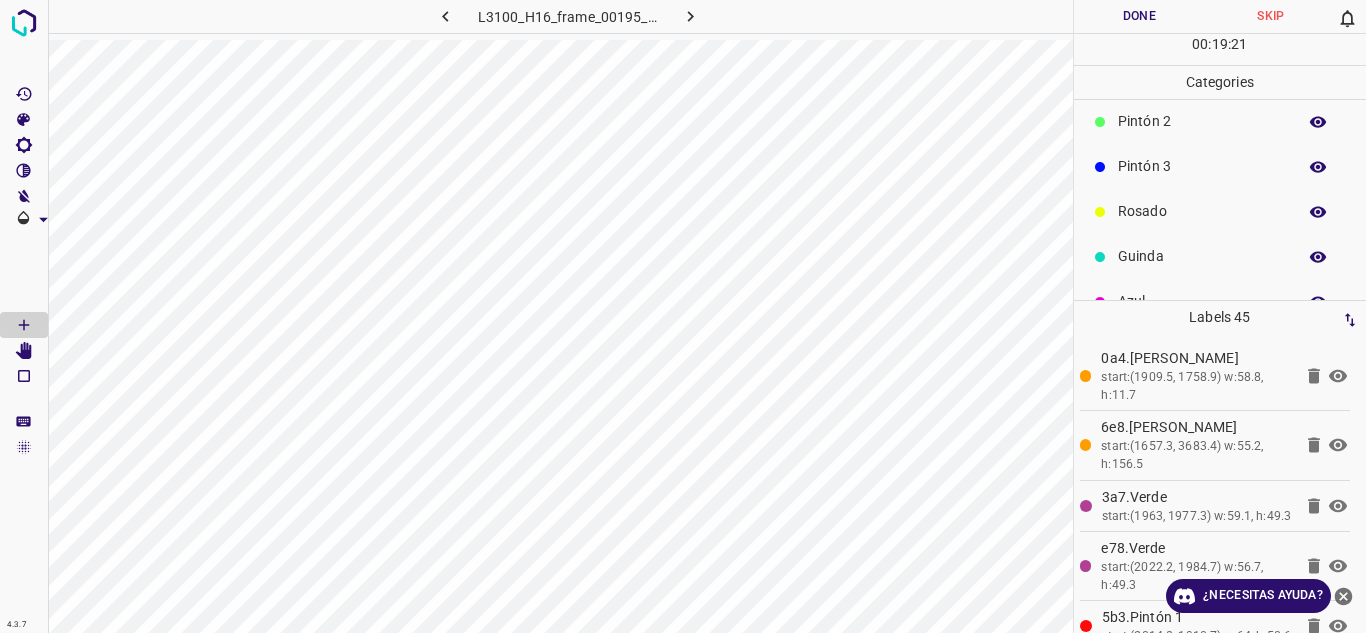 scroll, scrollTop: 176, scrollLeft: 0, axis: vertical 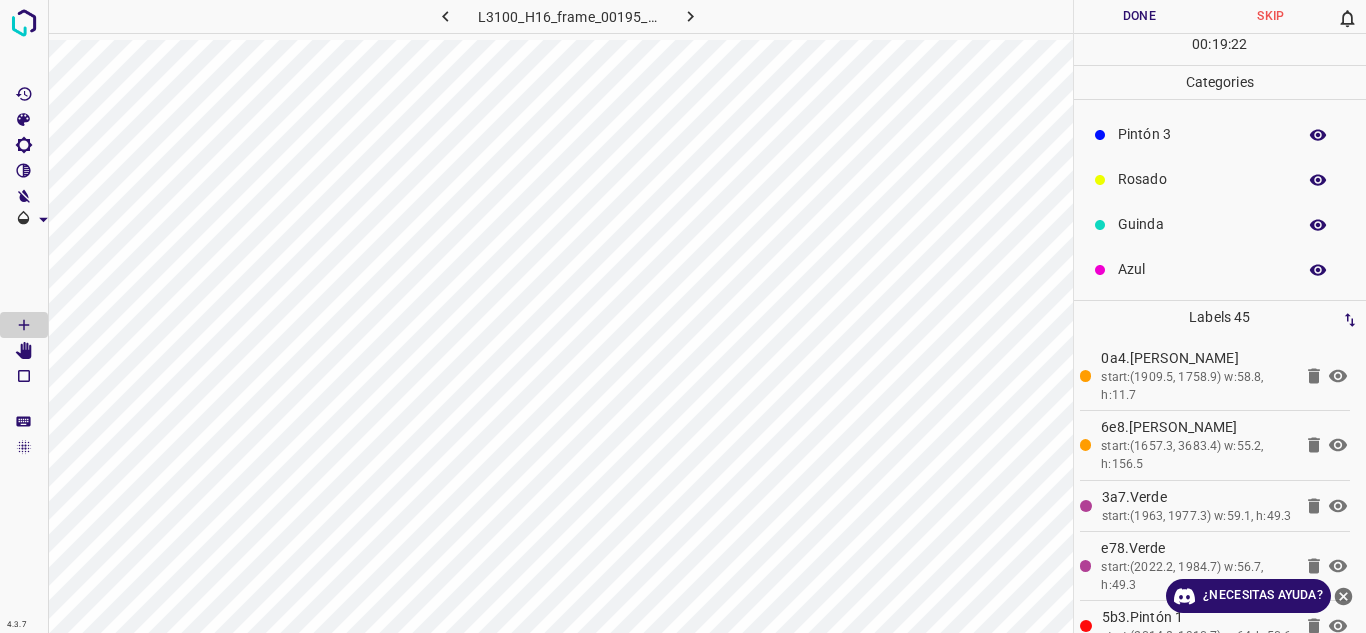 click on "Azul" at bounding box center [1202, 269] 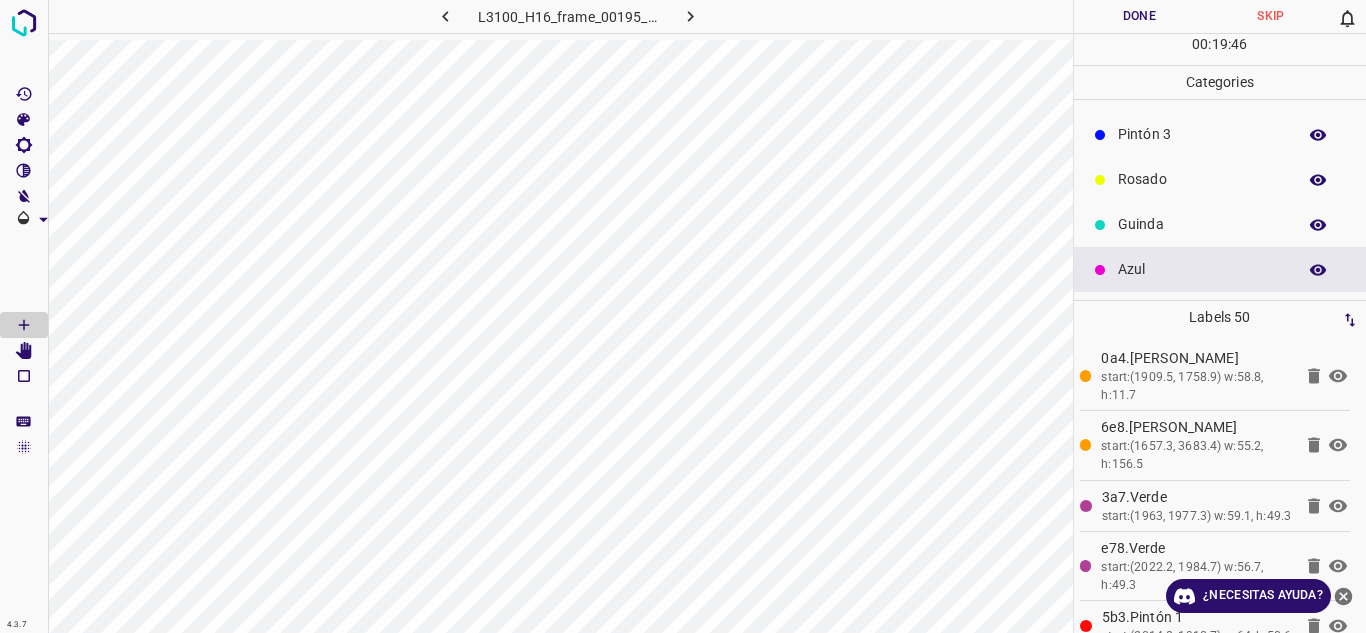 click on "Rosado" at bounding box center (1202, 179) 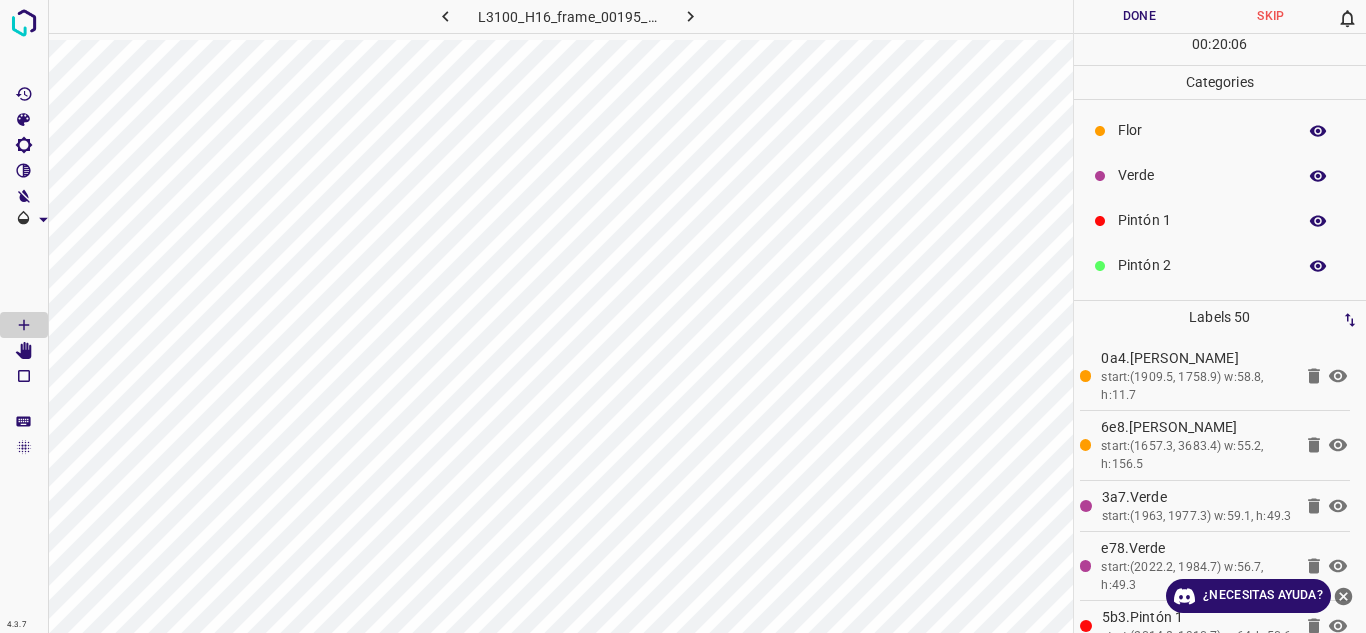 scroll, scrollTop: 1, scrollLeft: 0, axis: vertical 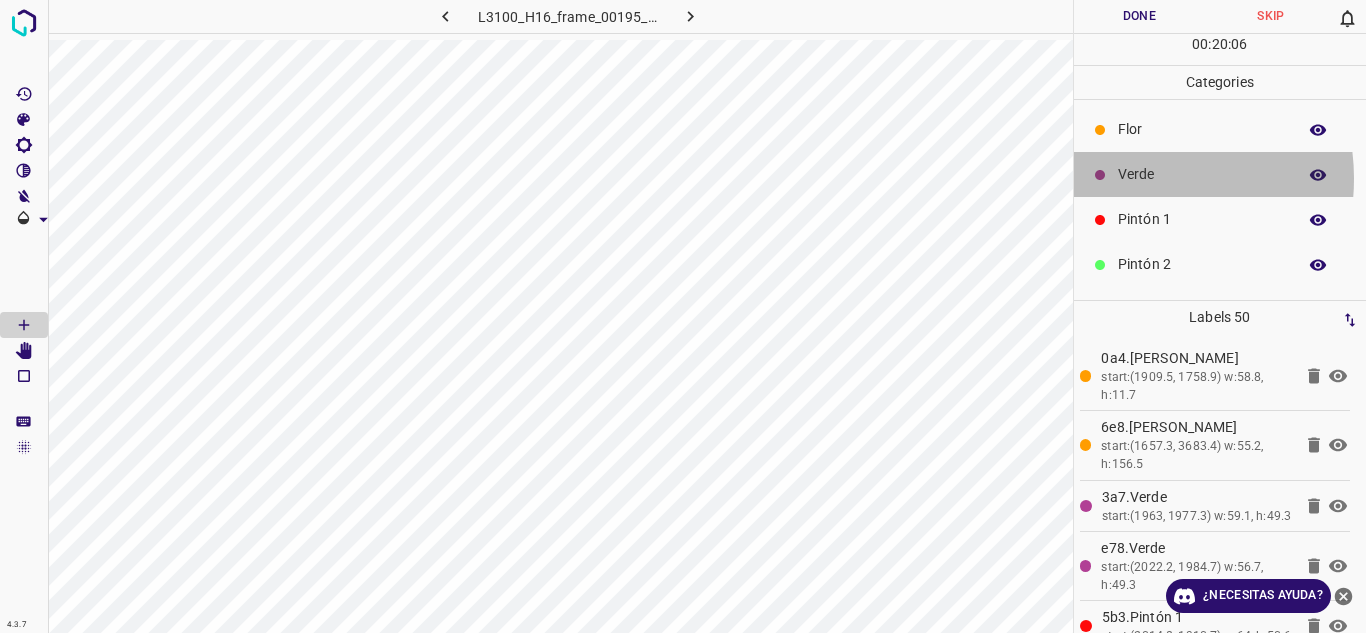 click on "Verde" at bounding box center [1202, 174] 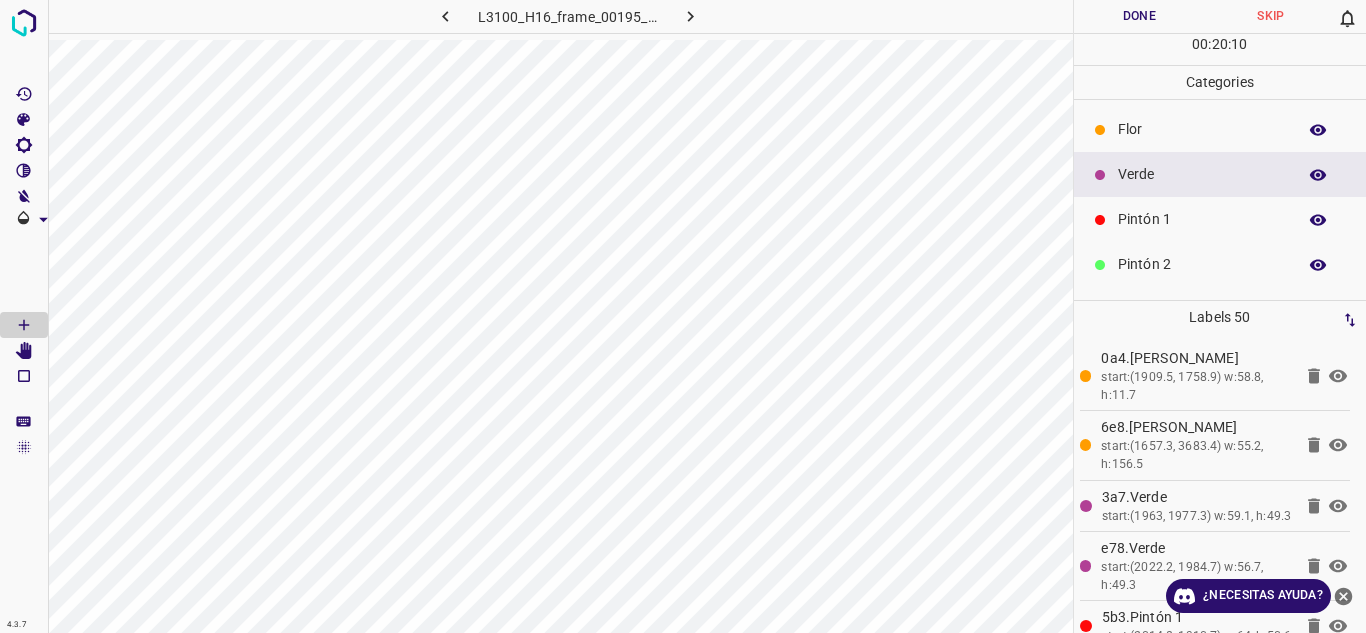 click on "Pintón 1" at bounding box center (1220, 219) 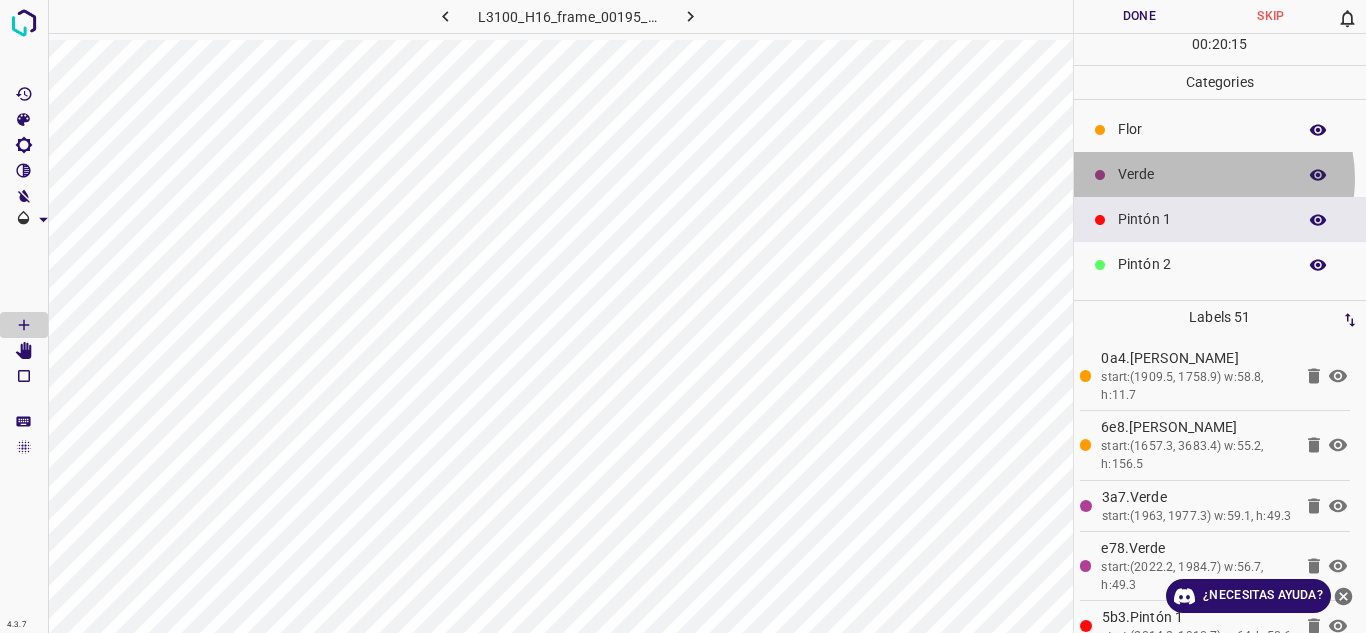 click on "Verde" at bounding box center (1202, 174) 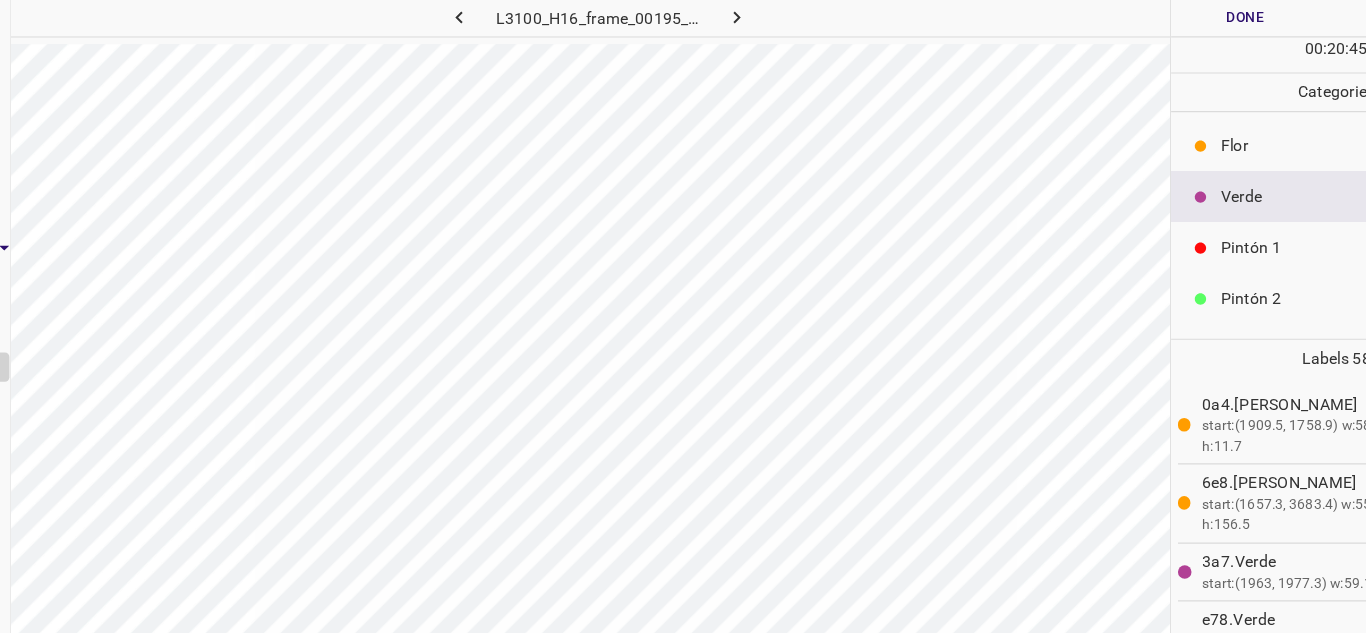 click on "Pintón 1" at bounding box center (1202, 219) 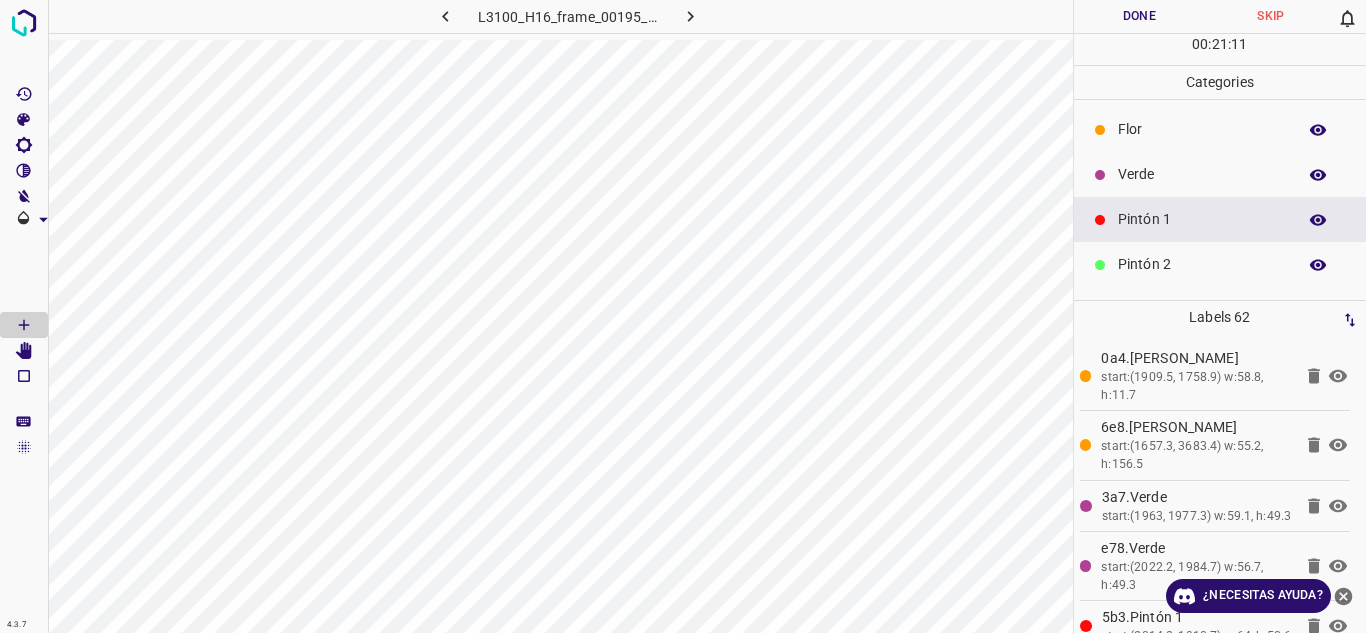 click on "Pintón 2" at bounding box center [1202, 264] 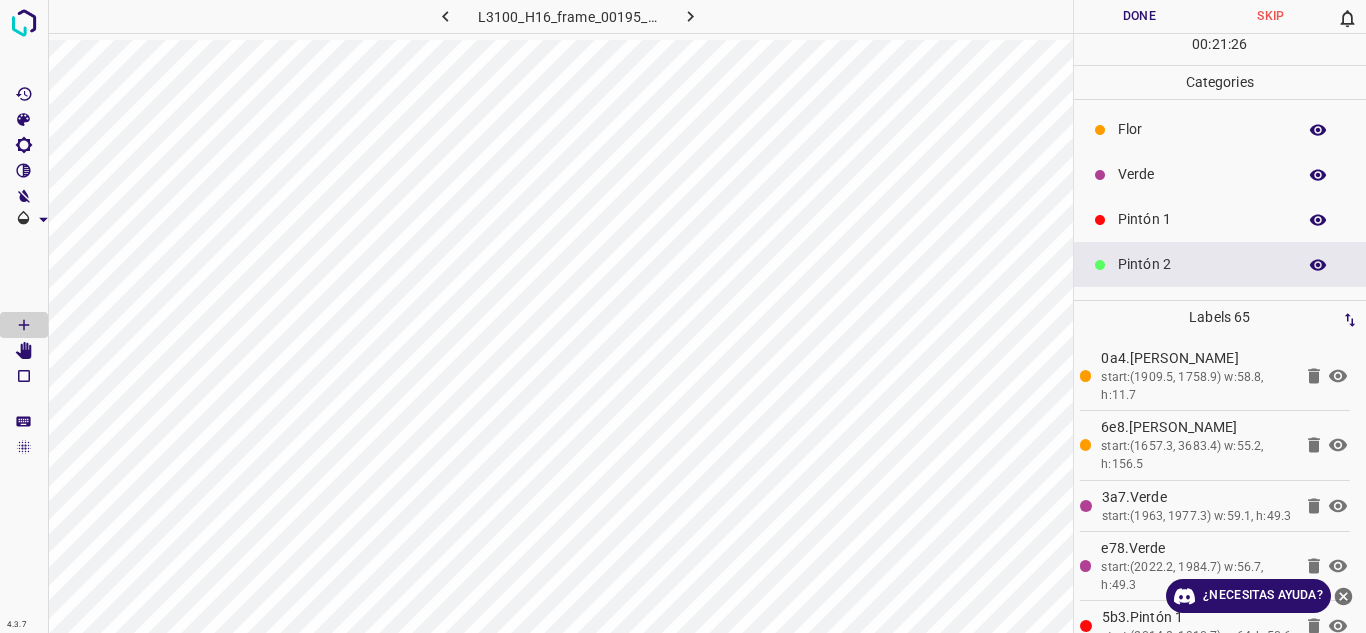 click on "Verde" at bounding box center [1202, 174] 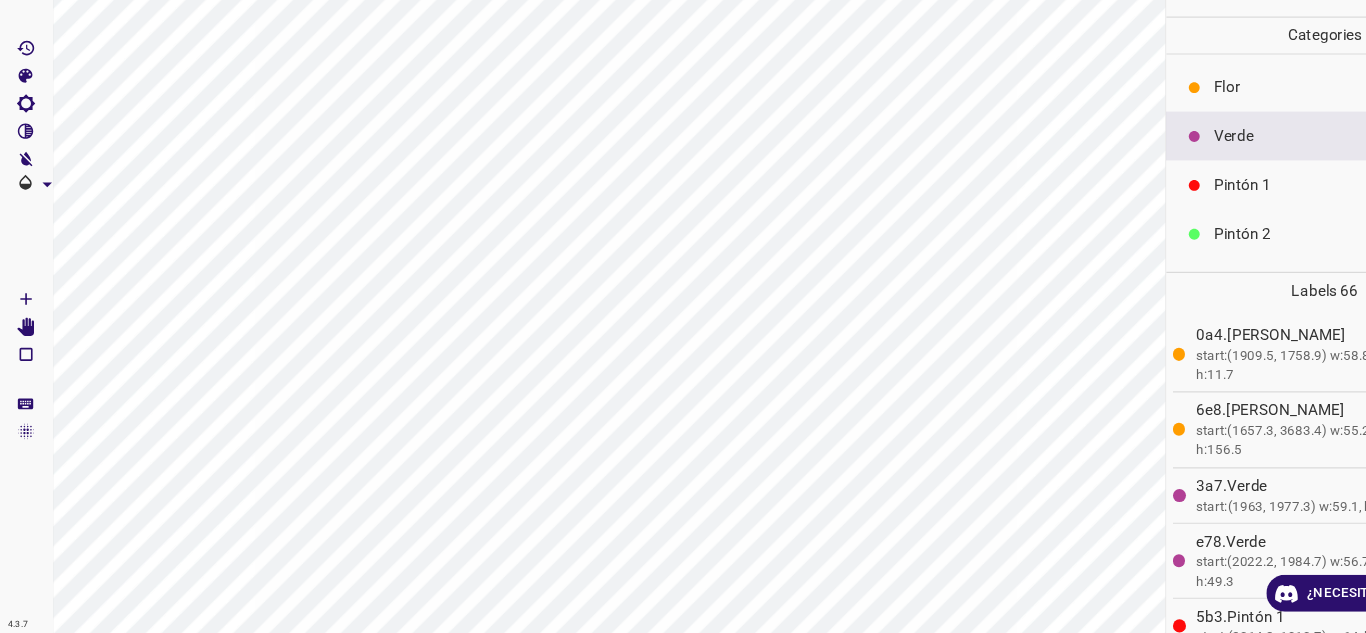 scroll, scrollTop: 0, scrollLeft: 0, axis: both 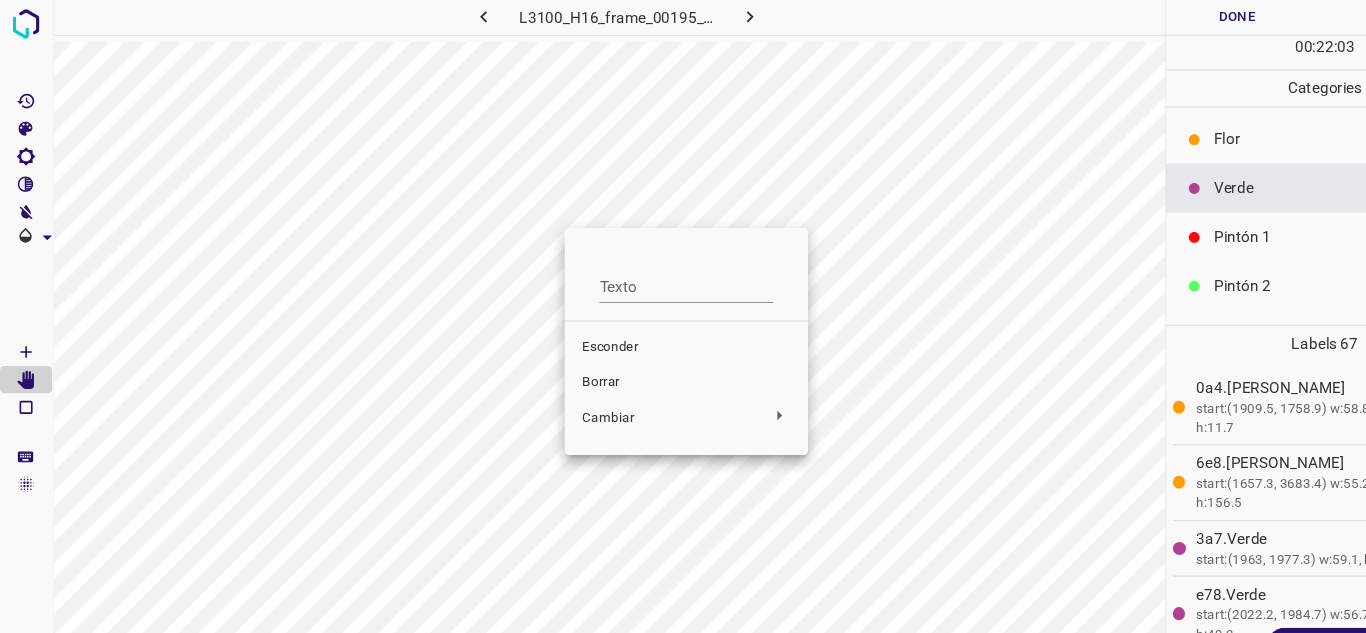 click on "Borrar" at bounding box center [553, 352] 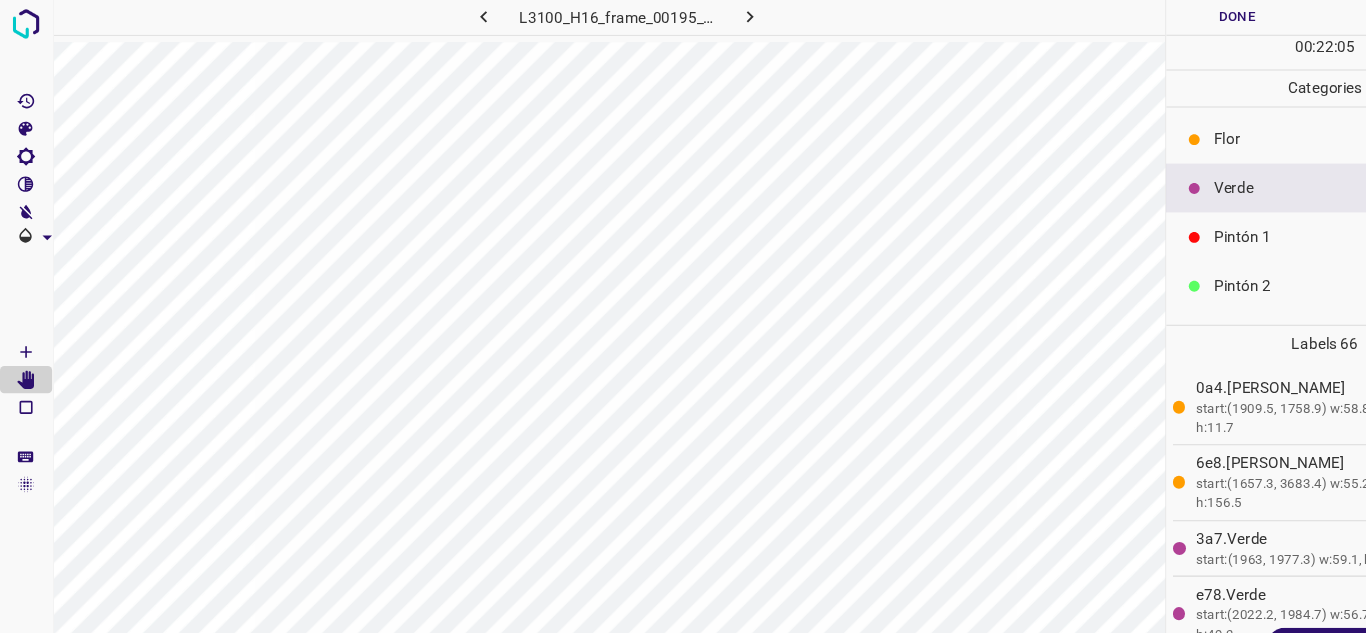 click on "Pintón 1" at bounding box center (1202, 219) 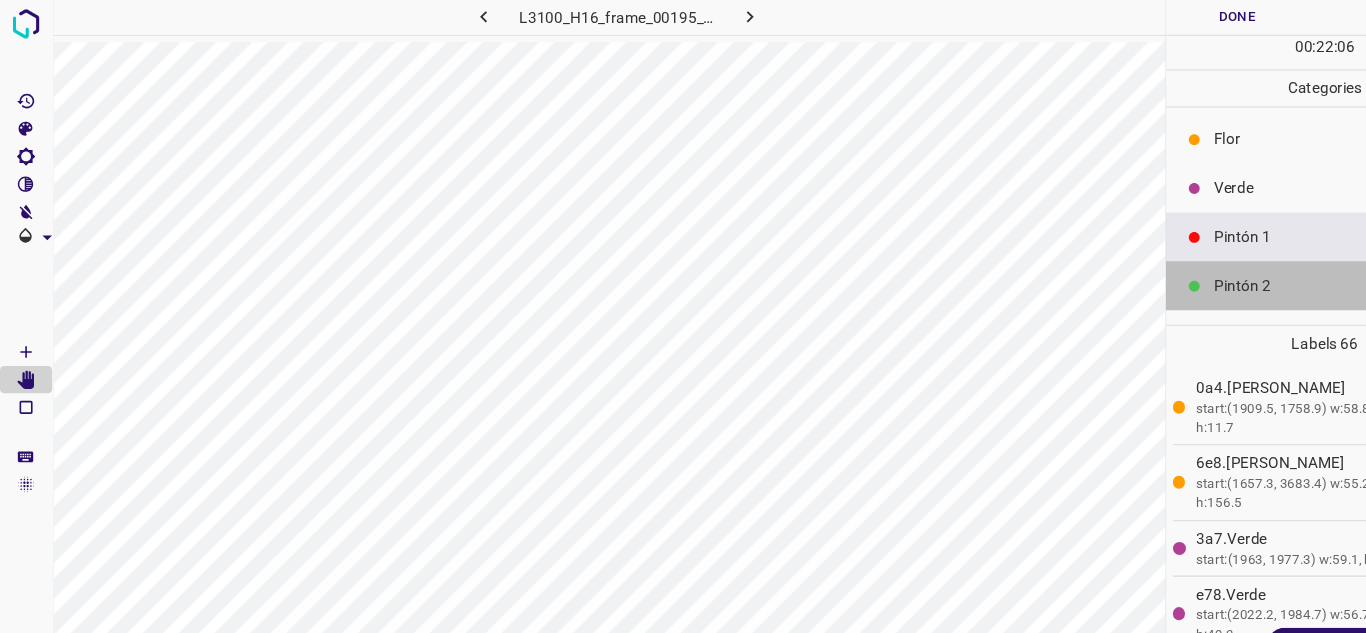 click on "Pintón 2" at bounding box center [1202, 264] 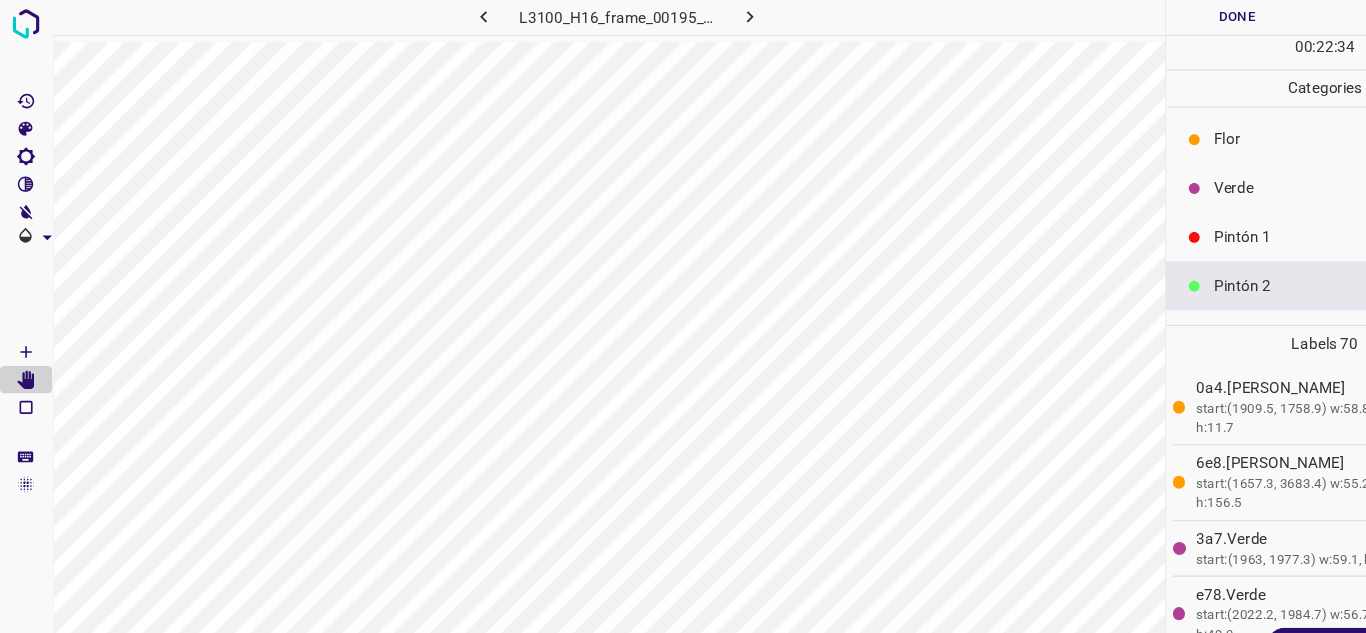 click on "Pintón 1" at bounding box center [1202, 219] 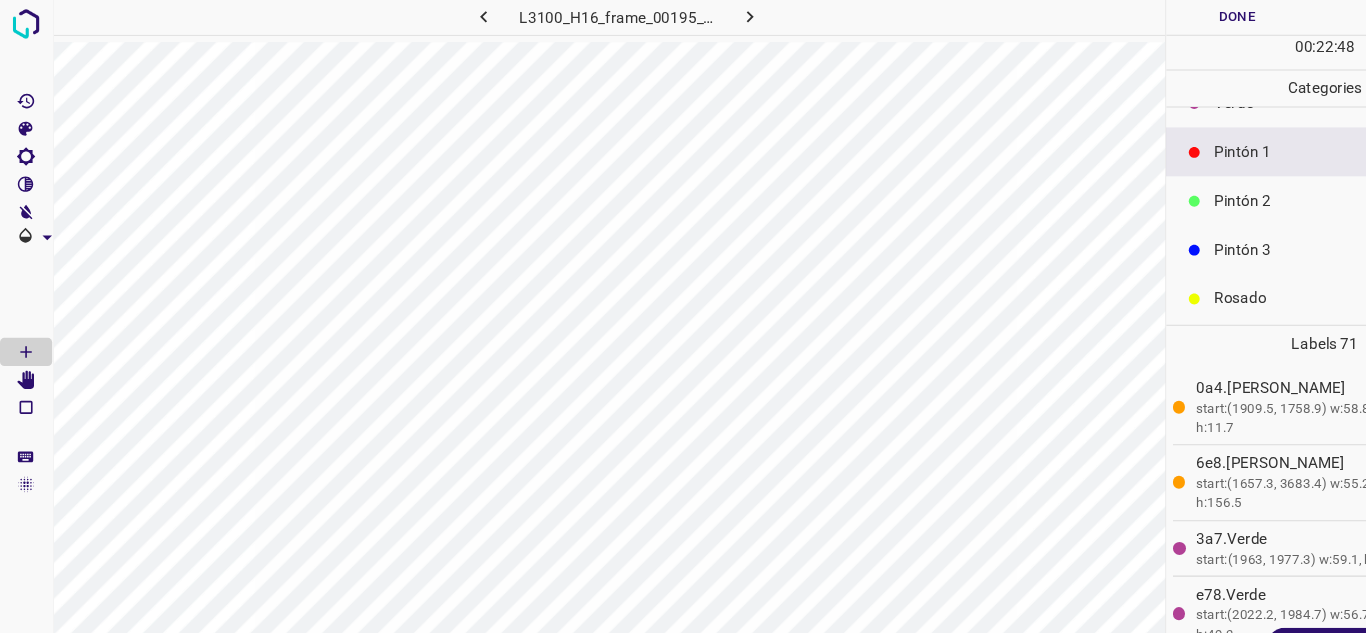 scroll, scrollTop: 176, scrollLeft: 0, axis: vertical 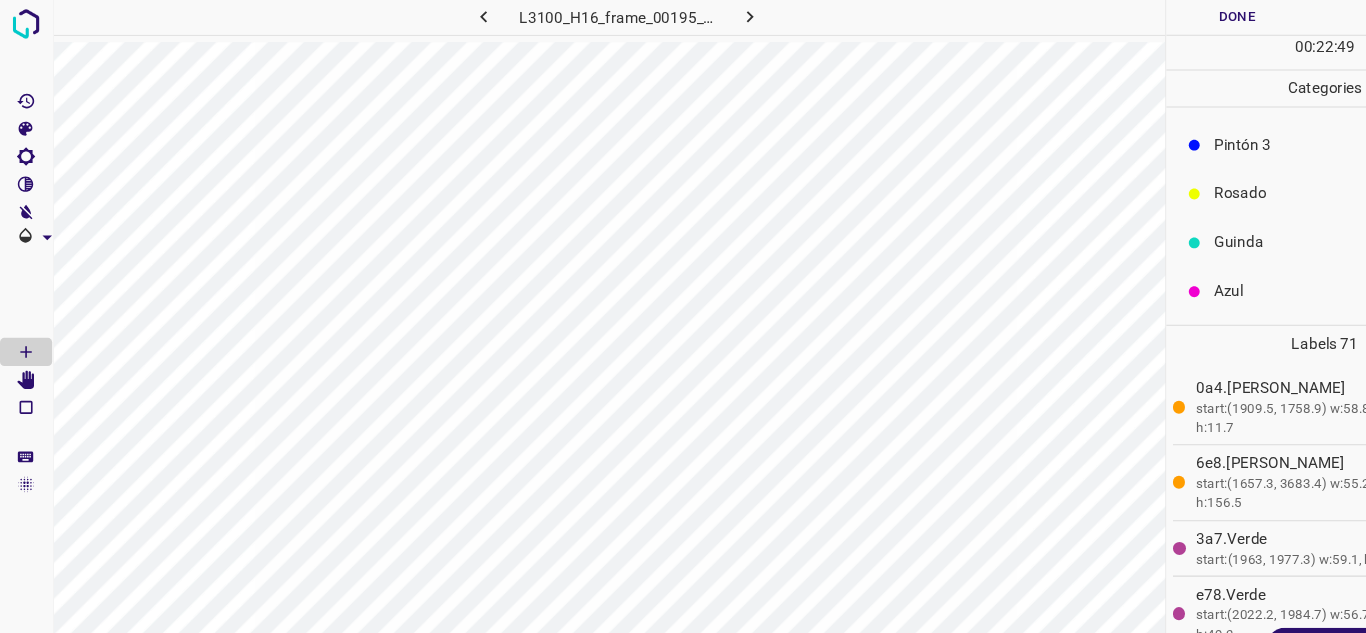 click on "Azul" at bounding box center [1202, 269] 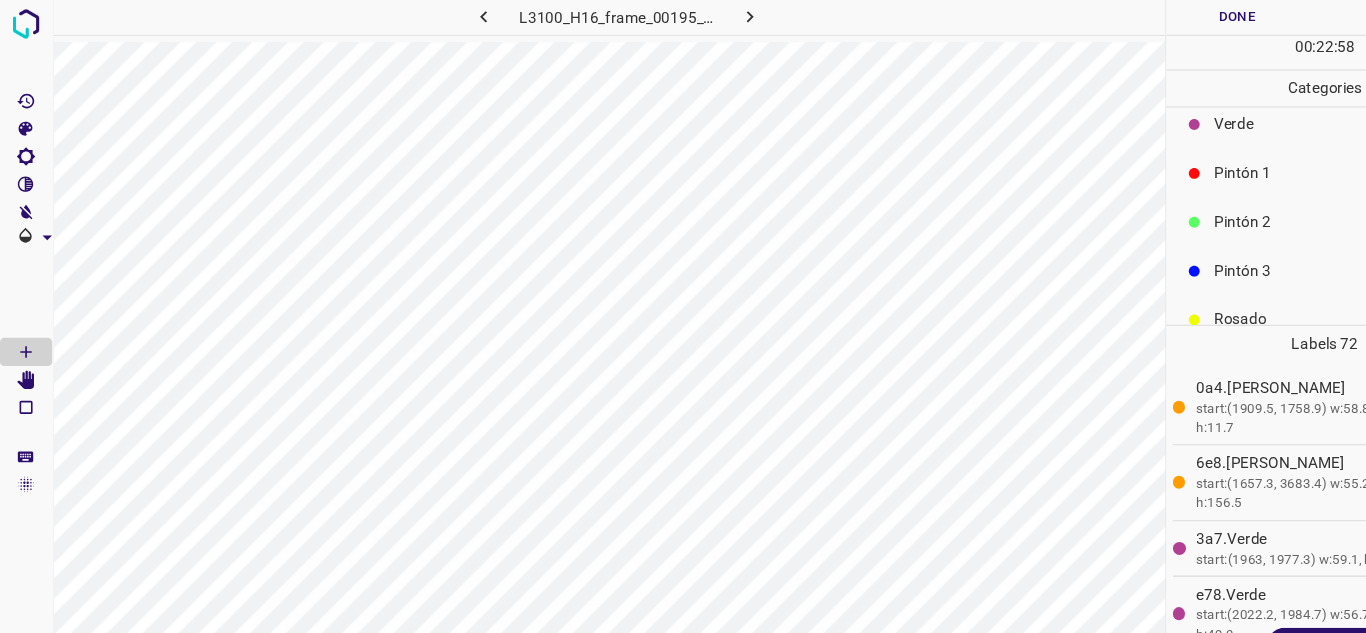 scroll, scrollTop: 0, scrollLeft: 0, axis: both 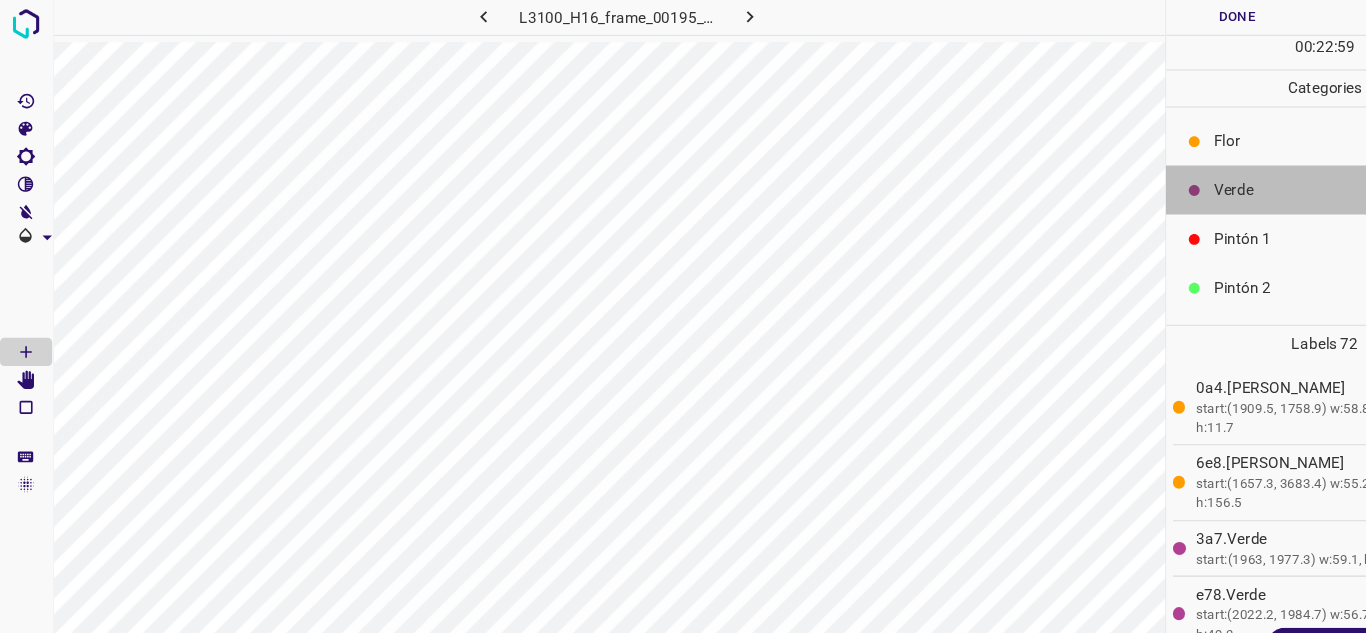 click on "Verde" at bounding box center (1220, 175) 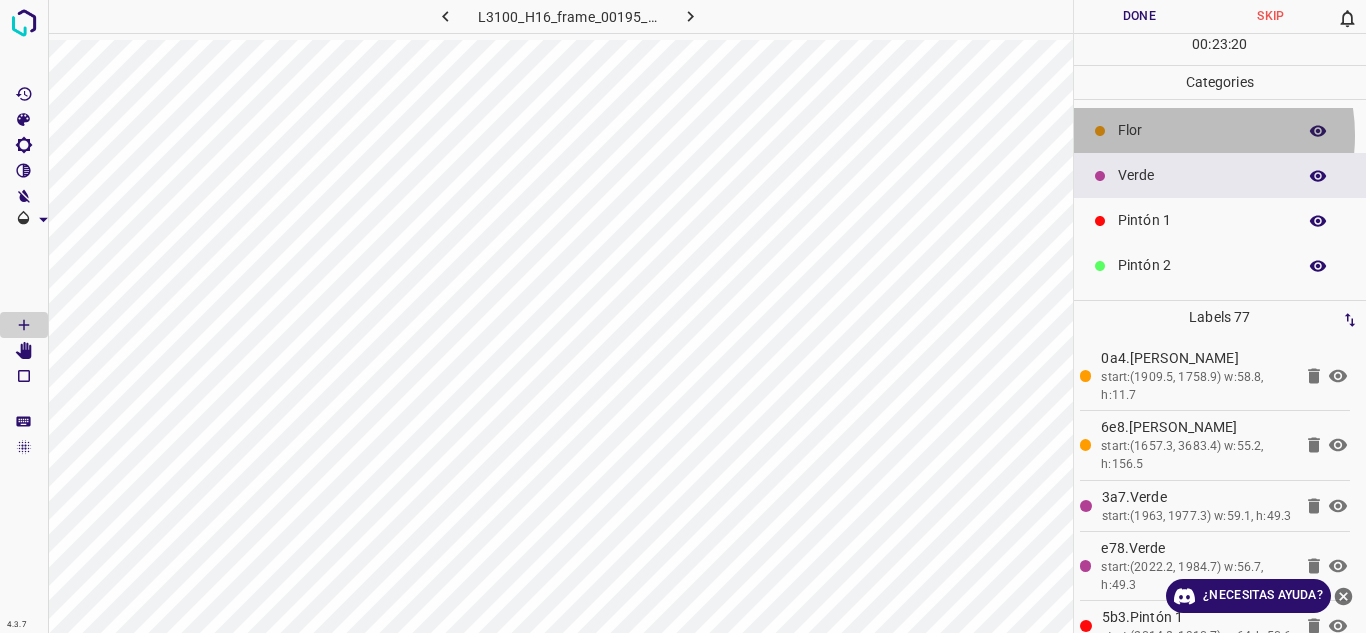 click on "Flor" at bounding box center (1202, 130) 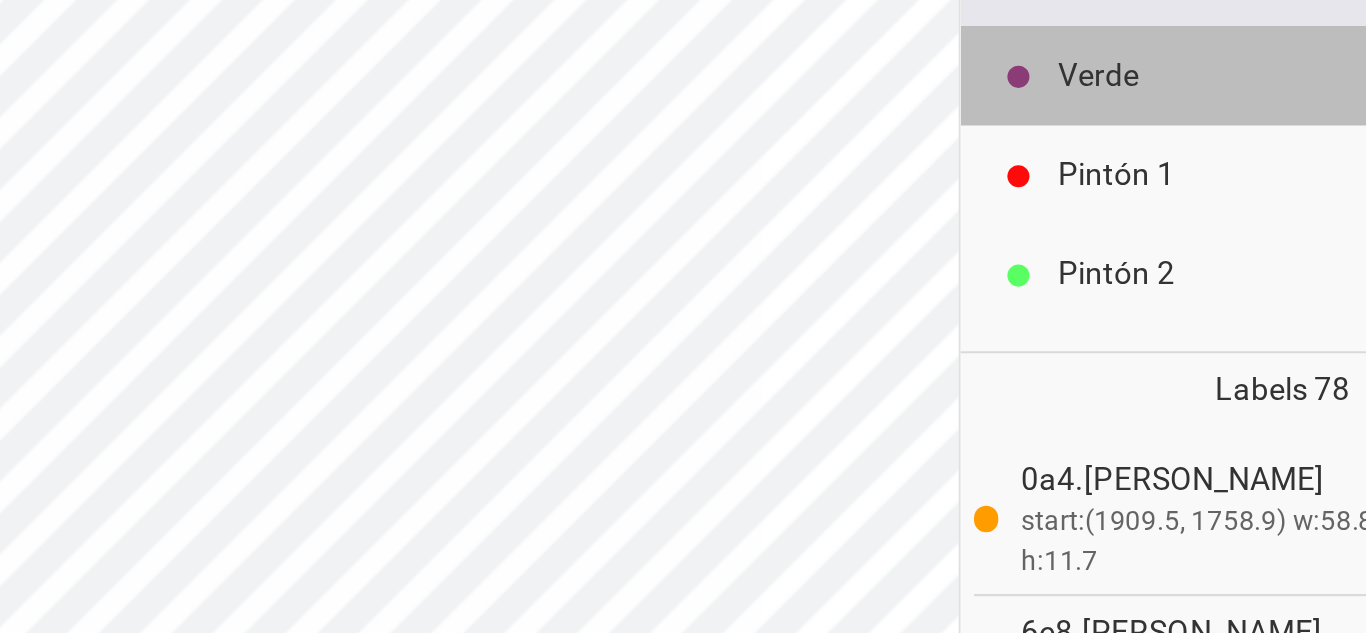 click on "Verde" at bounding box center (1202, 175) 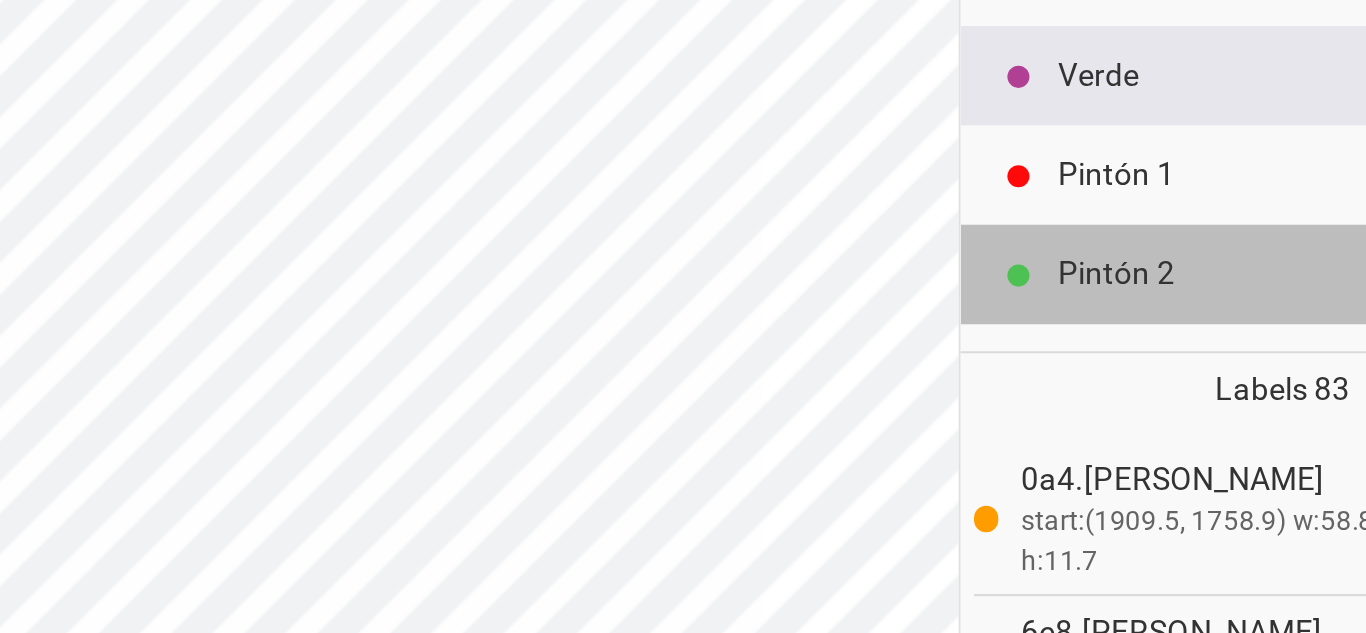 click on "Pintón 2" at bounding box center (1220, 265) 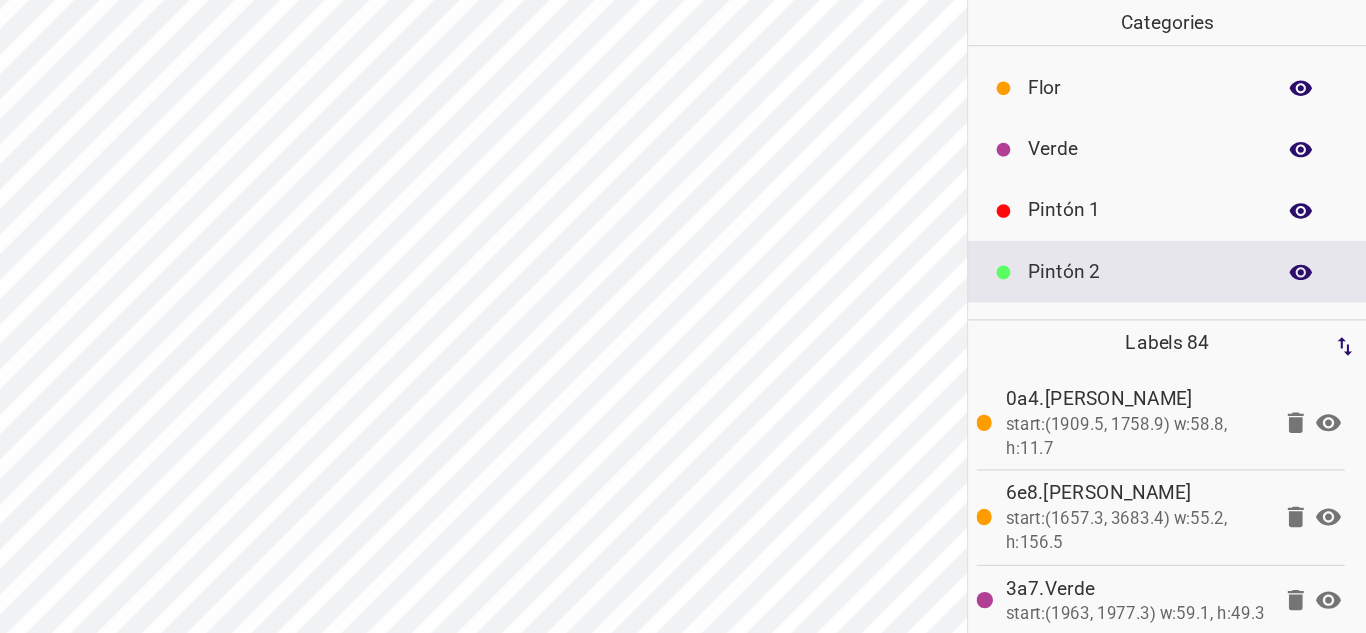 scroll, scrollTop: 0, scrollLeft: 0, axis: both 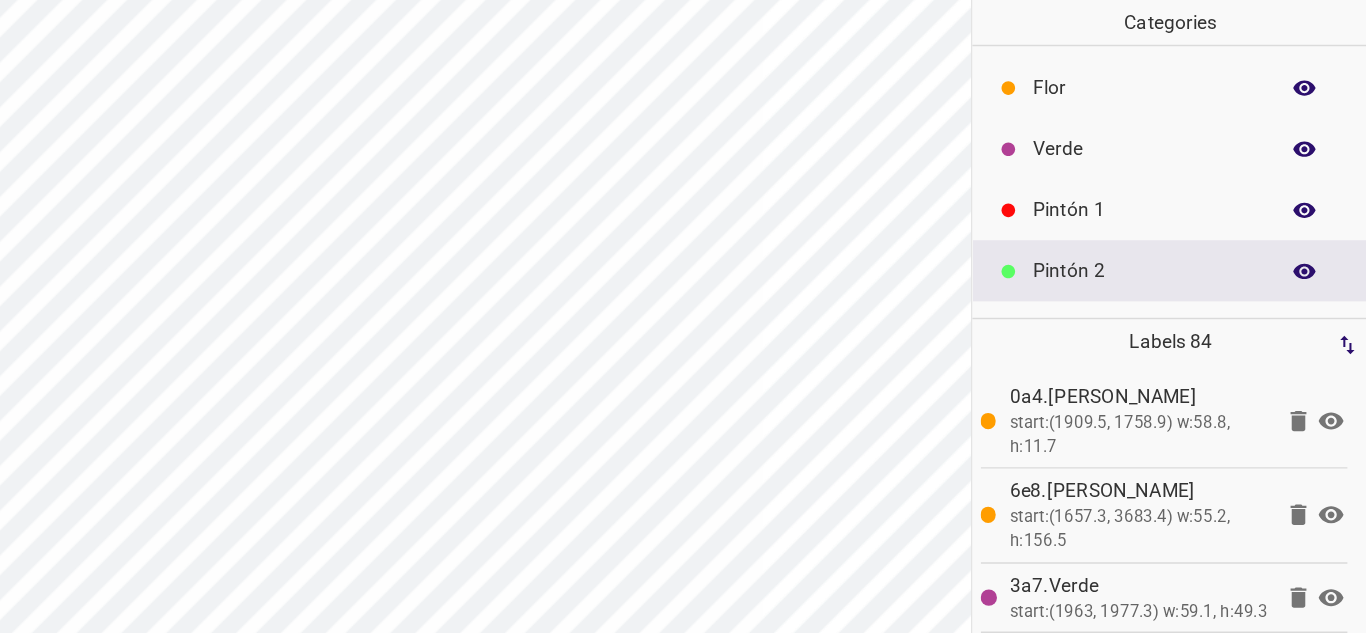 click on "Flor" at bounding box center (1202, 130) 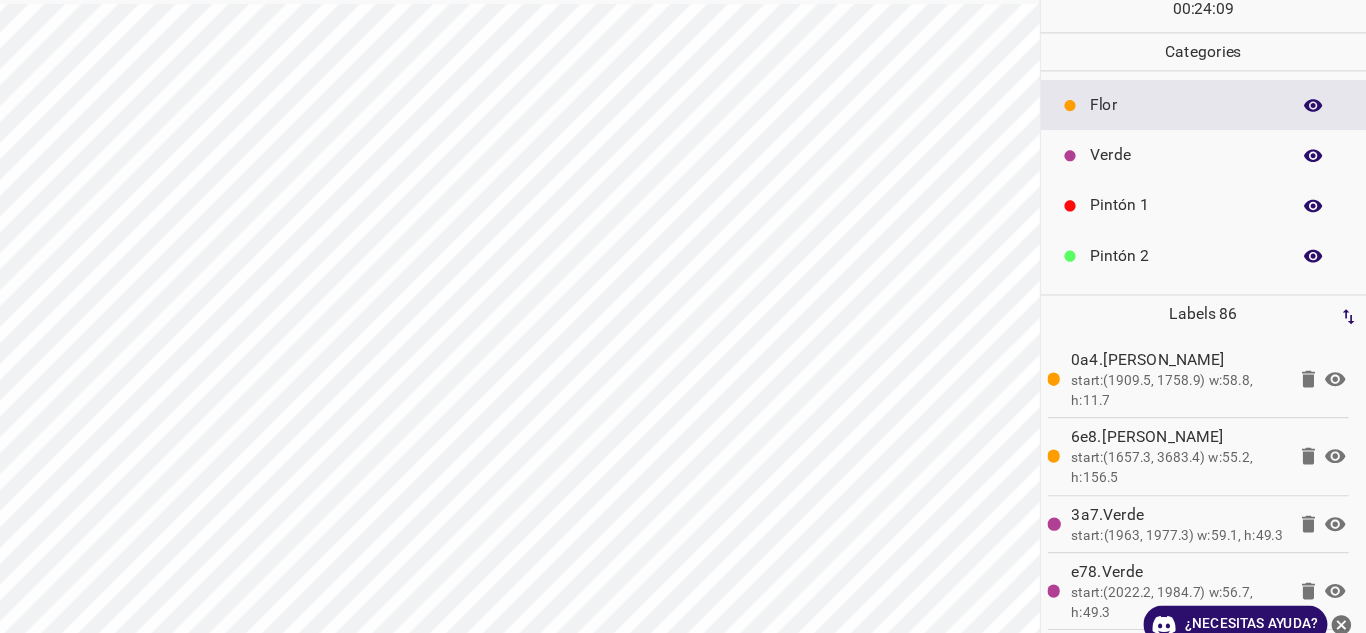 scroll, scrollTop: 0, scrollLeft: 0, axis: both 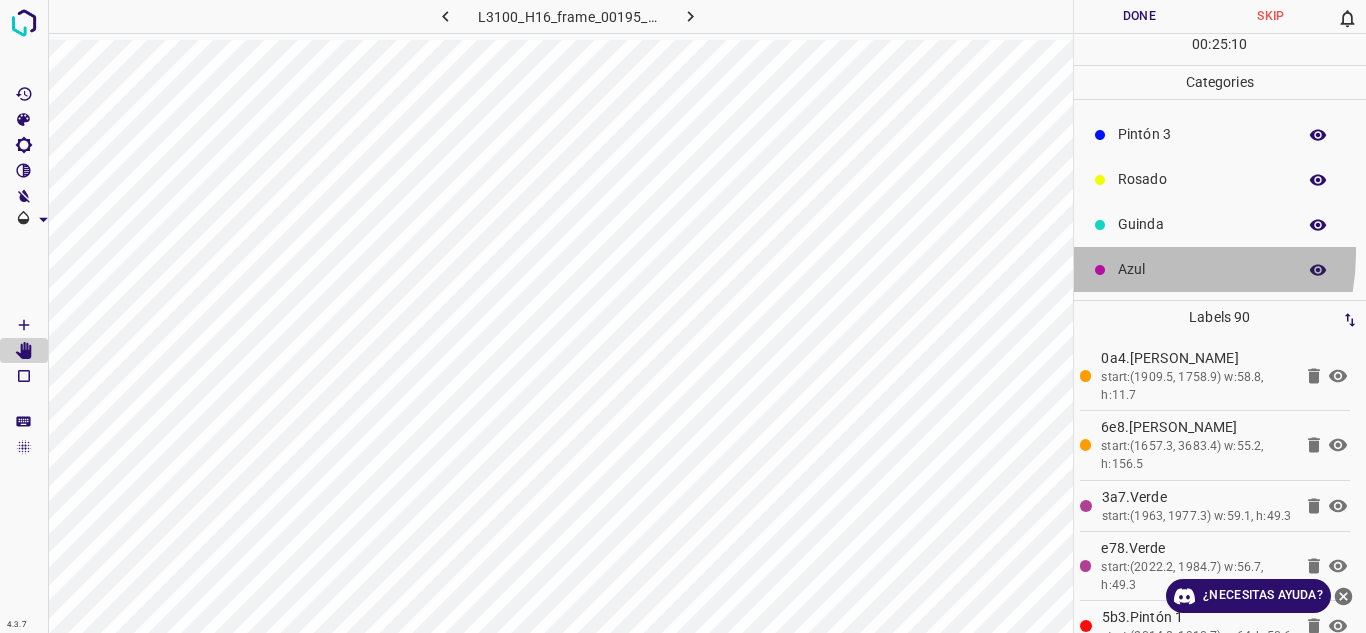 click on "Azul" at bounding box center (1220, 269) 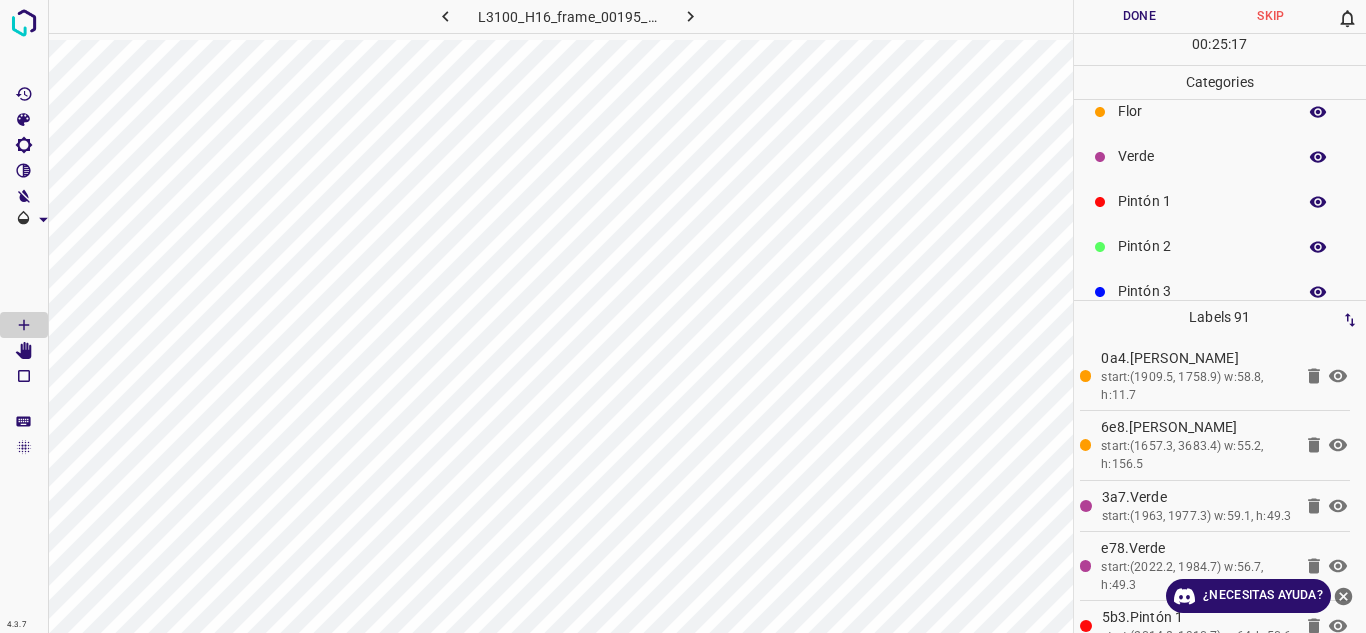 scroll, scrollTop: 17, scrollLeft: 0, axis: vertical 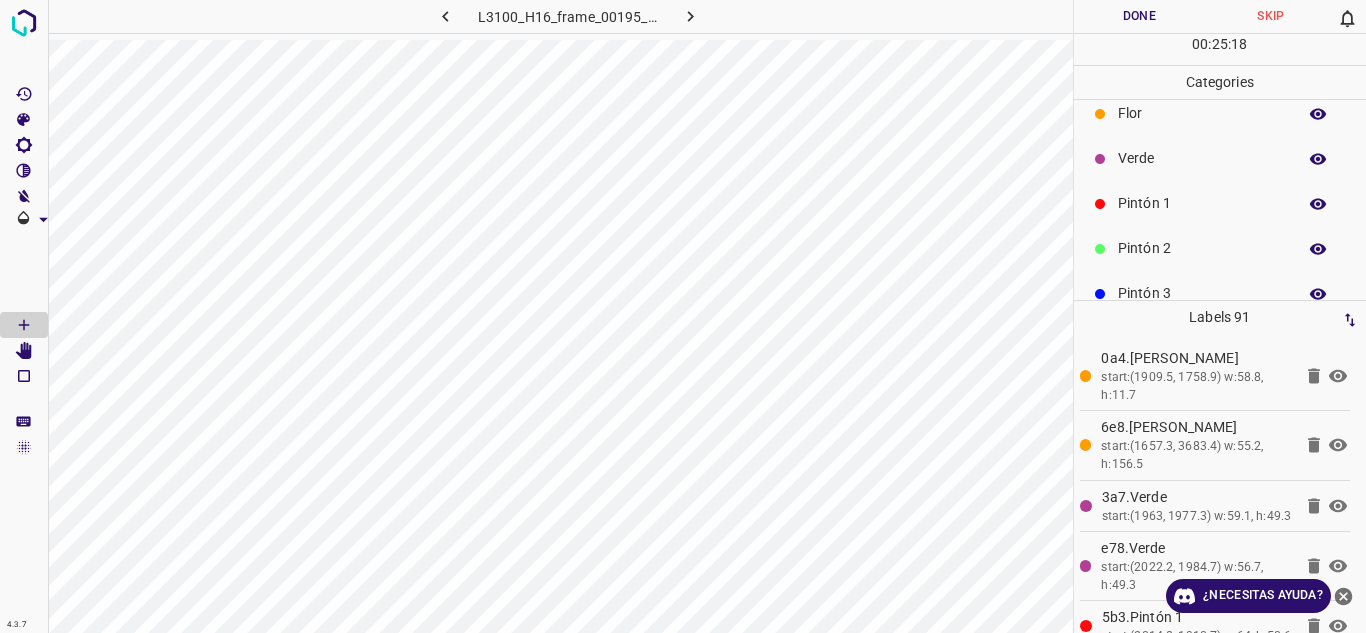 click on "Verde" at bounding box center (1202, 158) 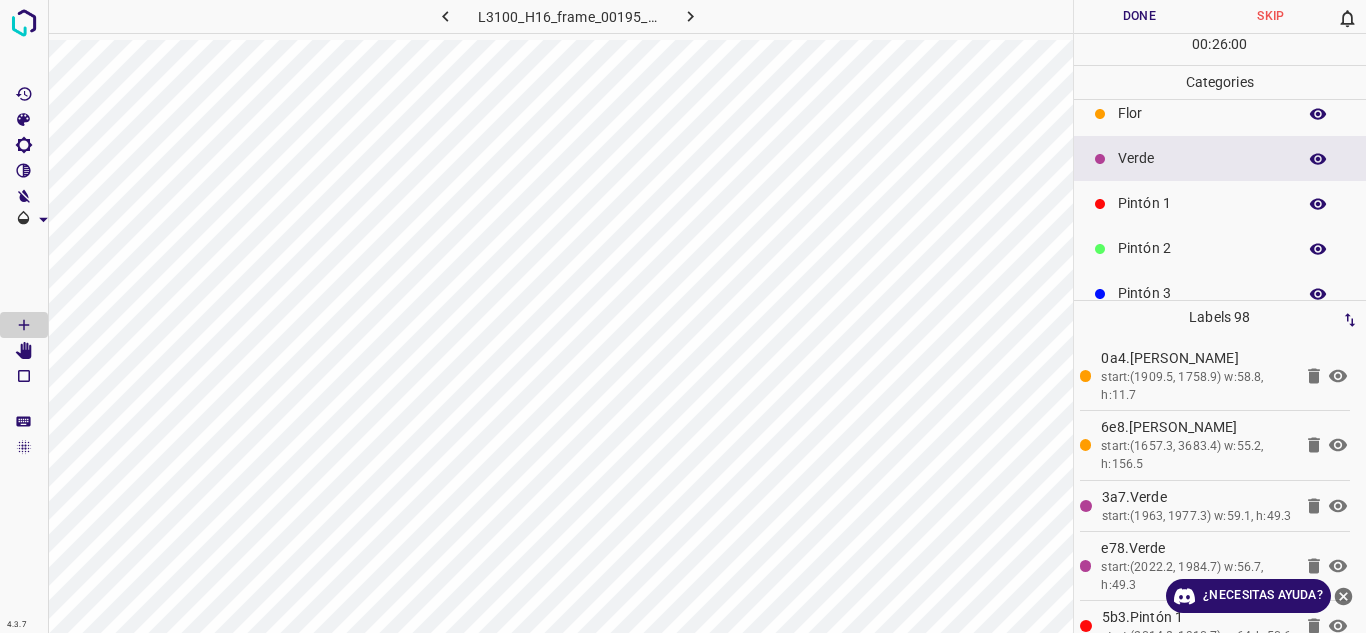 click on "Pintón 2" at bounding box center [1220, 248] 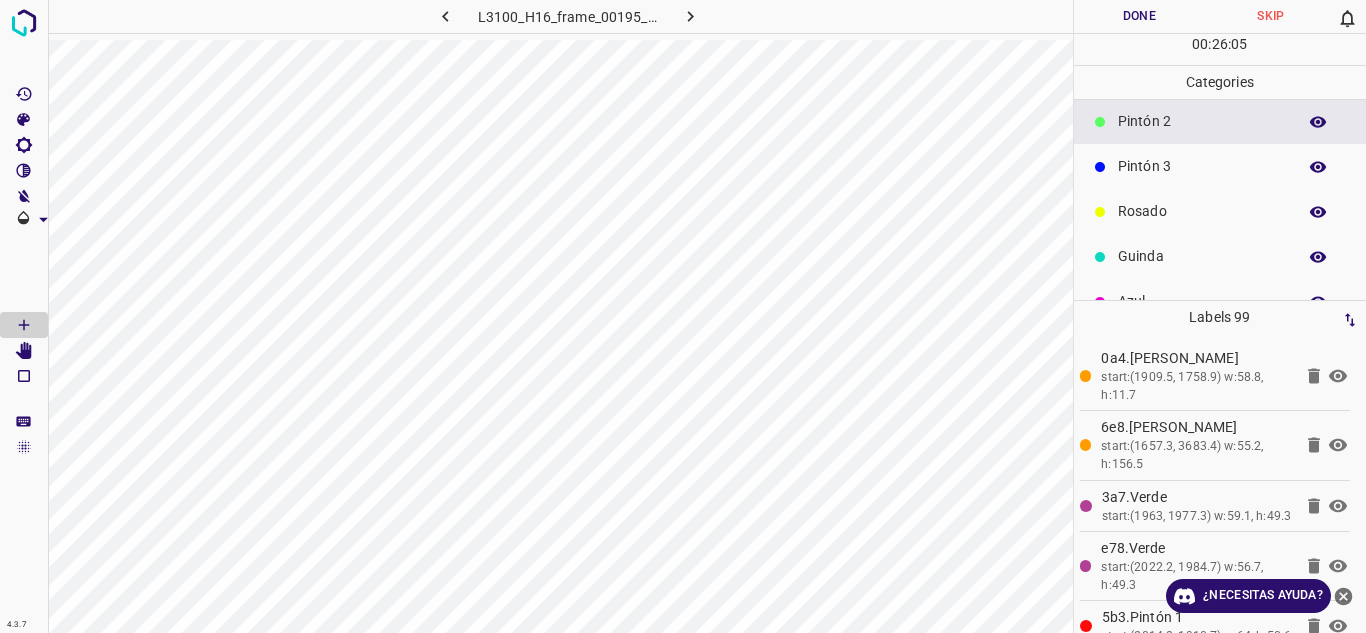 scroll, scrollTop: 176, scrollLeft: 0, axis: vertical 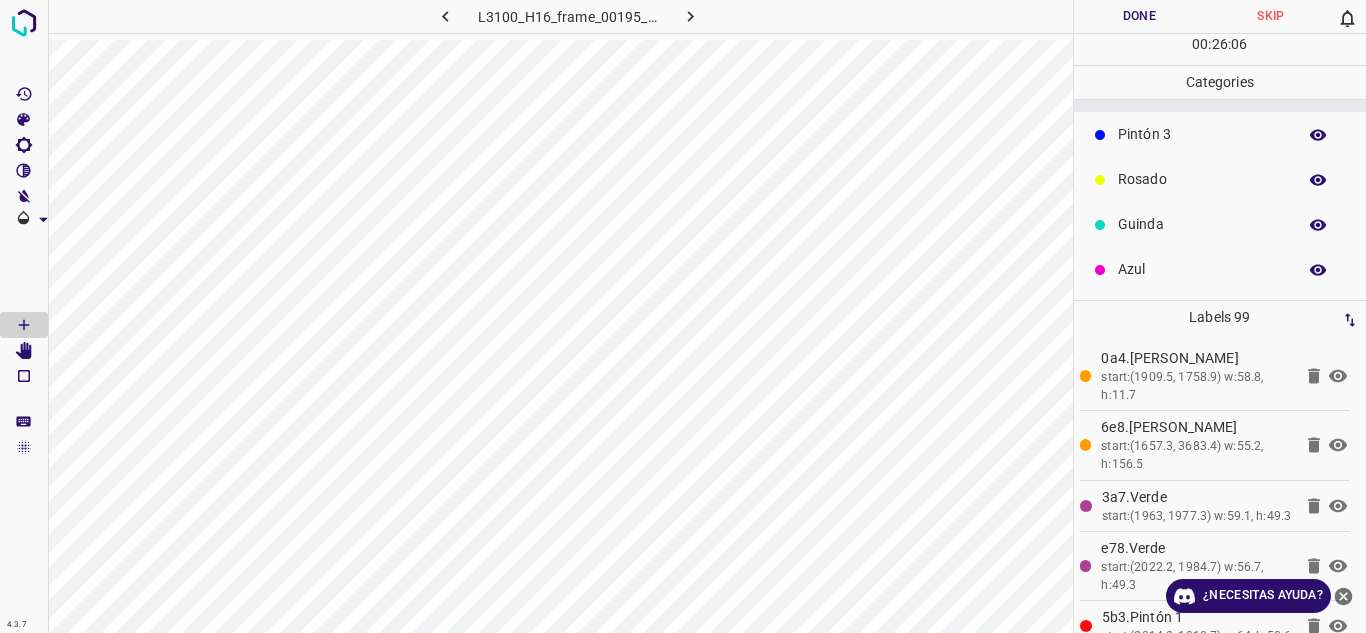 click on "Azul" at bounding box center (1202, 269) 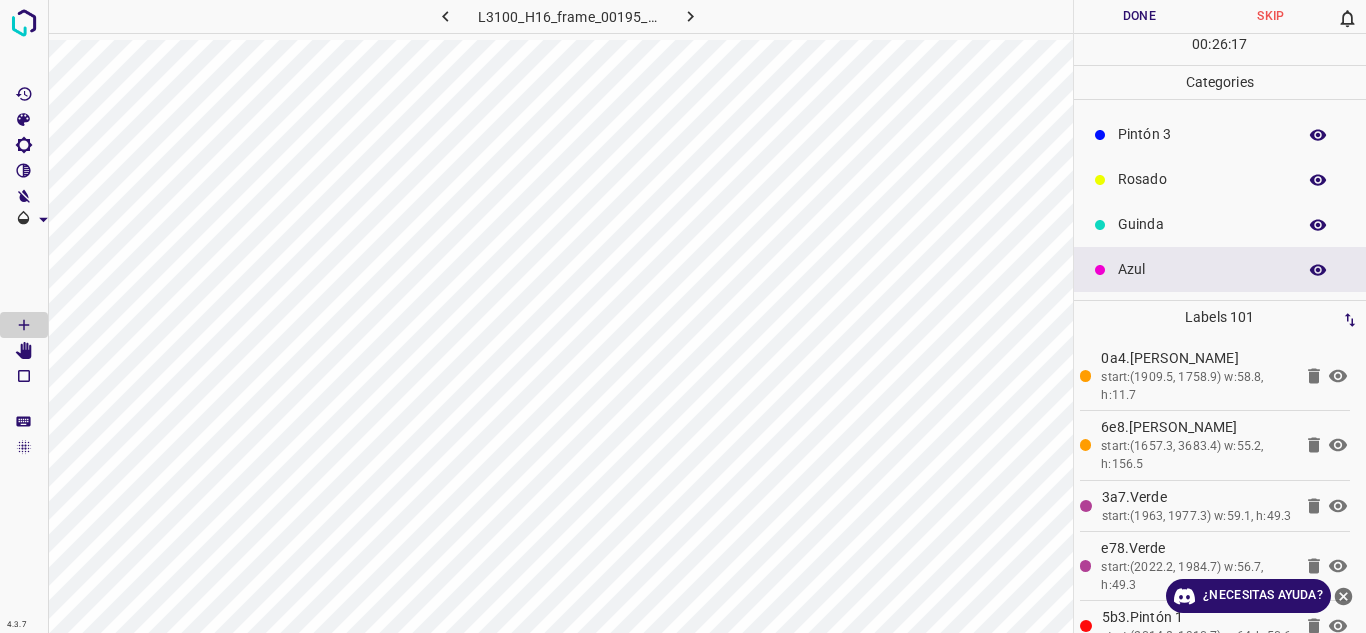 scroll, scrollTop: 0, scrollLeft: 0, axis: both 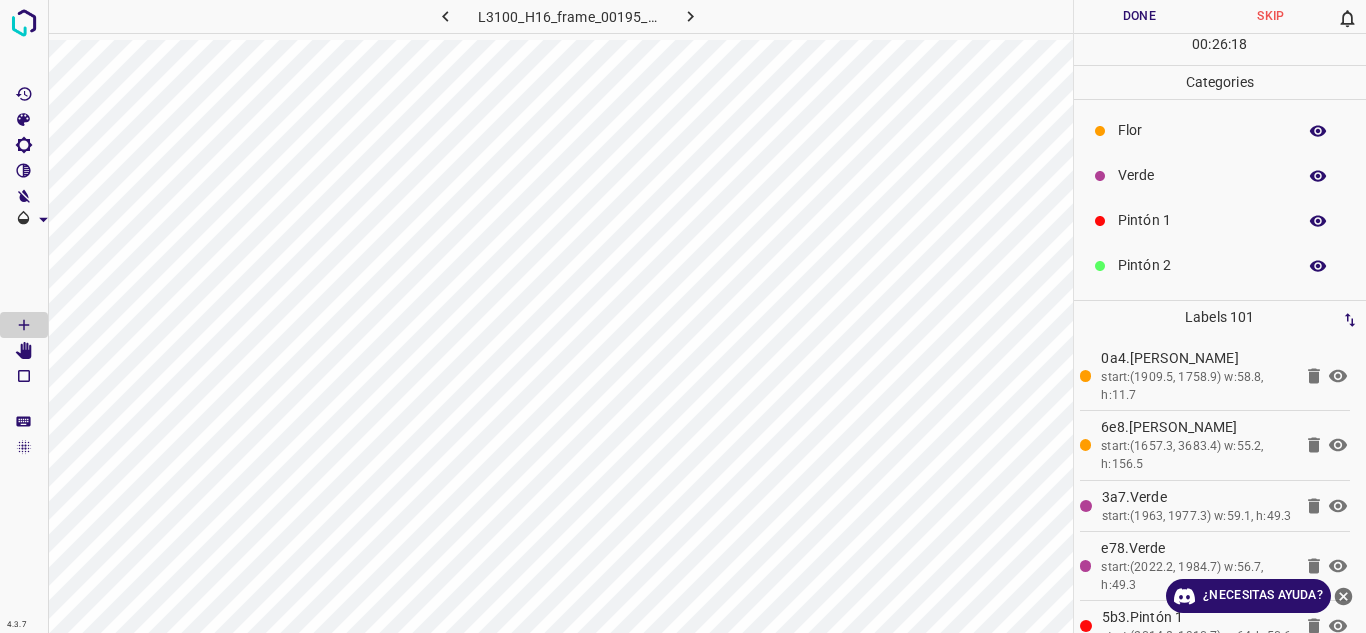 click on "Flor" at bounding box center (1202, 130) 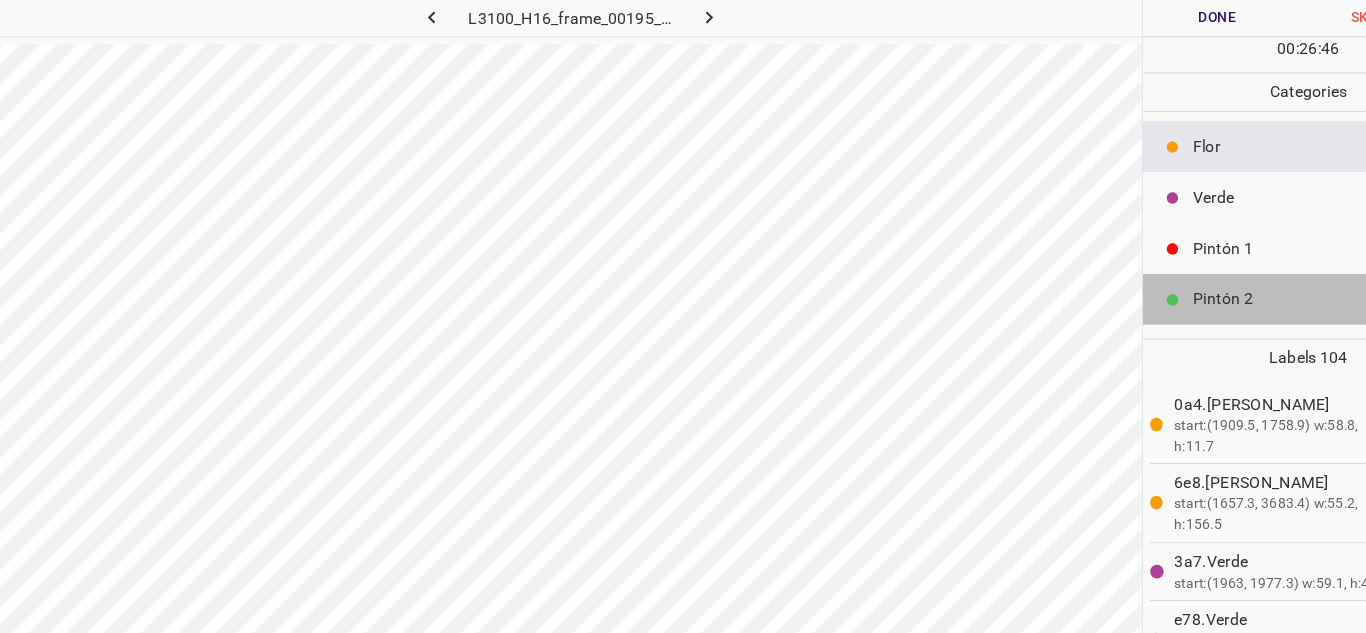 click on "Pintón 2" at bounding box center [1220, 265] 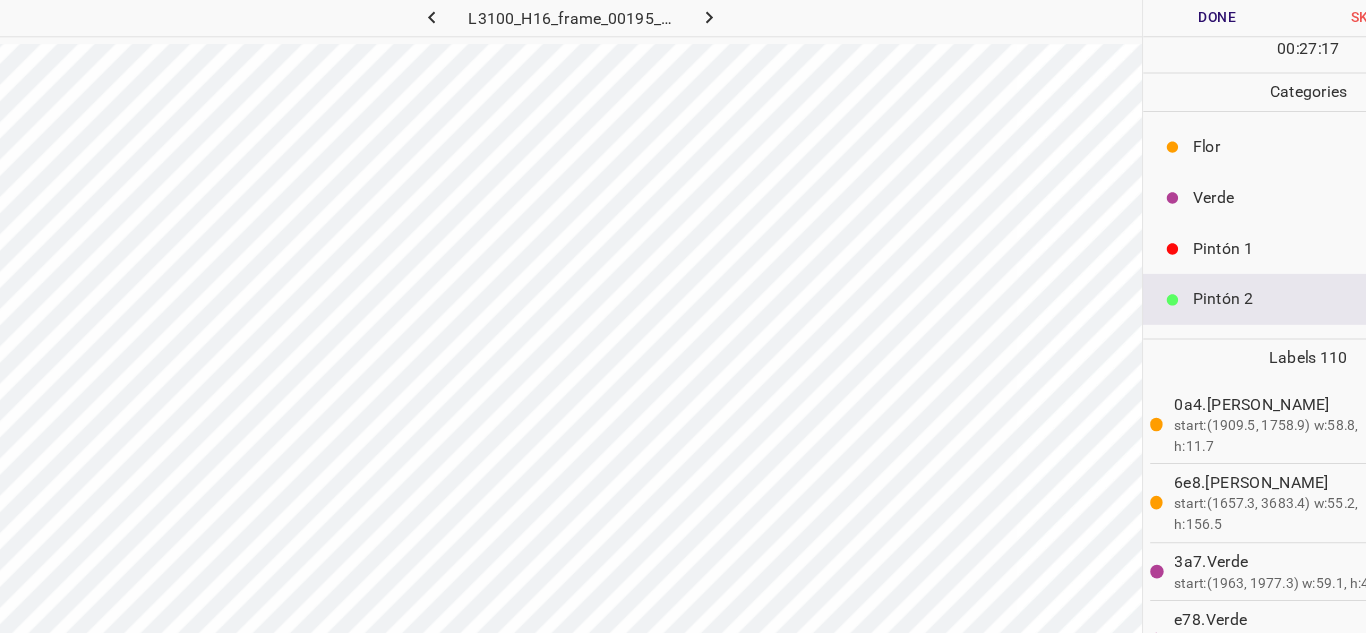 click on "Pintón 1" at bounding box center [1202, 220] 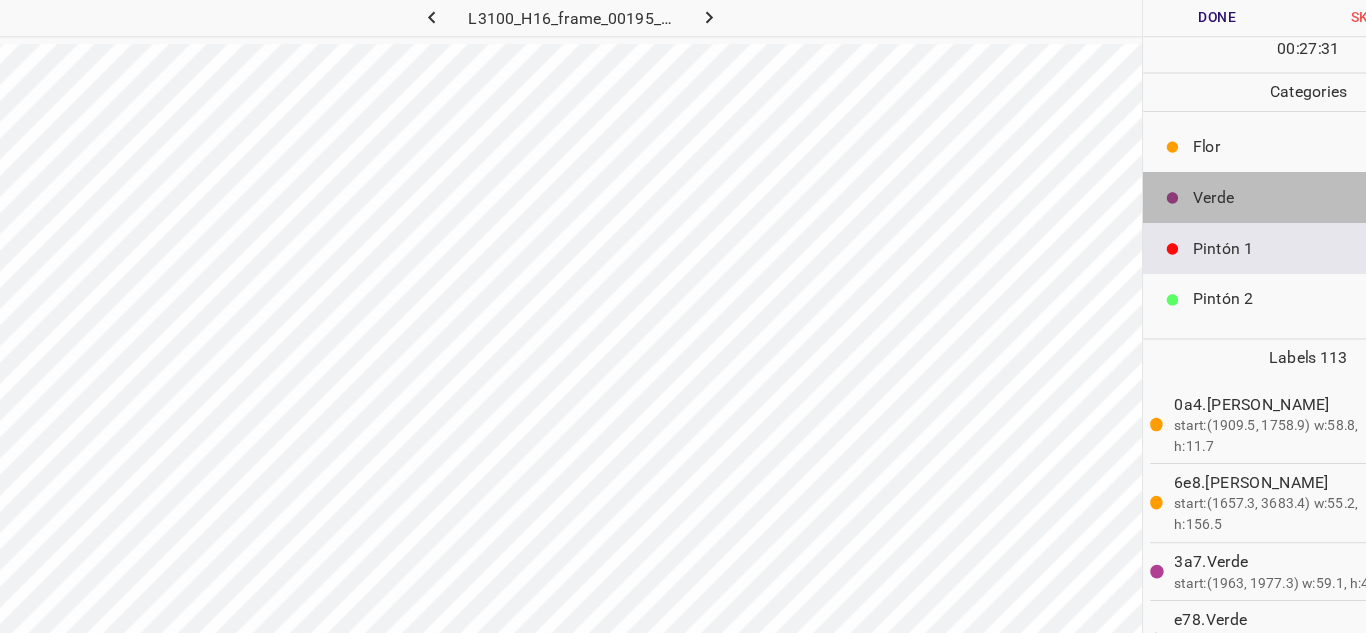click on "Verde" at bounding box center [1202, 175] 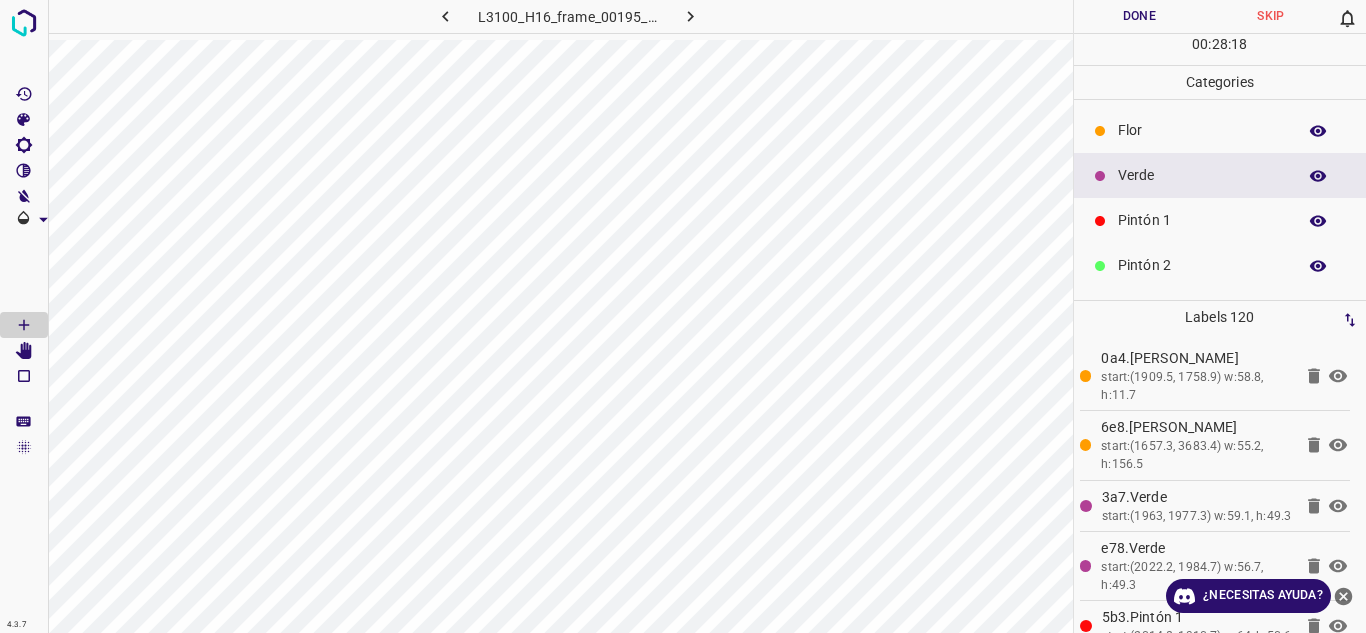 click on "L3100_H16_frame_00195_58525.jpg" at bounding box center (560, 20) 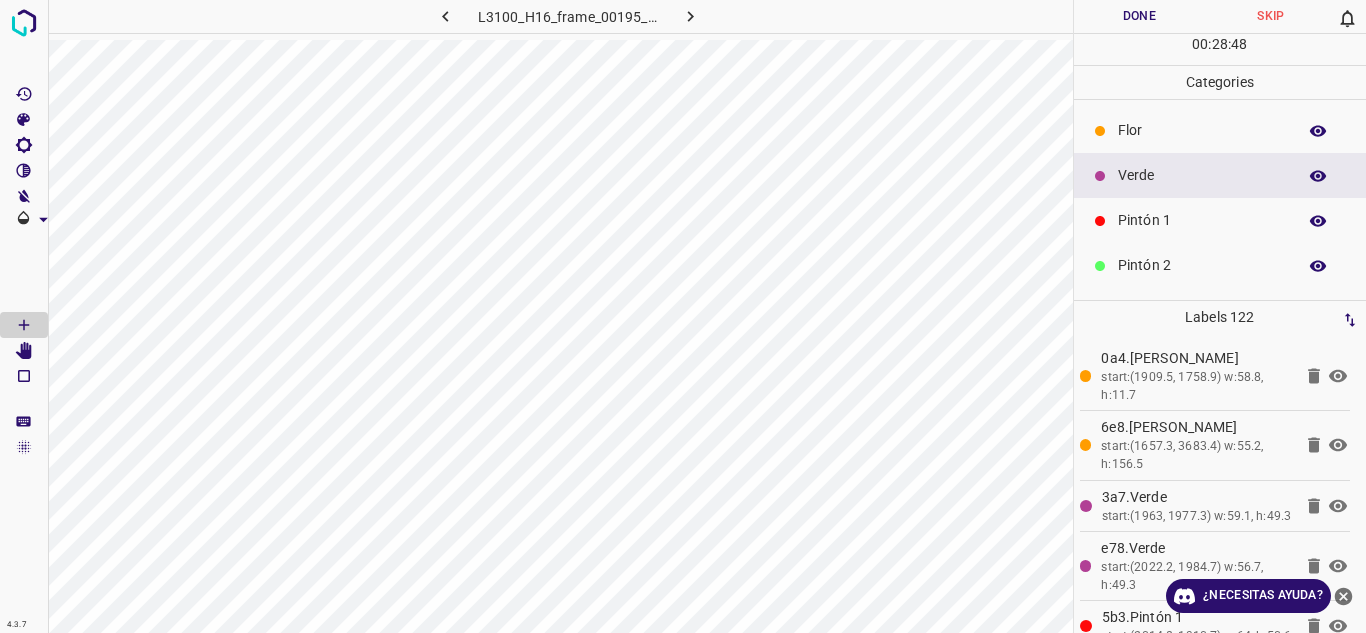 click on "Flor" at bounding box center (1202, 130) 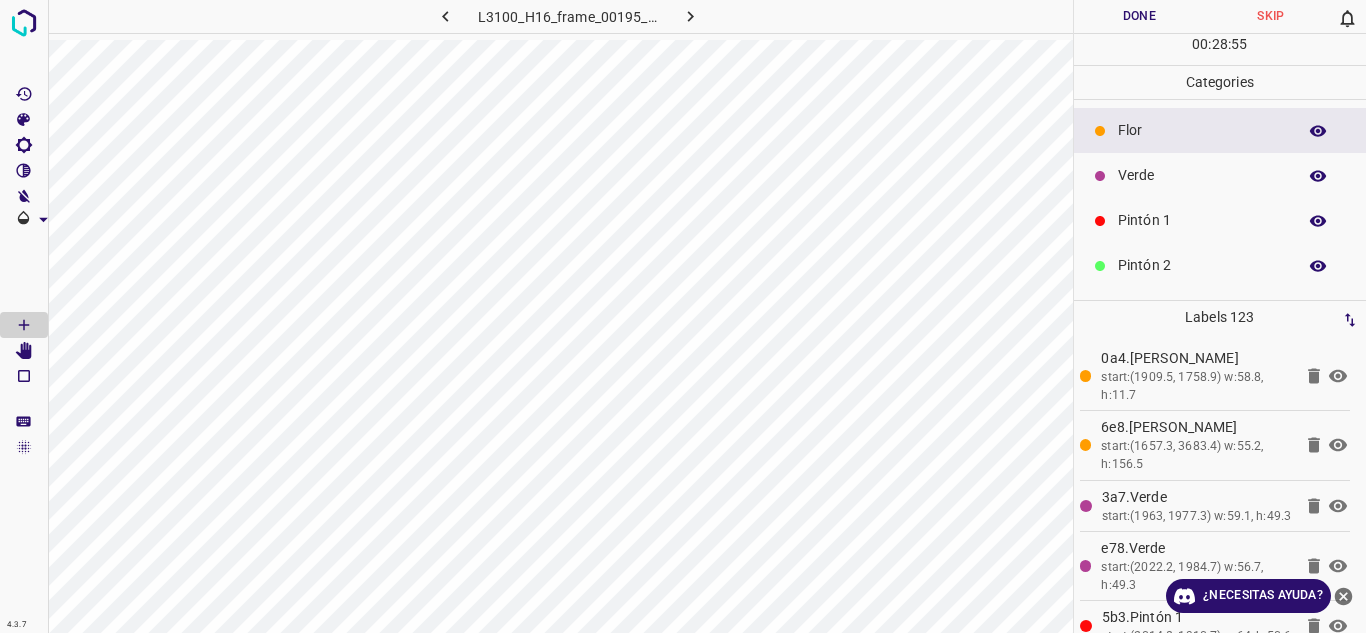 click on "Verde" at bounding box center (1220, 175) 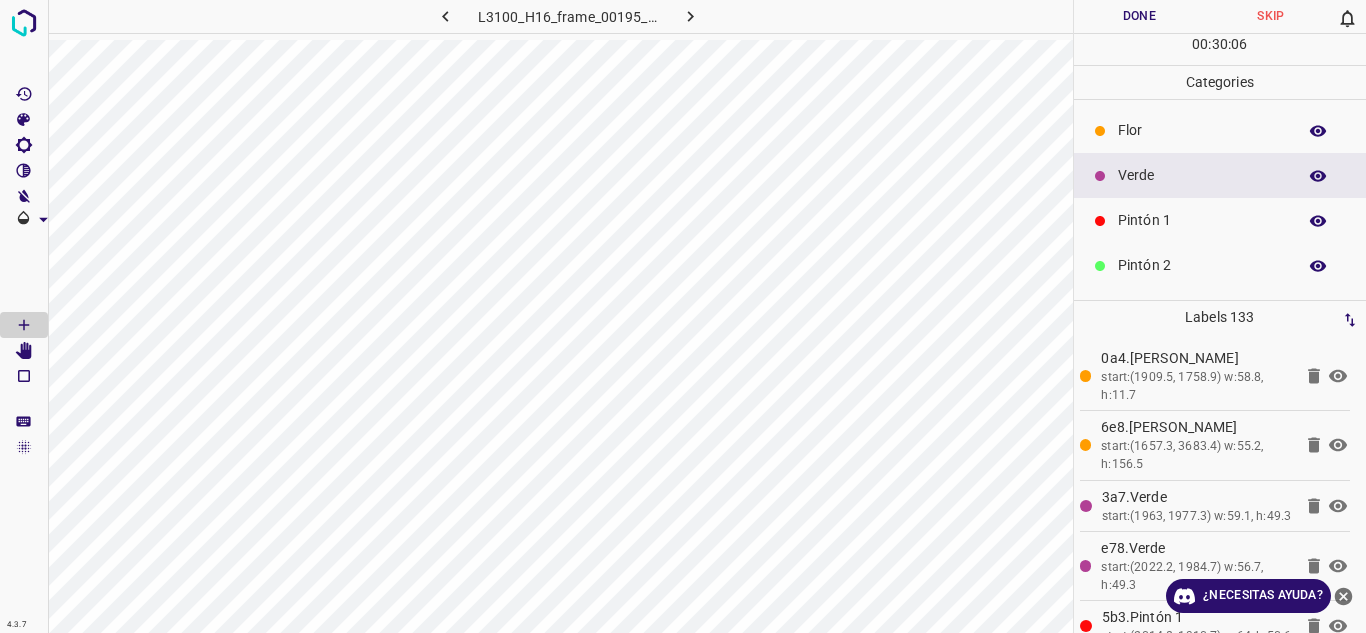 click at bounding box center [1100, 221] 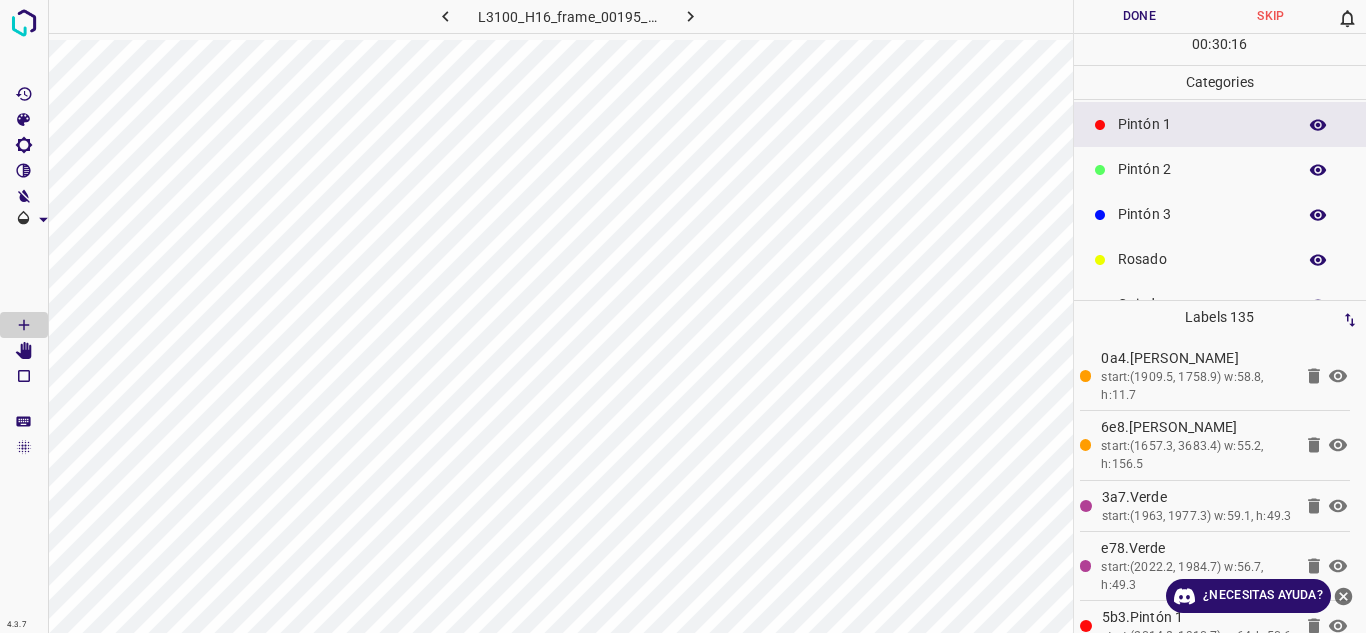 scroll, scrollTop: 176, scrollLeft: 0, axis: vertical 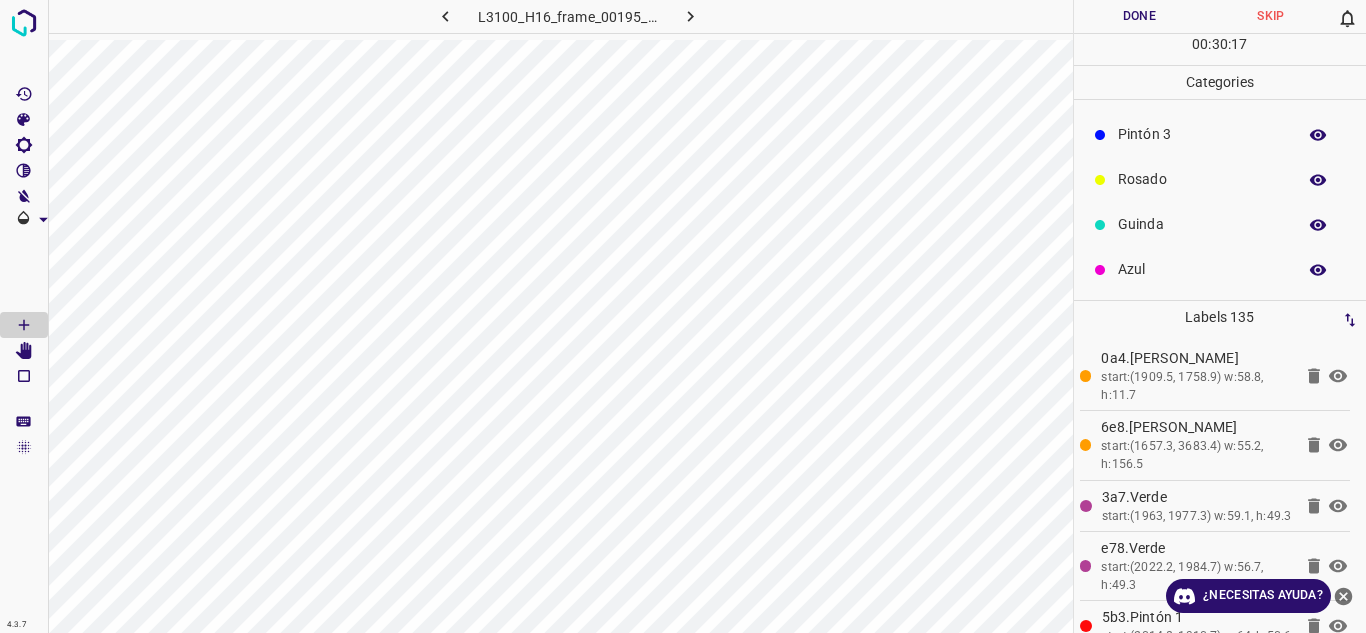 click on "Guinda" at bounding box center [1202, 224] 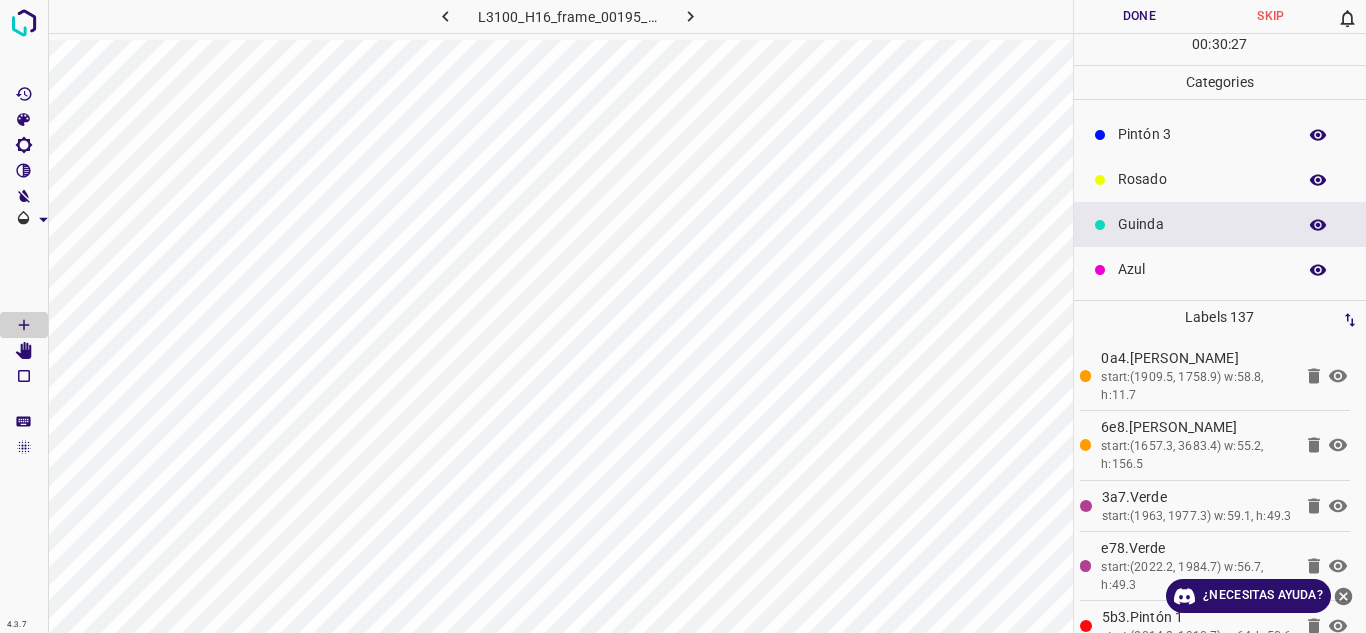scroll, scrollTop: 17, scrollLeft: 0, axis: vertical 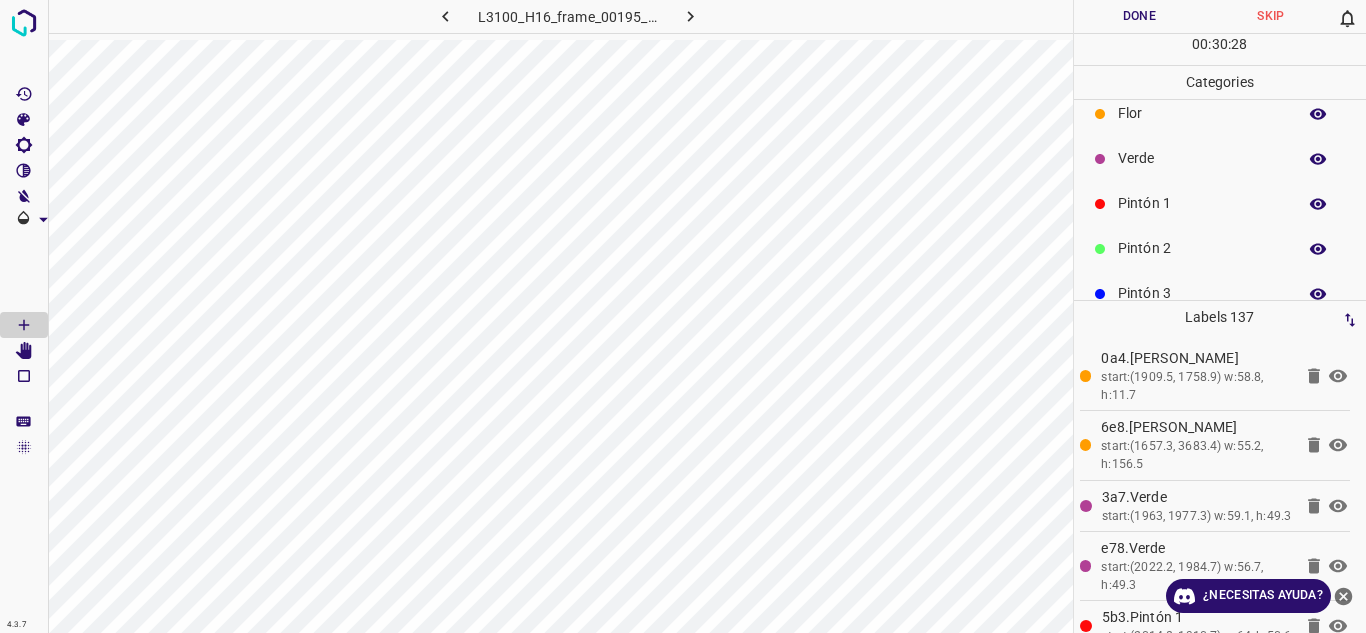 click on "Verde" at bounding box center (1202, 158) 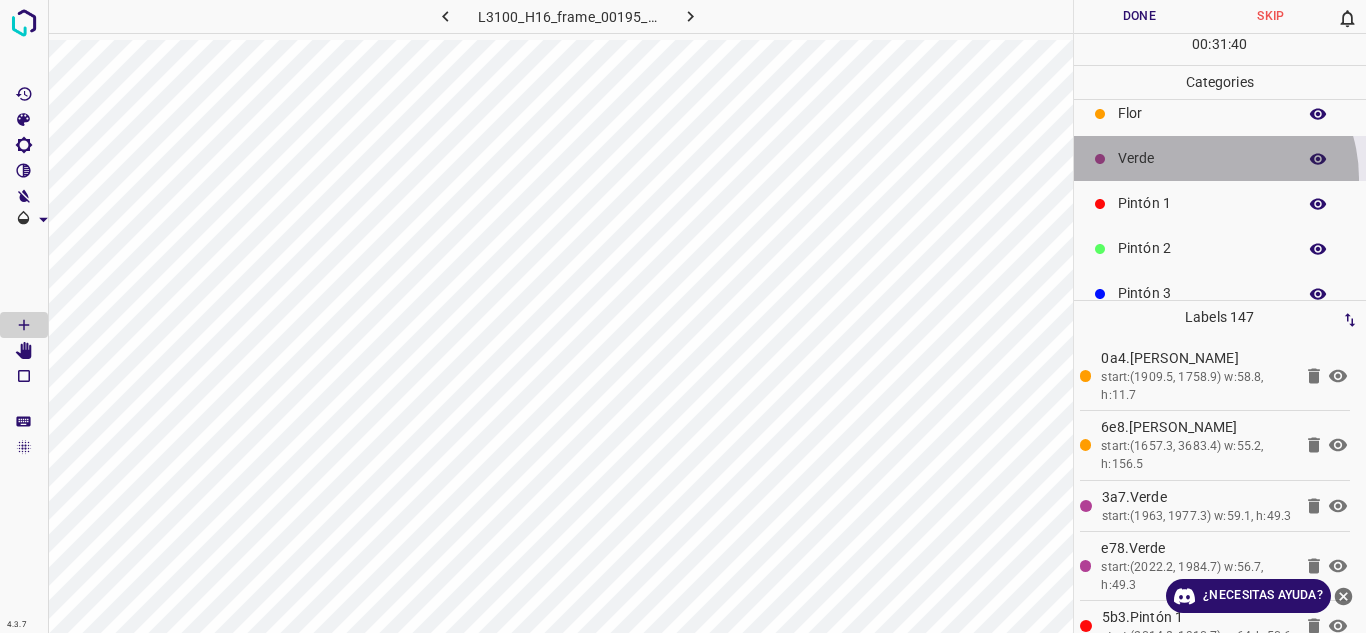 click on "Verde" at bounding box center [1220, 158] 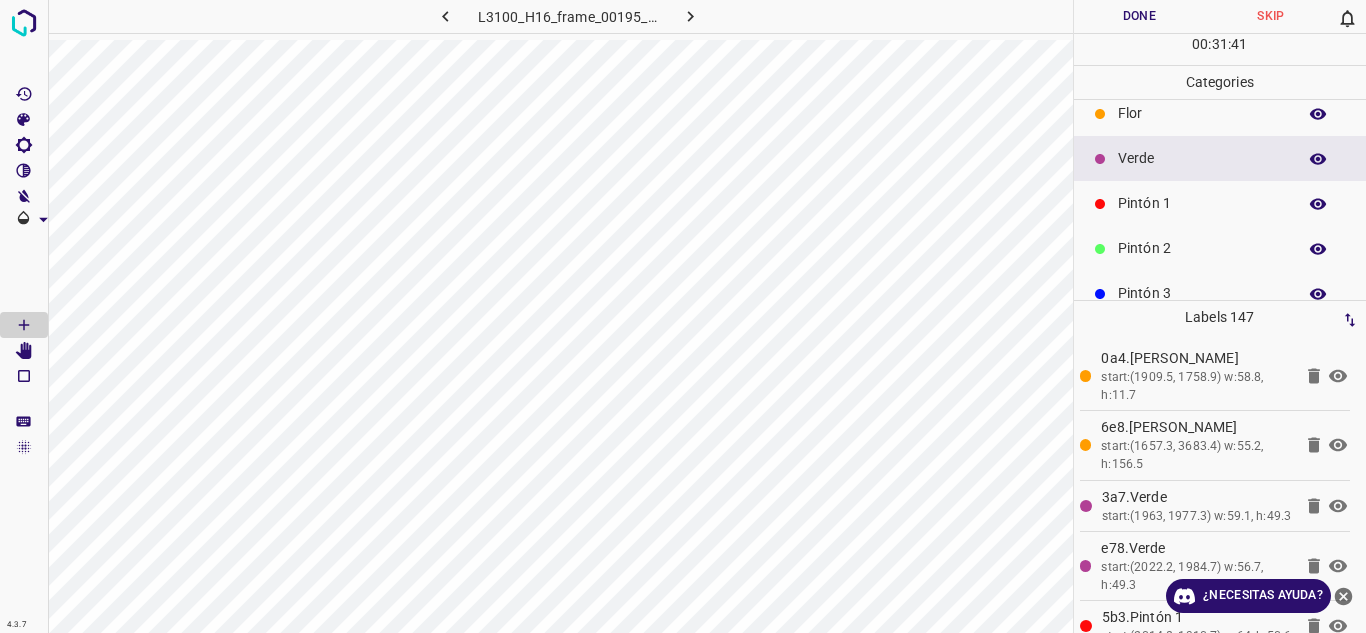 click on "Pintón 1" at bounding box center (1202, 203) 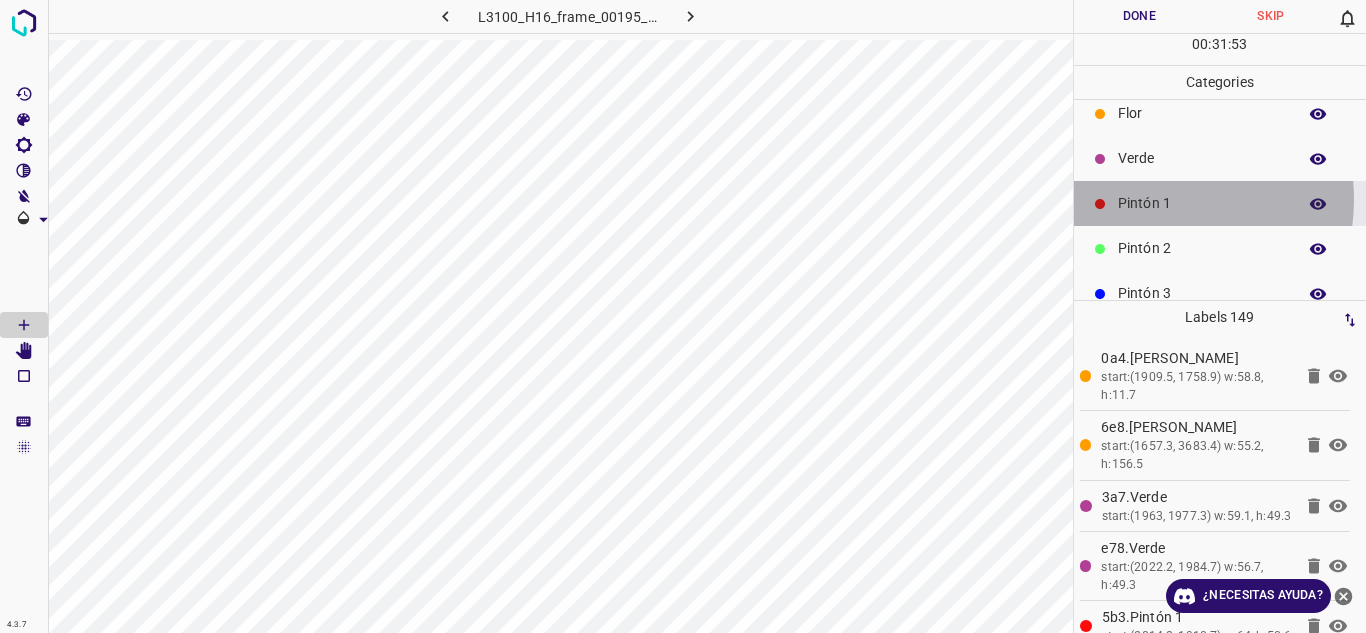click on "Pintón 1" at bounding box center (1202, 203) 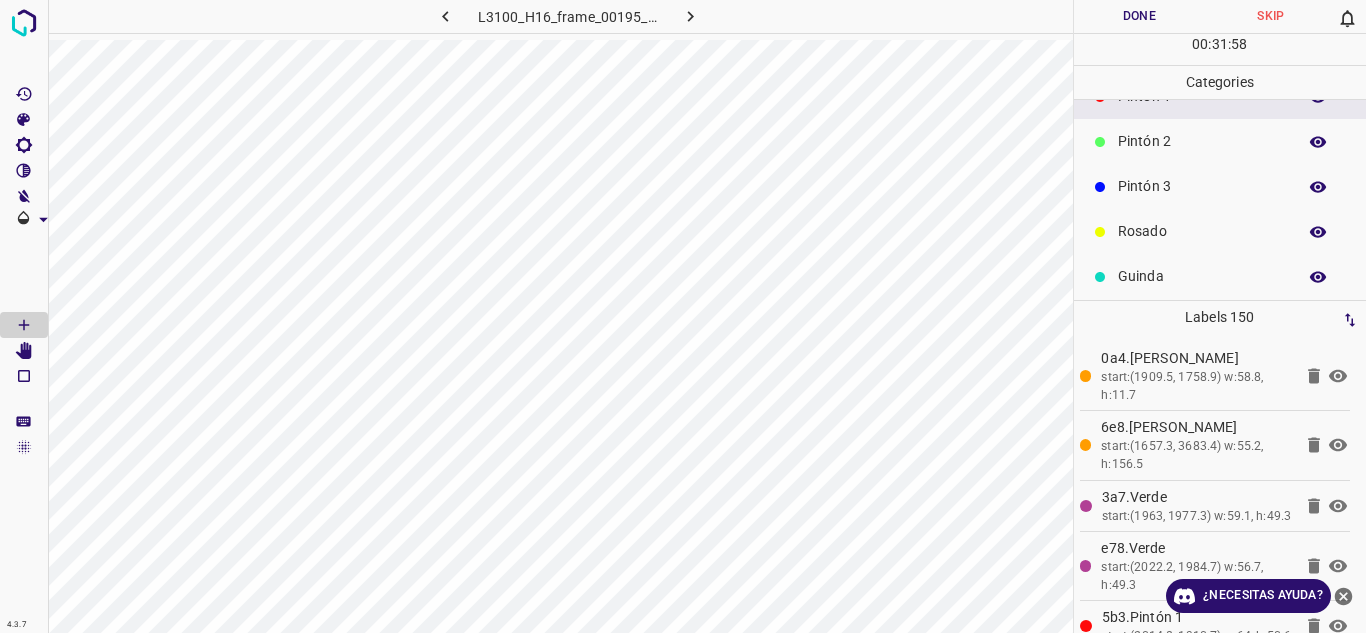 scroll, scrollTop: 125, scrollLeft: 0, axis: vertical 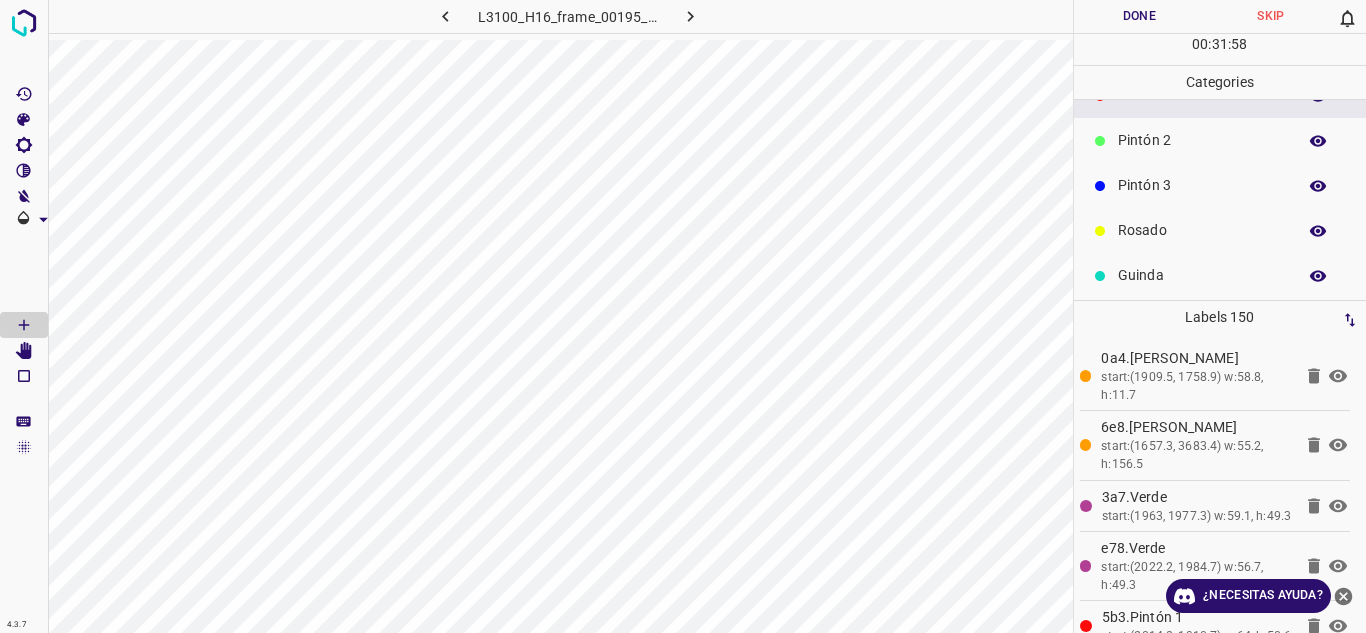 click on "Rosado" at bounding box center [1202, 230] 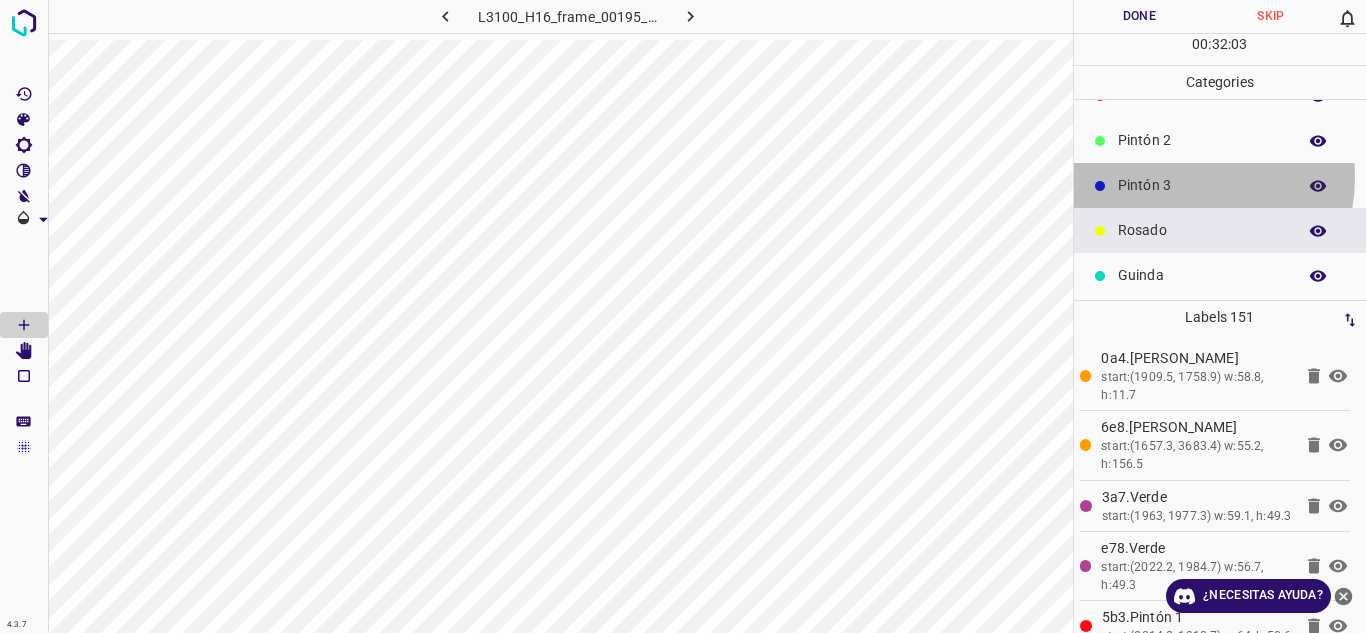 click on "Pintón 3" at bounding box center (1202, 185) 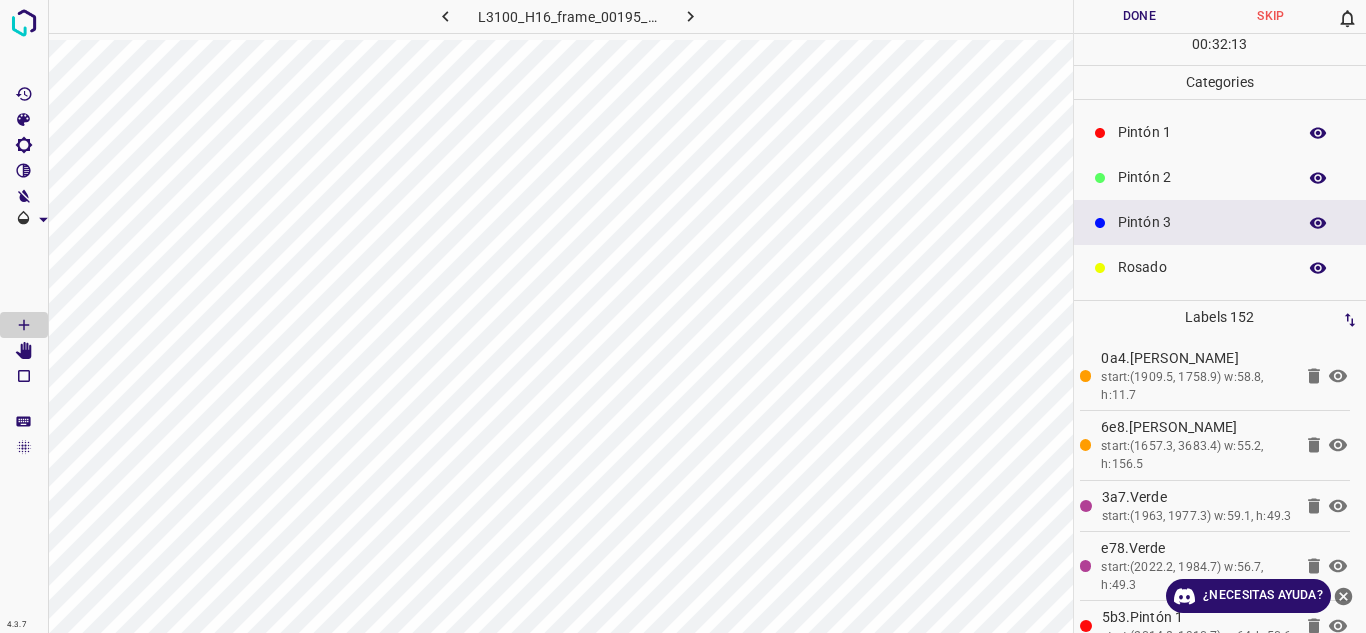 scroll, scrollTop: 81, scrollLeft: 0, axis: vertical 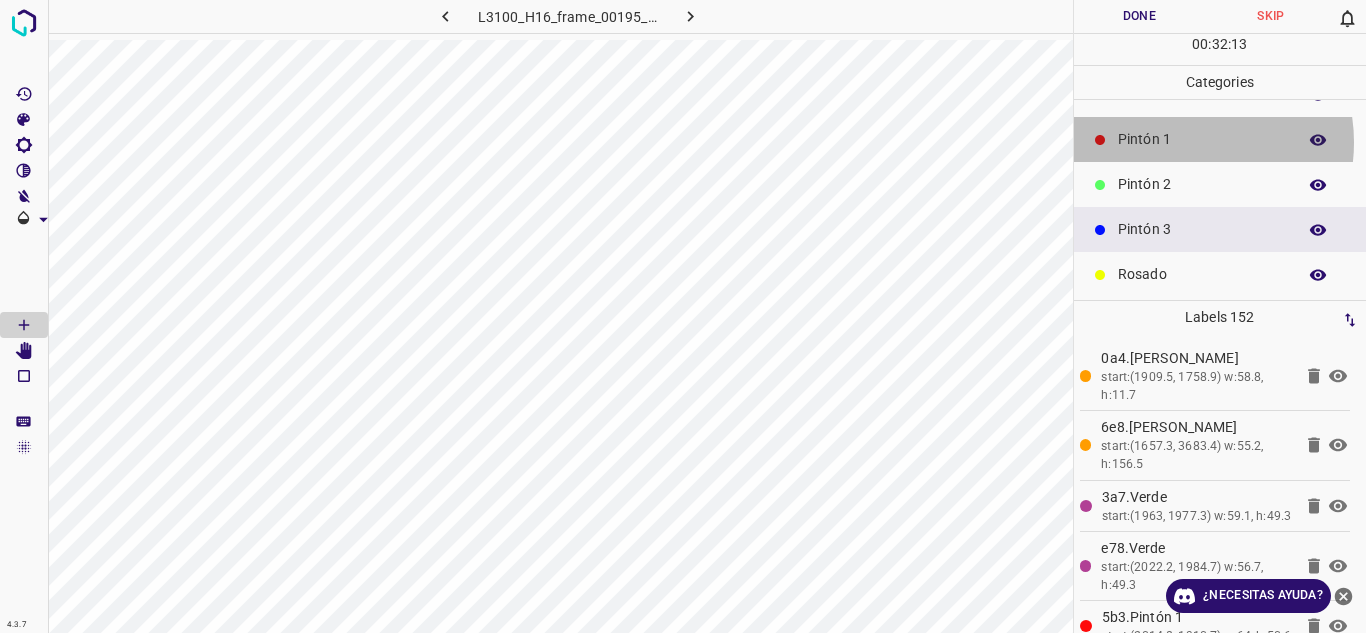 click on "Pintón 1" at bounding box center (1202, 139) 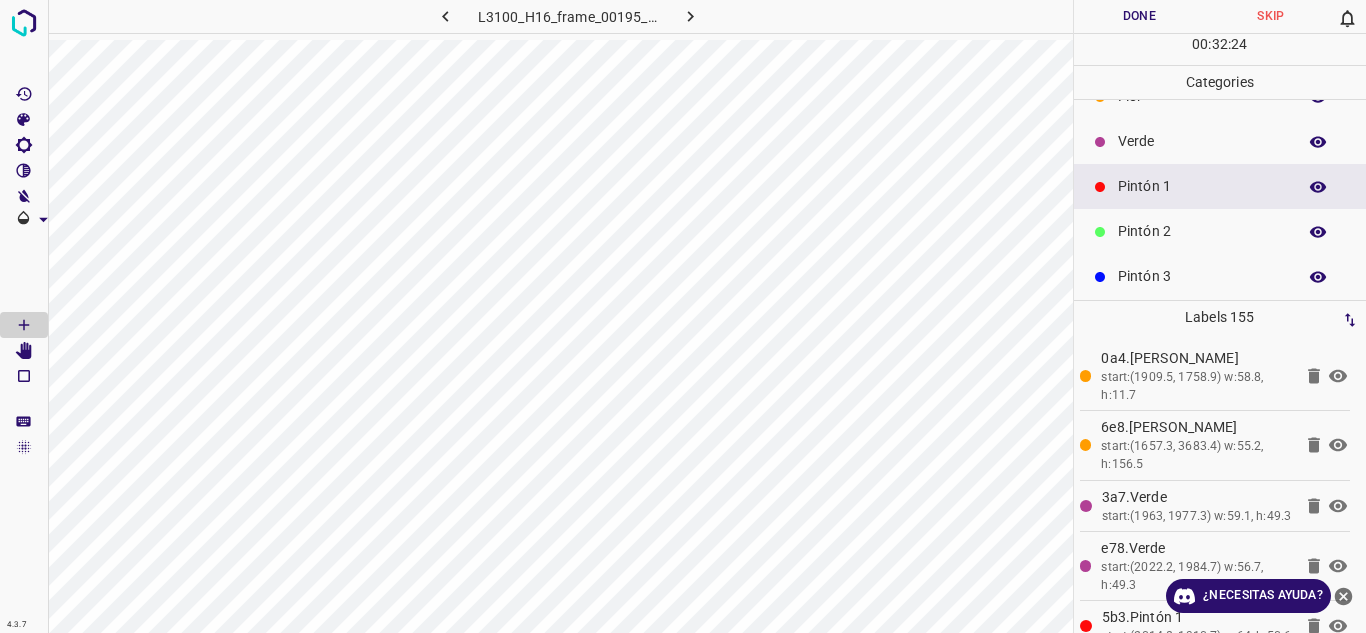 scroll, scrollTop: 33, scrollLeft: 0, axis: vertical 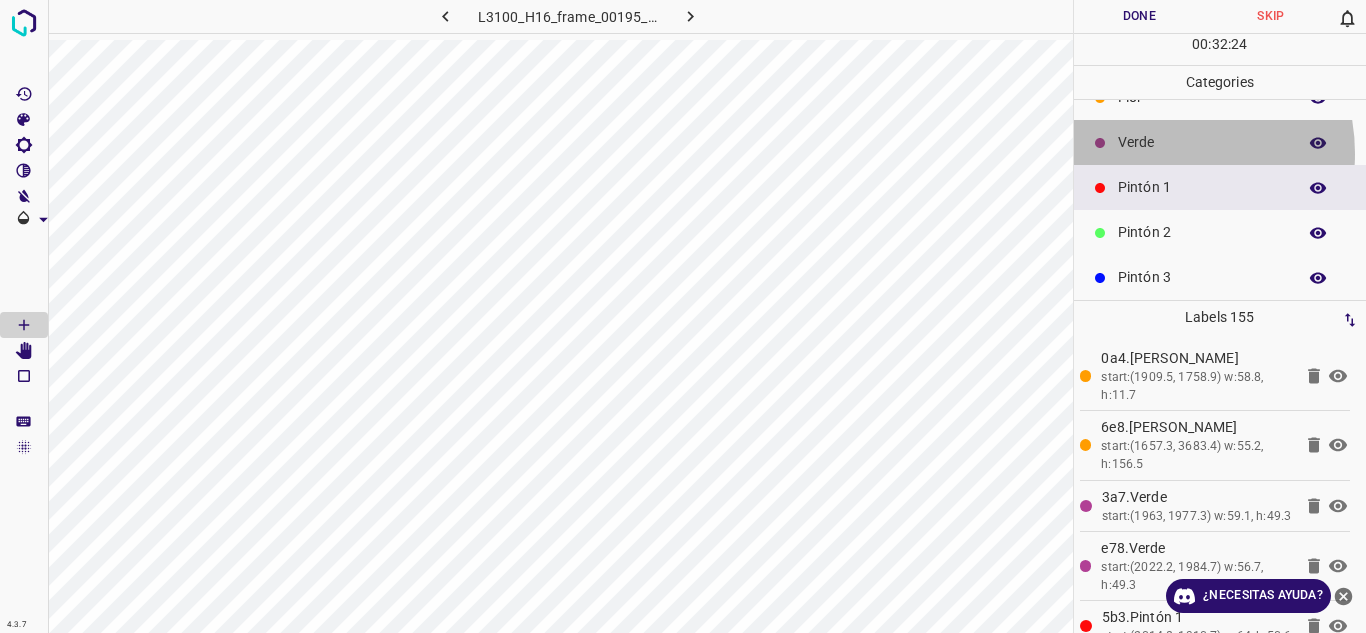 click on "Verde" at bounding box center [1202, 142] 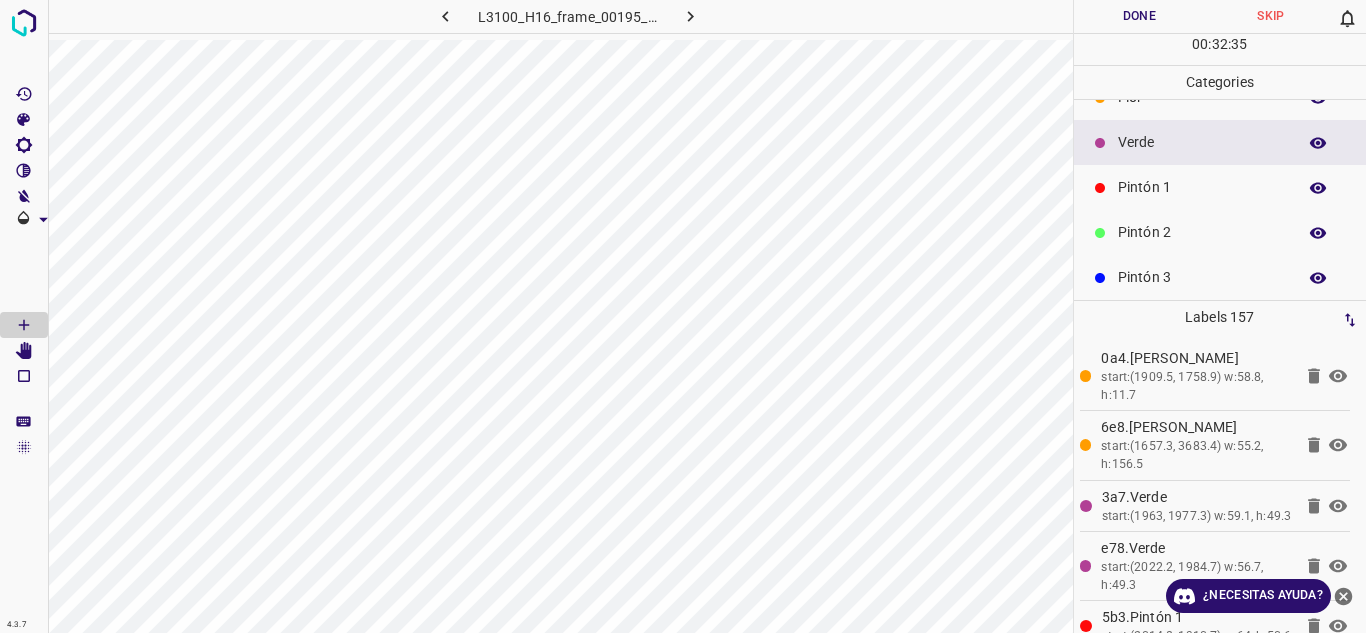 scroll, scrollTop: 176, scrollLeft: 0, axis: vertical 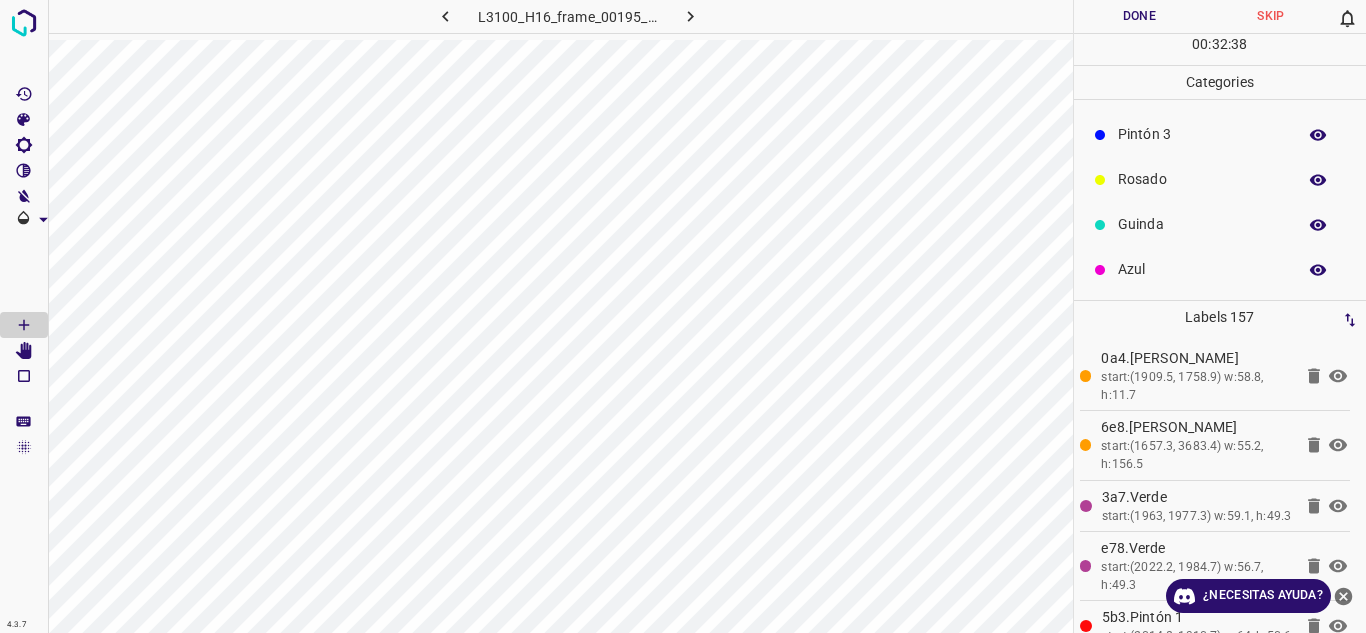 click on "Azul" at bounding box center [1202, 269] 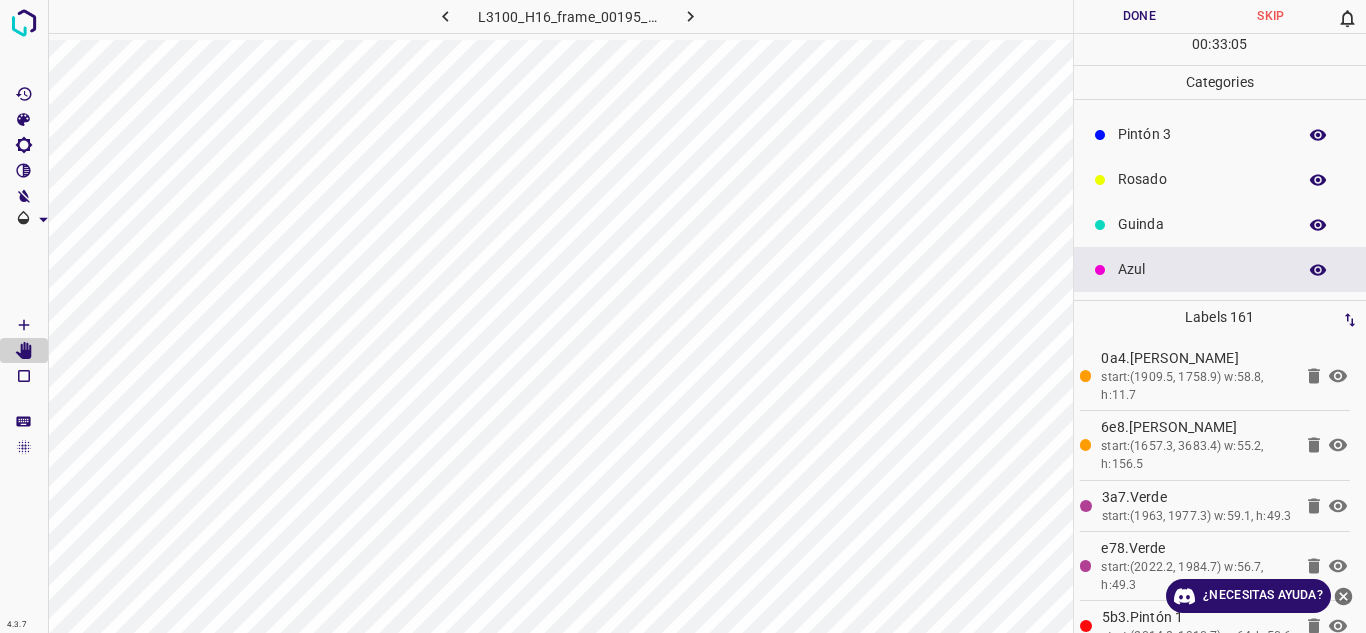 click on "Guinda" at bounding box center (1202, 224) 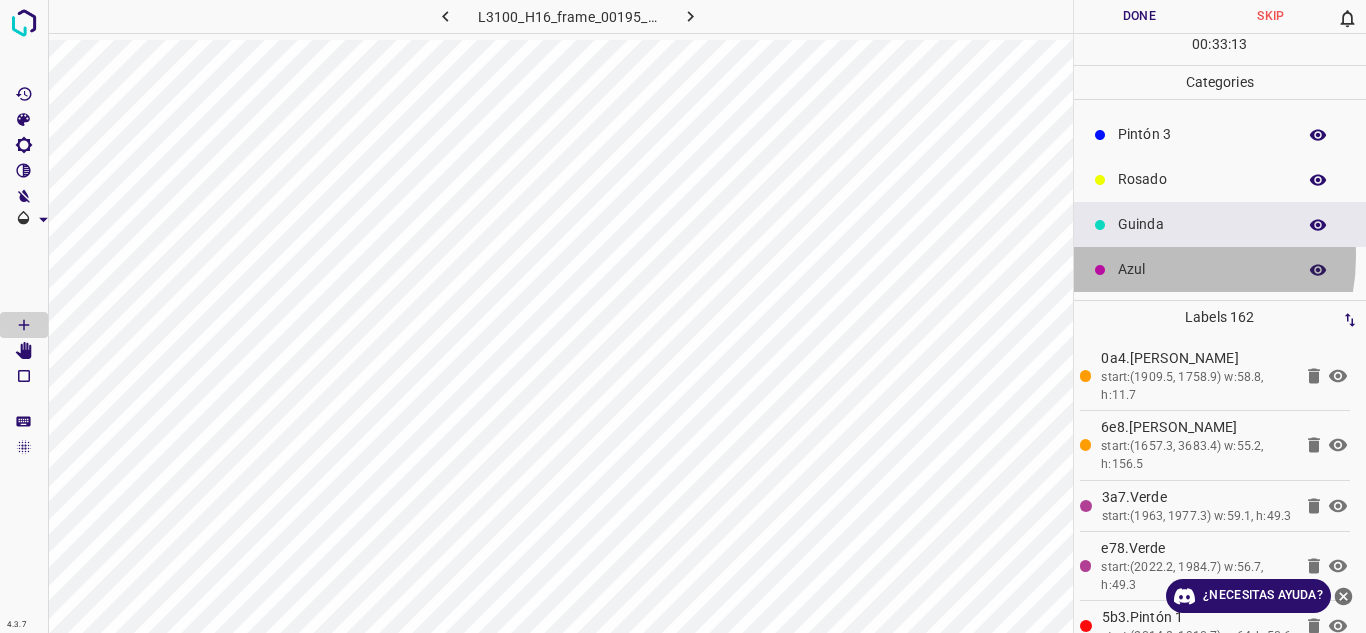 click on "Azul" at bounding box center [1220, 269] 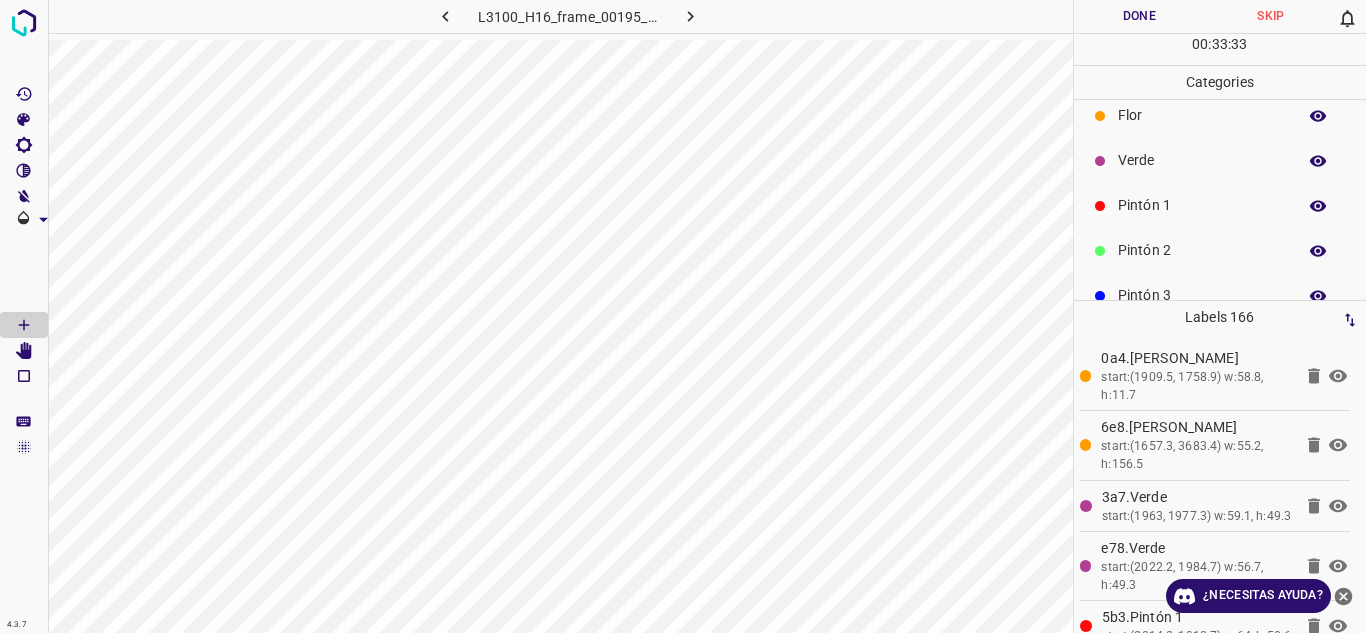 scroll, scrollTop: 4, scrollLeft: 0, axis: vertical 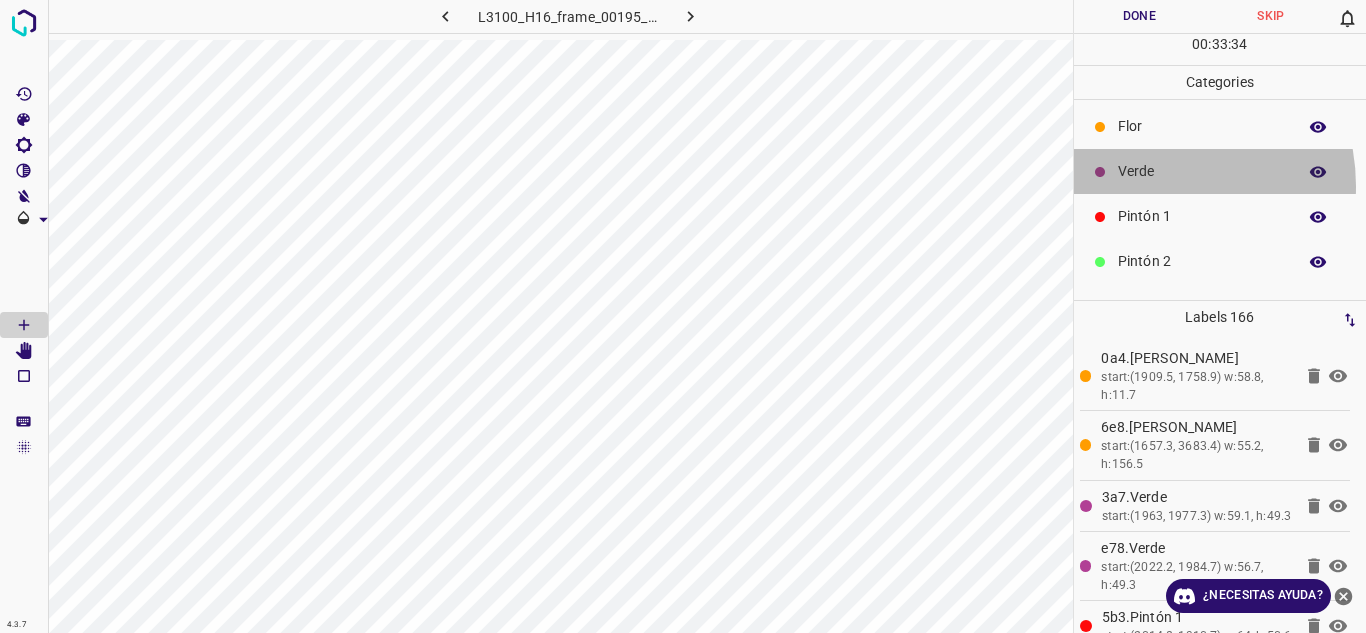 click on "Verde" at bounding box center (1220, 171) 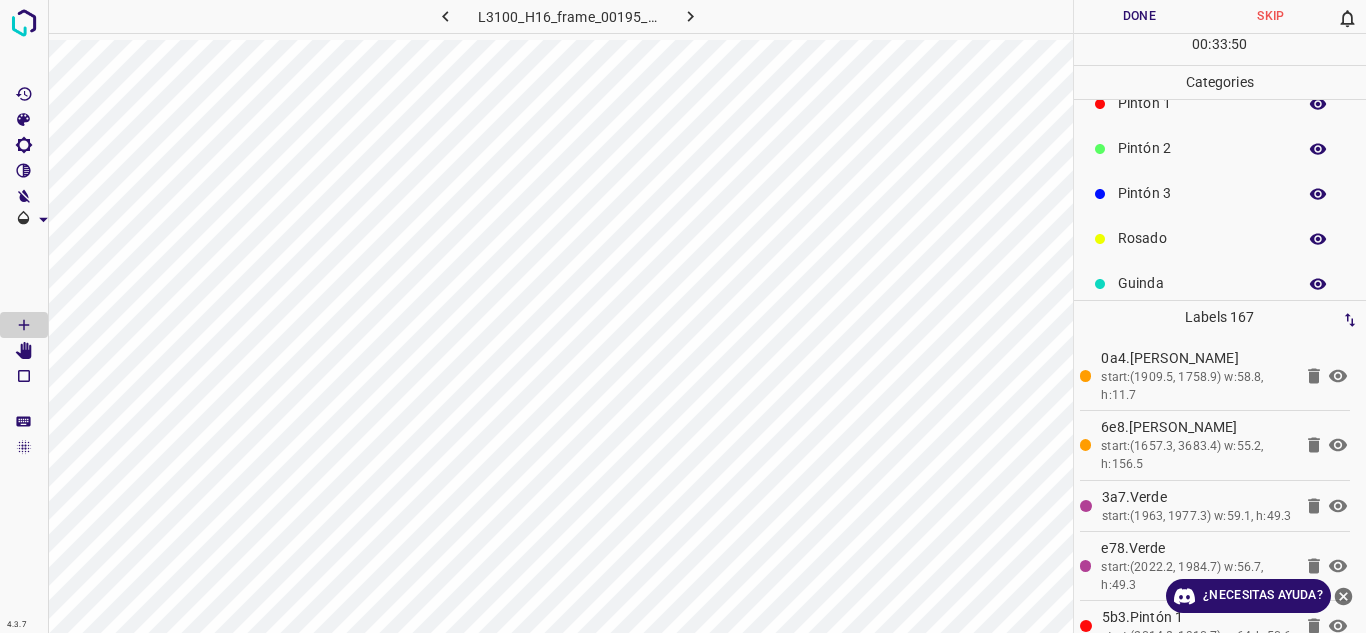 scroll, scrollTop: 176, scrollLeft: 0, axis: vertical 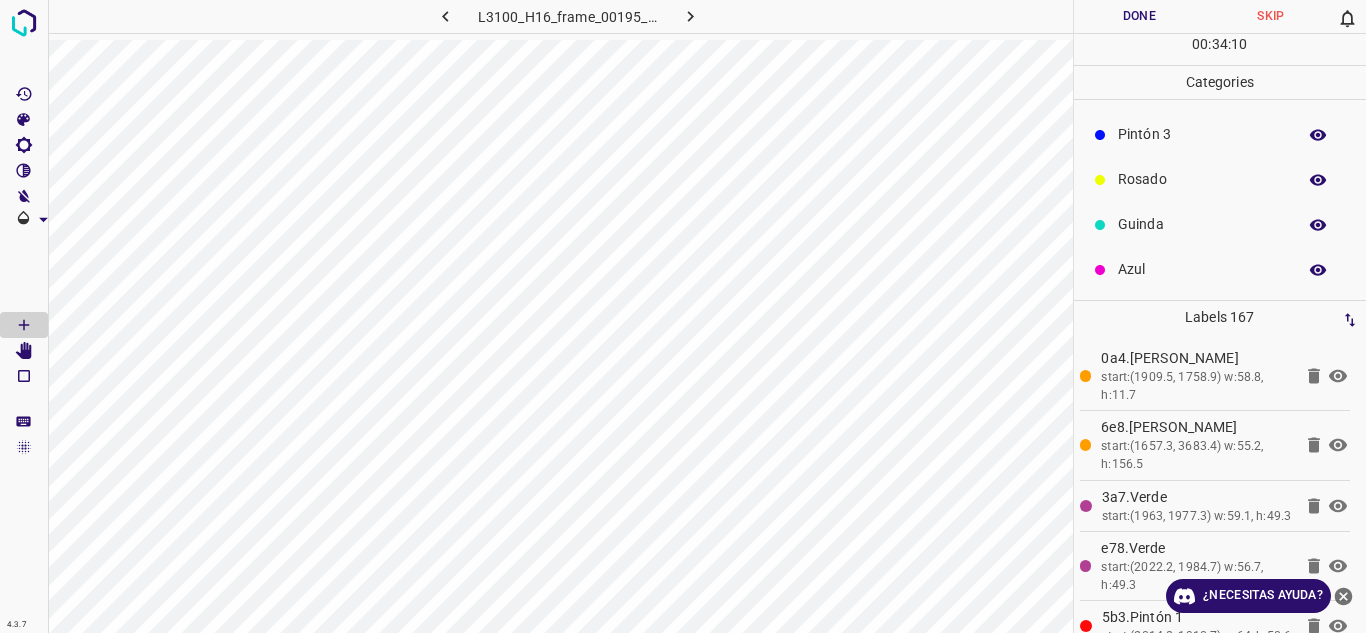 click on "Azul" at bounding box center (1202, 269) 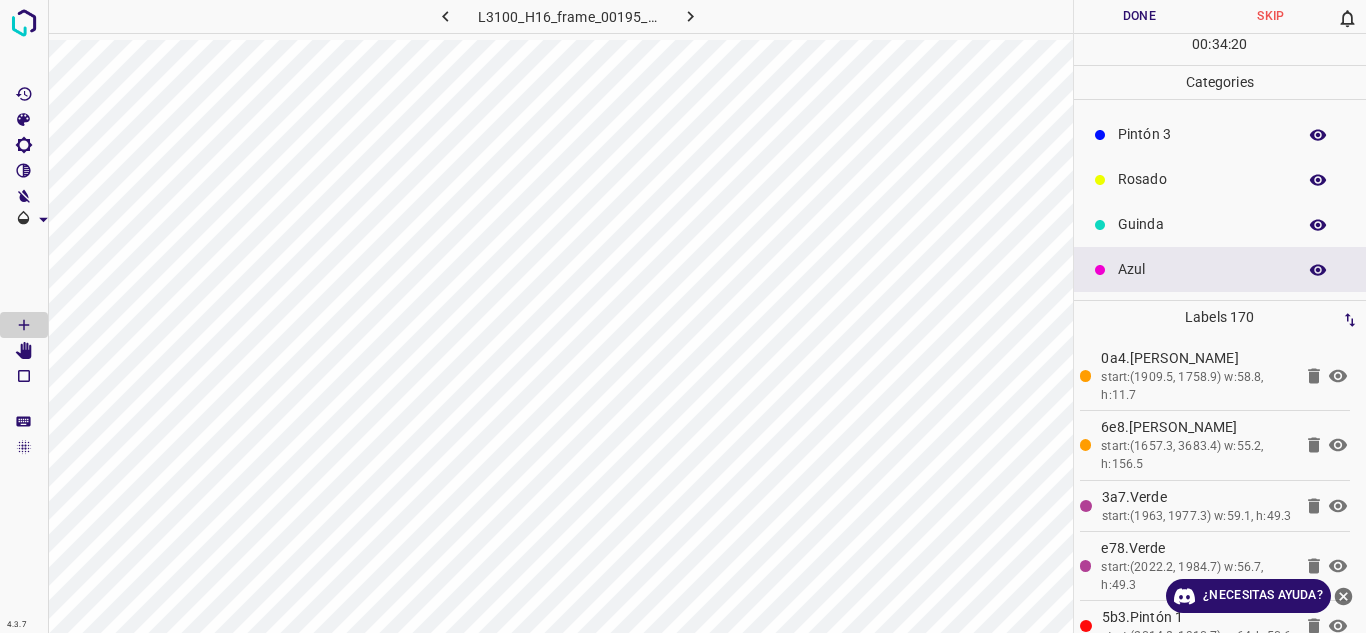 click on "Guinda" at bounding box center (1202, 224) 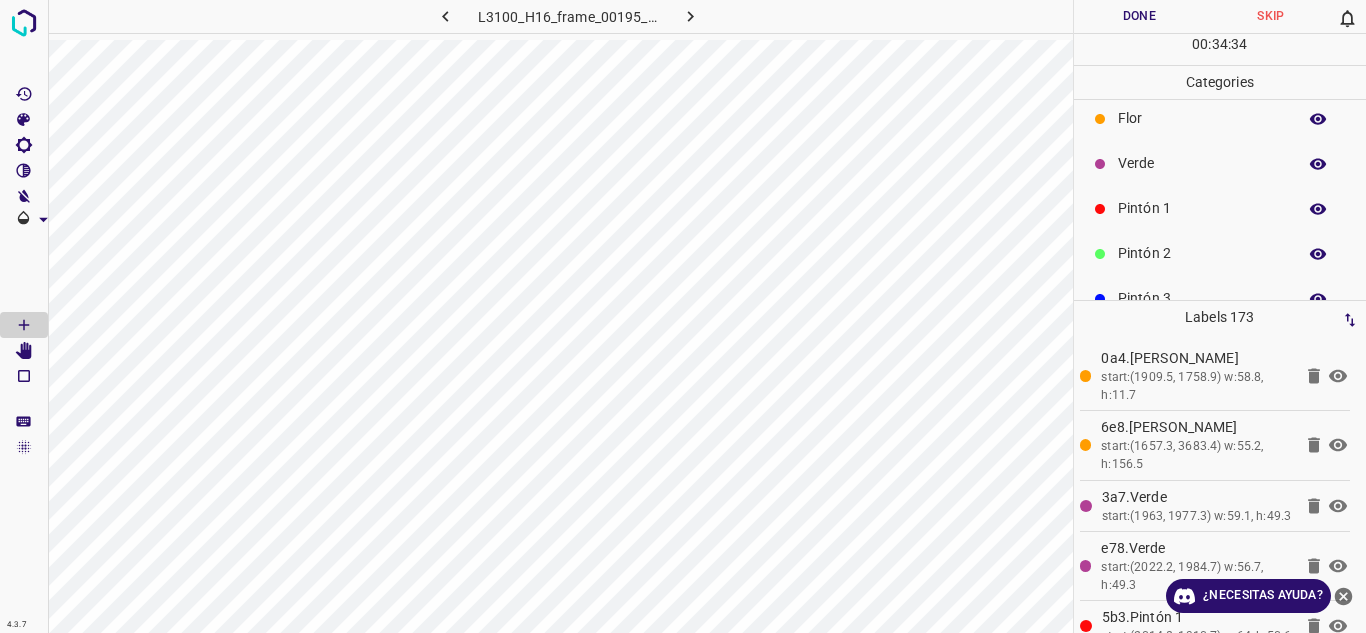 scroll, scrollTop: 0, scrollLeft: 0, axis: both 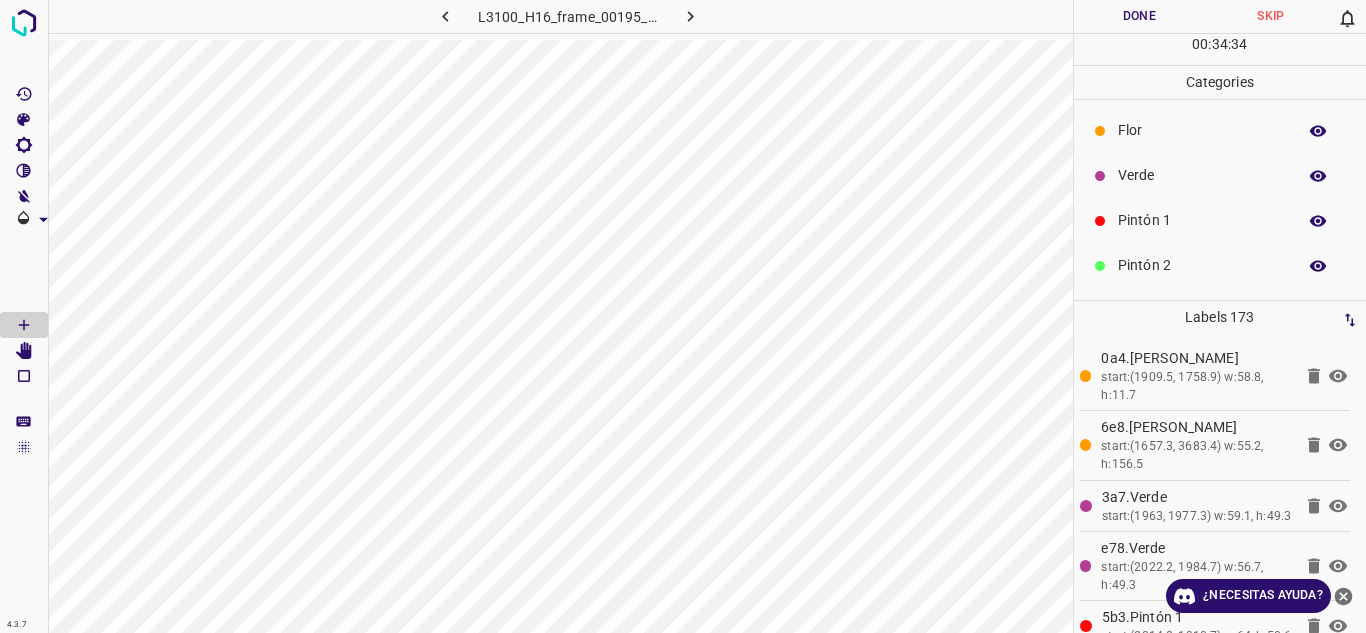 click on "Verde" at bounding box center (1202, 175) 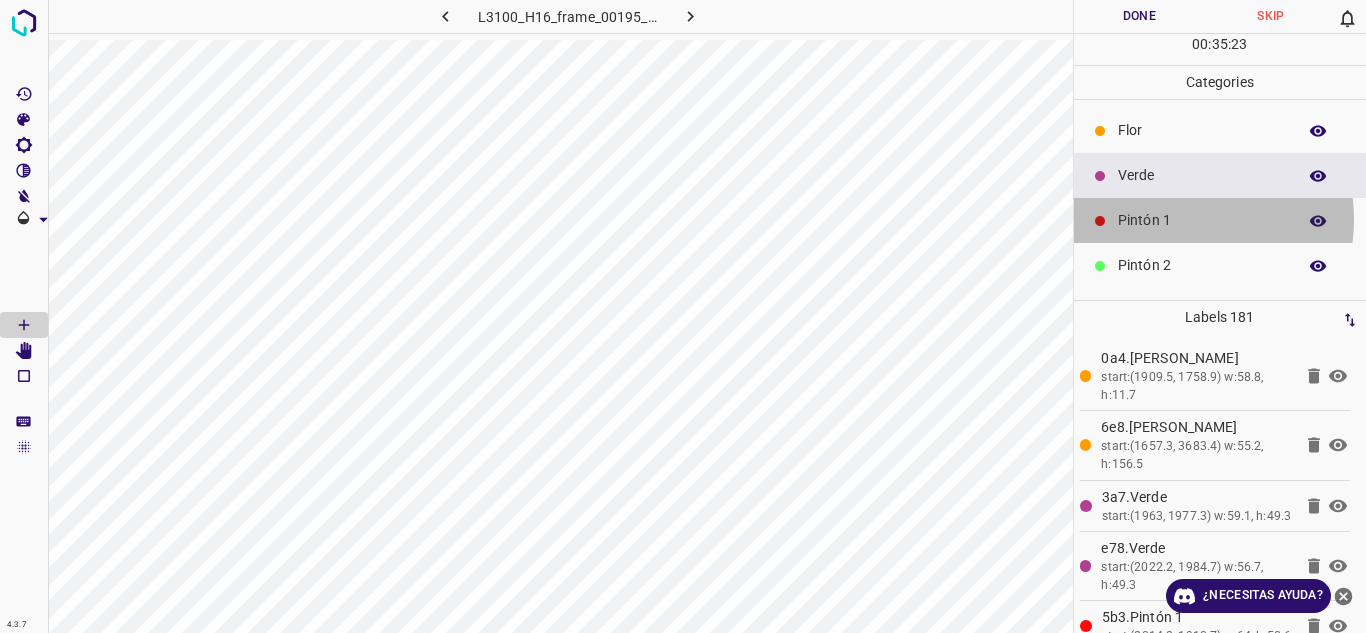 click on "Pintón 1" at bounding box center [1202, 220] 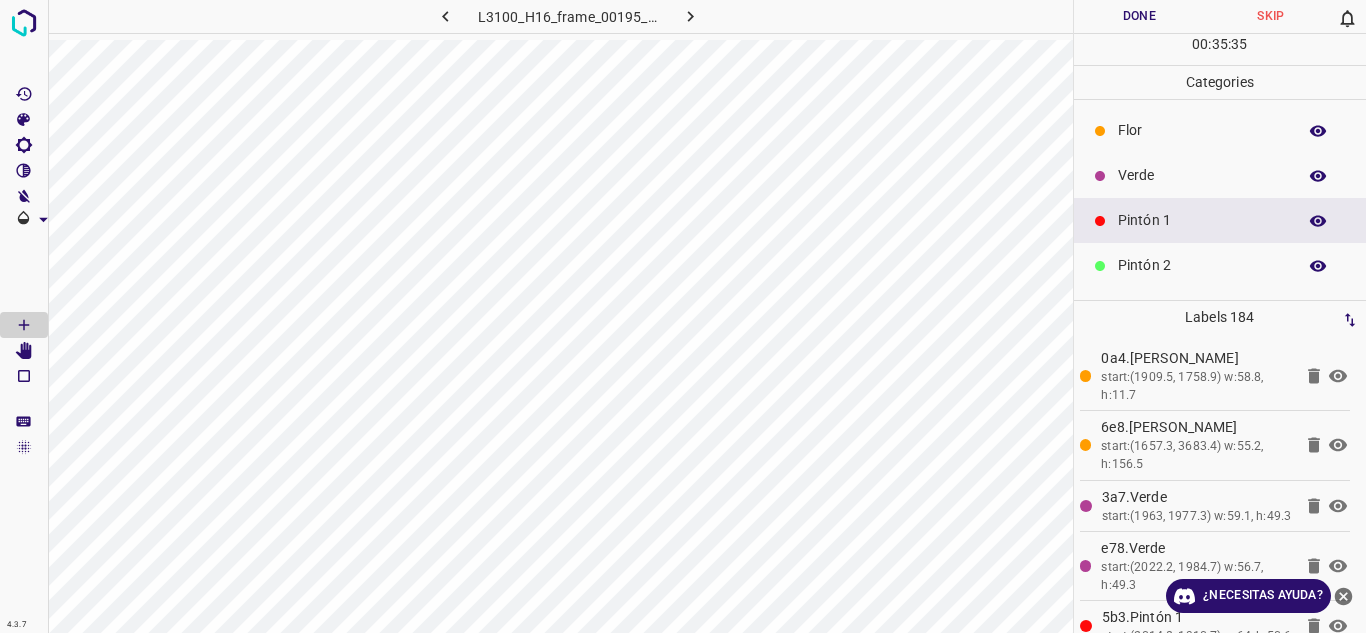 click on "Verde" at bounding box center [1202, 175] 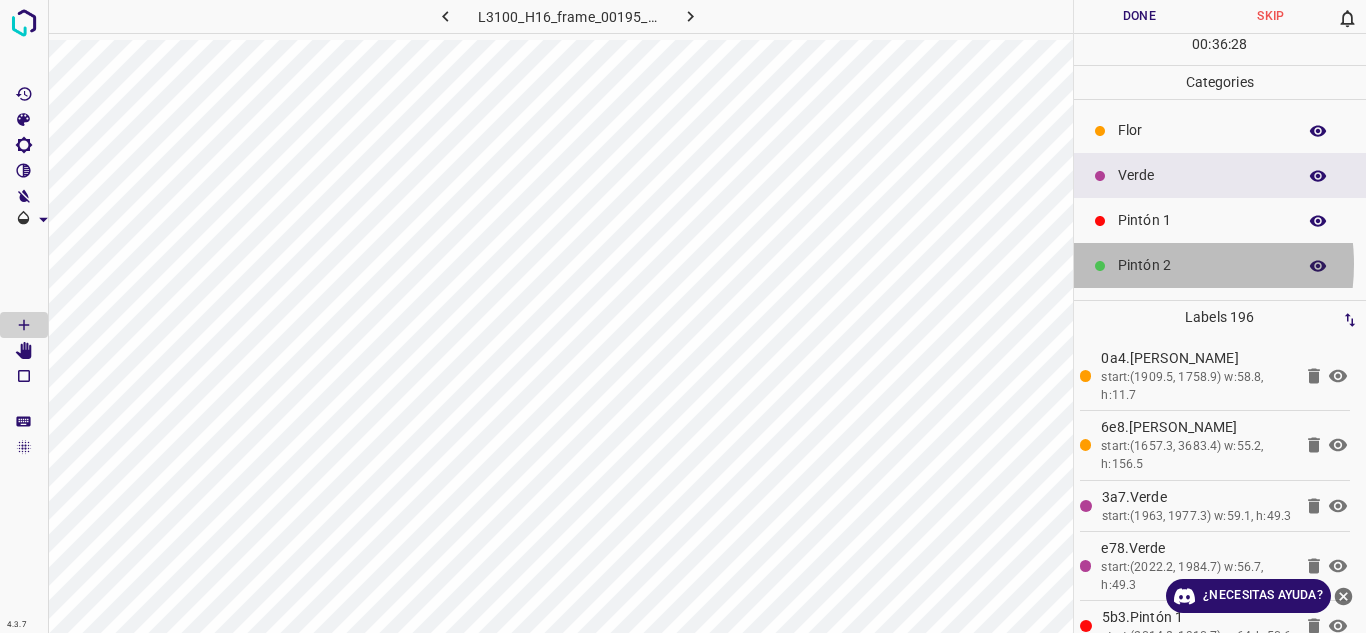 click on "Pintón 2" at bounding box center [1202, 265] 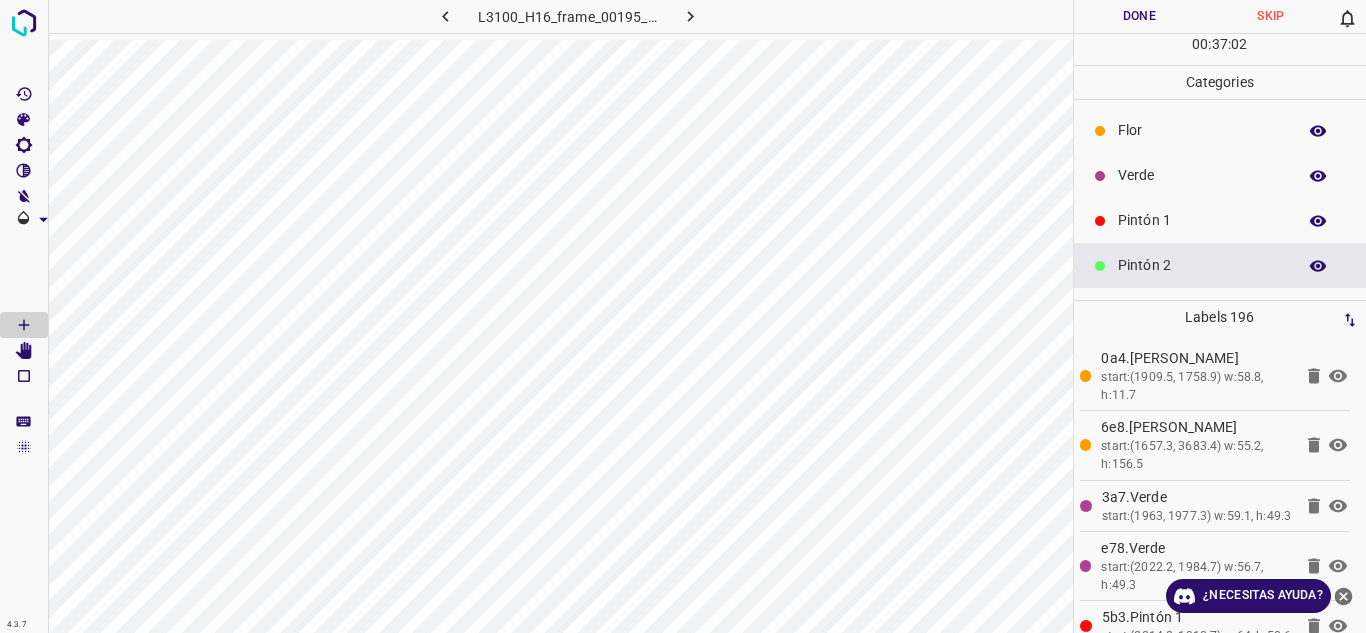 click on "Verde" at bounding box center (1202, 175) 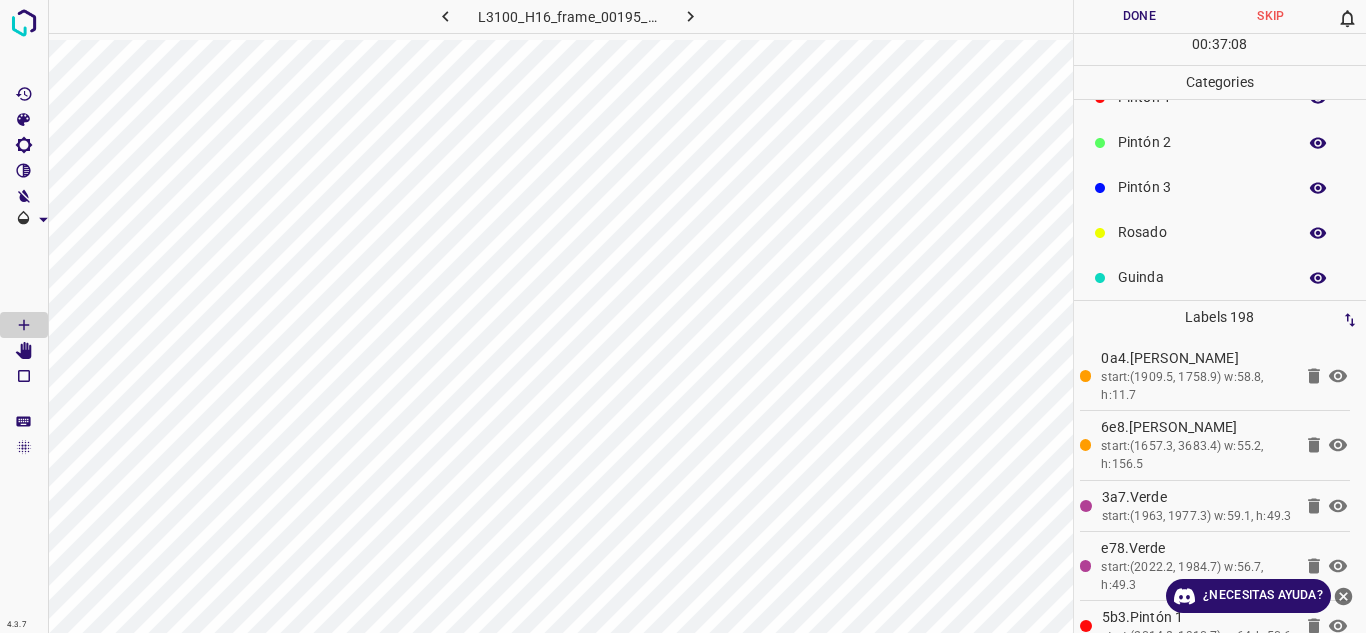 scroll, scrollTop: 176, scrollLeft: 0, axis: vertical 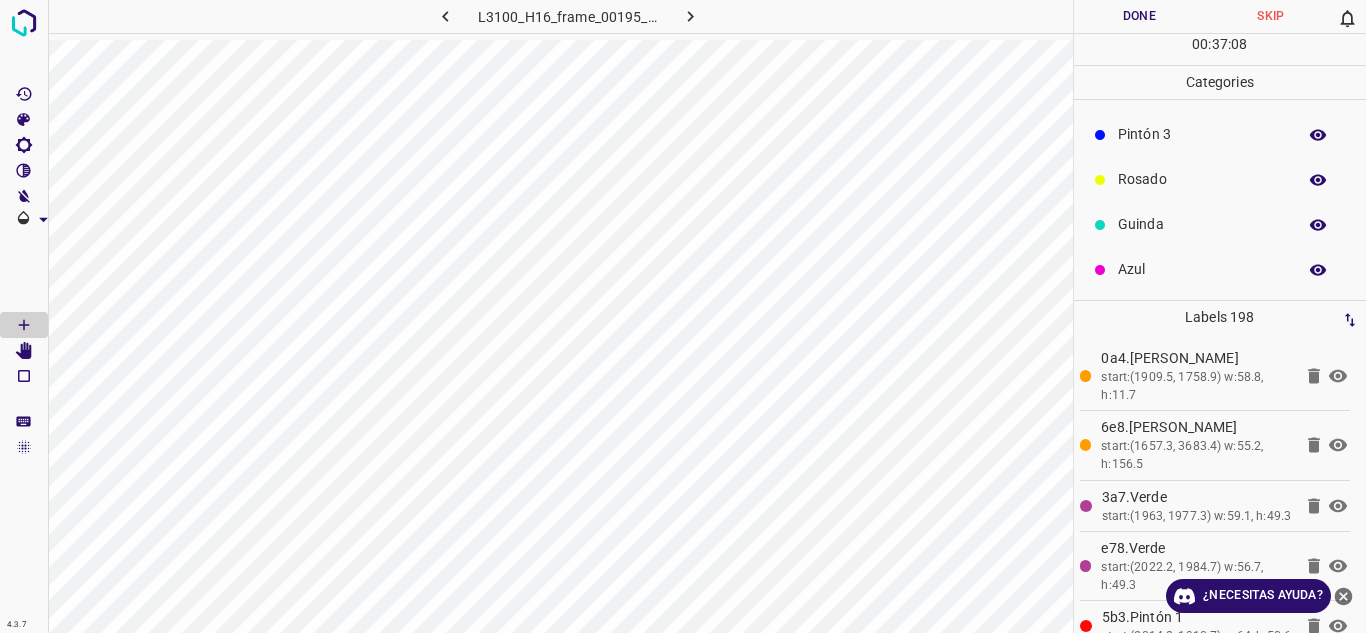 click on "Azul" at bounding box center (1202, 269) 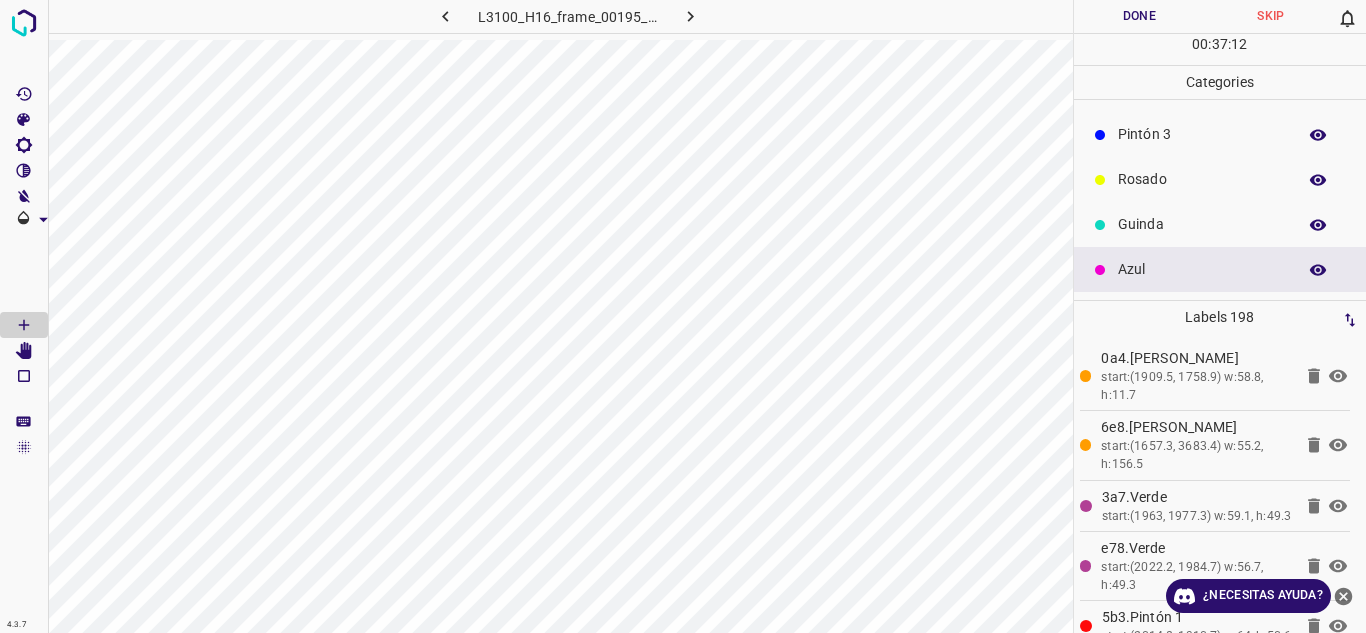 click on "L3100_H16_frame_00195_58525.jpg Done Skip 0 00   : 37   : 12   Categories [PERSON_NAME] Verde Pintón 1 Pintón 2 Pintón 3 [PERSON_NAME] Azul Labels   198 0a4.[PERSON_NAME]
start:(1909.5, 1758.9)
w:58.8, h:11.7
6e8.[PERSON_NAME]
start:(1657.3, 3683.4)
w:55.2, h:156.5
3a7.Verde
start:(1963, 1977.3)
w:59.1, h:49.3
e78.Verde
start:(2022.2, 1984.7)
w:56.7, h:49.3
5b3.Pintón 1
start:(2014.8, 1910.7)
w:64, h:50.6
aef.Verde
start:(2008.8, 1944.4)
w:44.6, h:36.1
924.Verde
start:(1953.5, 1933.8)
w:48.8, h:42.4
646.Pintón 1
start:(2008.8, 1914.6)
w:61.6, h:42.4
ca3.Verde
start:(1885.5, 2154.7)
w:42.4, h:36.1
ca8.Verde
start:(1834.6, 2175.1)
w:39.4, h:28.7
fac.Verde
start:(1877.7, 2187.6)
w:43, h:28.7
ed6.Verde
start:(1888.5, 2218.1)
w:35.8, h:37.6
0b3.Verde" at bounding box center [683, 316] 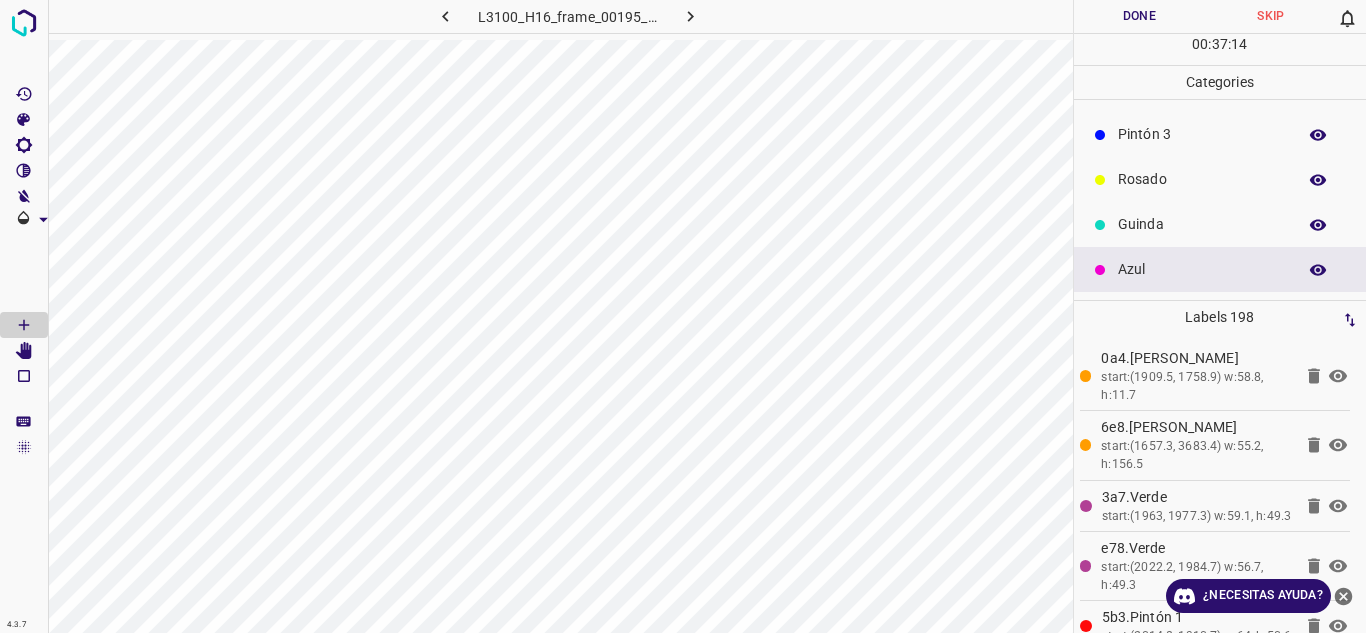 click on "Pintón 3" at bounding box center (1220, 134) 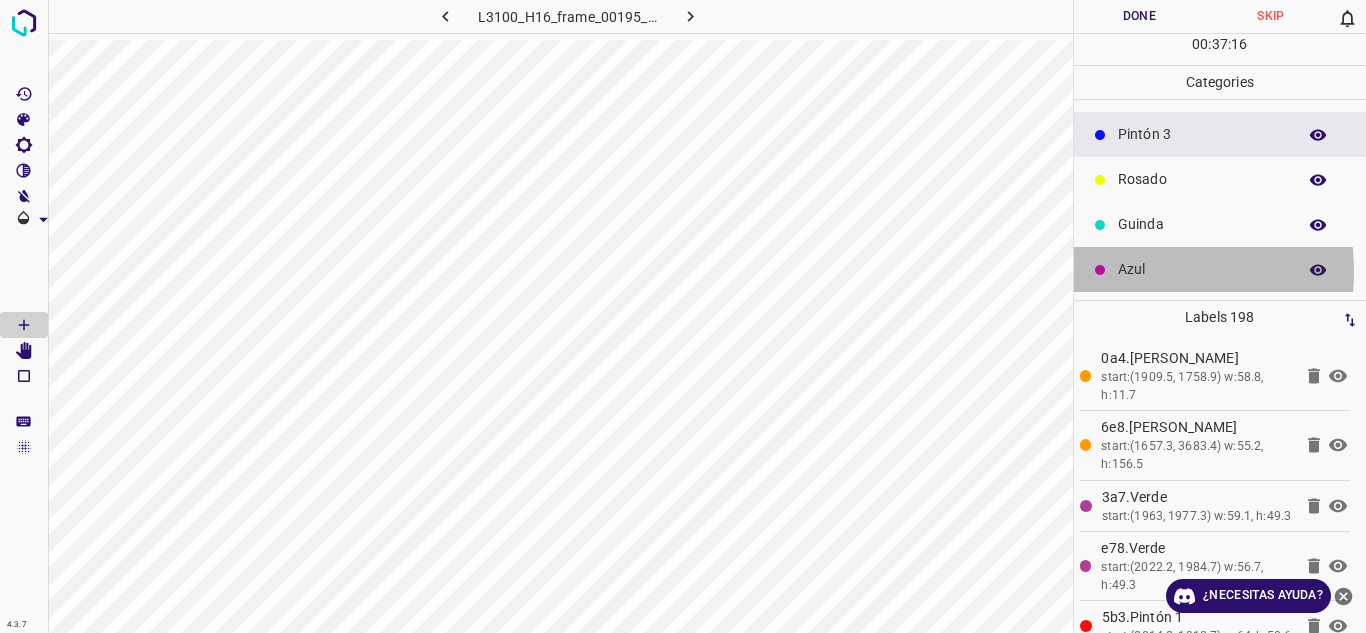 click on "Azul" at bounding box center [1202, 269] 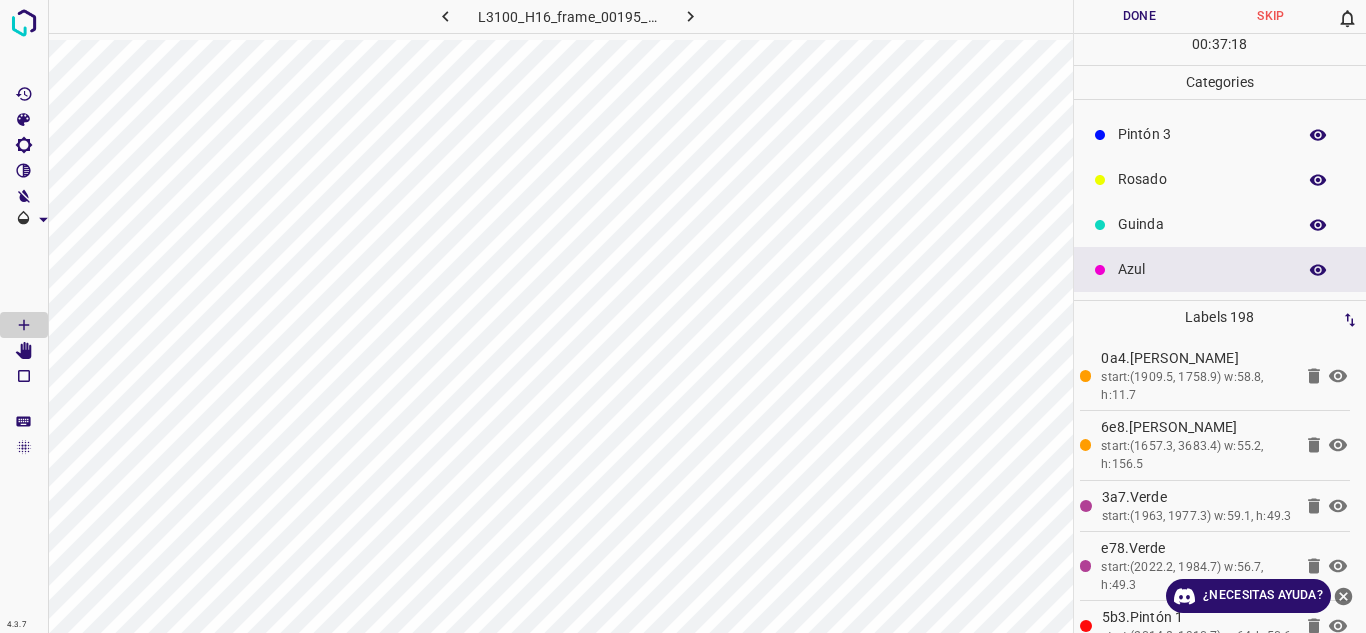 click on "L3100_H16_frame_00195_58525.jpg Done Skip 0 00   : 37   : 18   Categories [PERSON_NAME] Verde Pintón 1 Pintón 2 Pintón 3 [PERSON_NAME] Azul Labels   198 0a4.[PERSON_NAME]
start:(1909.5, 1758.9)
w:58.8, h:11.7
6e8.[PERSON_NAME]
start:(1657.3, 3683.4)
w:55.2, h:156.5
3a7.Verde
start:(1963, 1977.3)
w:59.1, h:49.3
e78.Verde
start:(2022.2, 1984.7)
w:56.7, h:49.3
5b3.Pintón 1
start:(2014.8, 1910.7)
w:64, h:50.6
aef.Verde
start:(2008.8, 1944.4)
w:44.6, h:36.1
924.Verde
start:(1953.5, 1933.8)
w:48.8, h:42.4
646.Pintón 1
start:(2008.8, 1914.6)
w:61.6, h:42.4
ca3.Verde
start:(1885.5, 2154.7)
w:42.4, h:36.1
ca8.Verde
start:(1834.6, 2175.1)
w:39.4, h:28.7
fac.Verde
start:(1877.7, 2187.6)
w:43, h:28.7
ed6.Verde
start:(1888.5, 2218.1)
w:35.8, h:37.6
0b3.Verde" at bounding box center (683, 316) 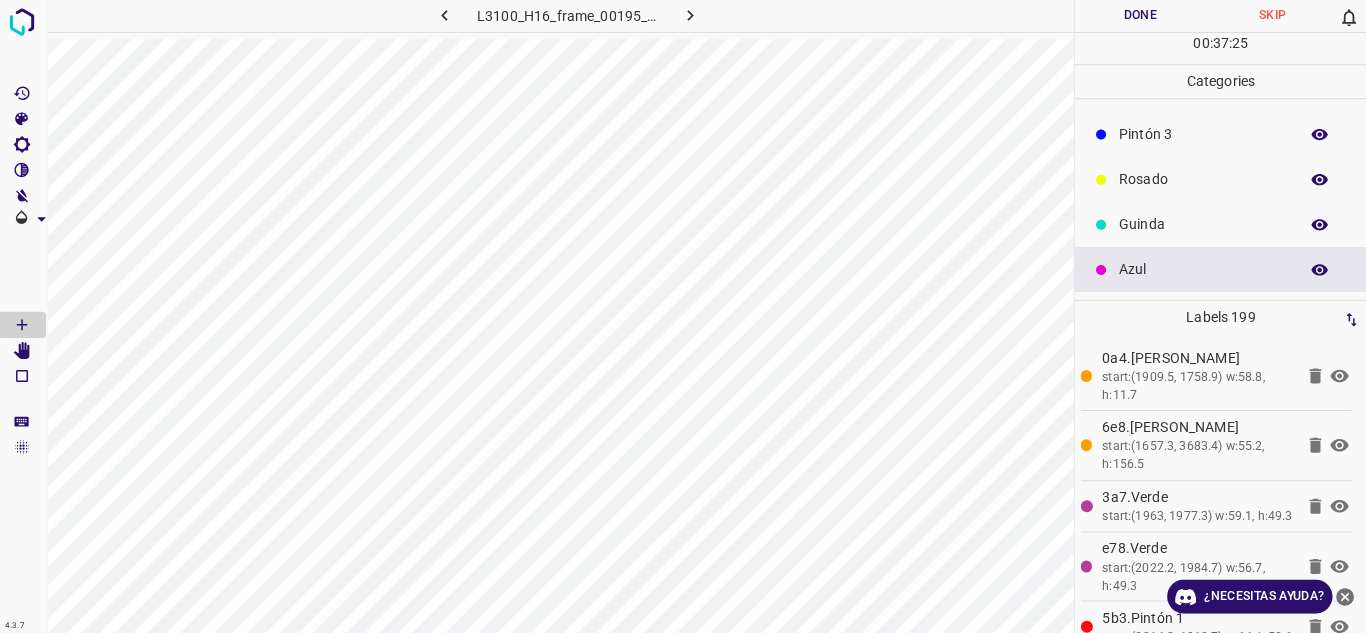 scroll, scrollTop: 0, scrollLeft: 0, axis: both 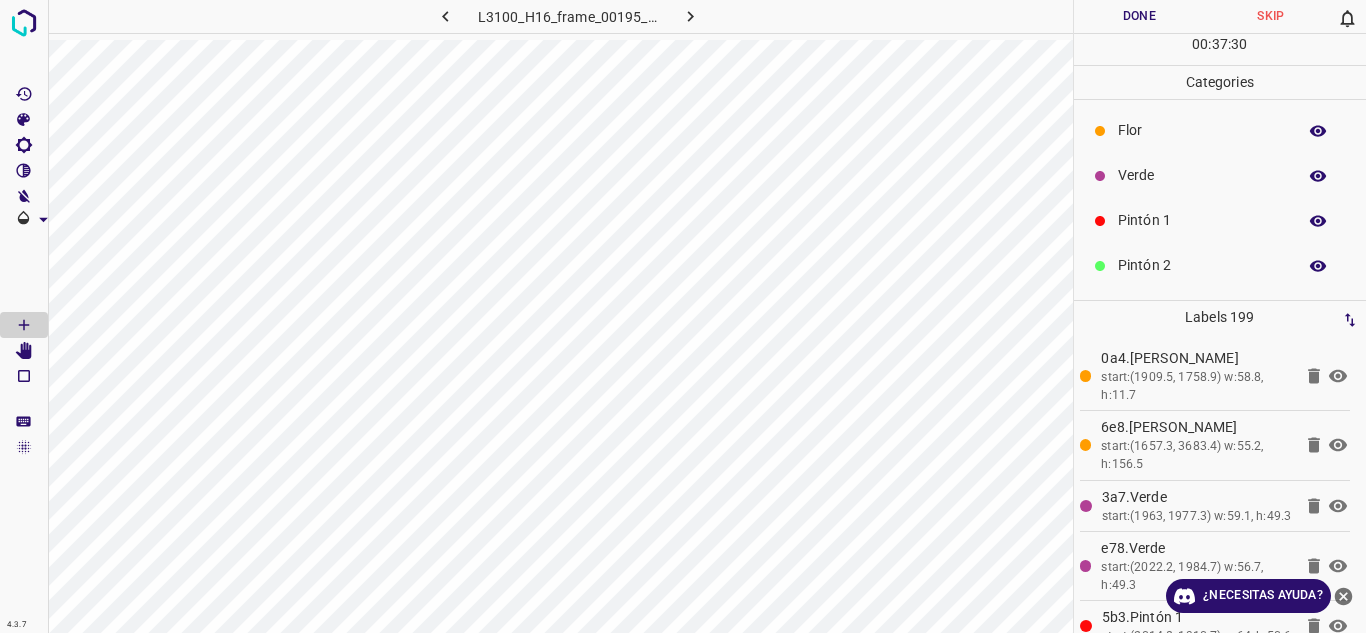 click on "Verde" at bounding box center [1202, 175] 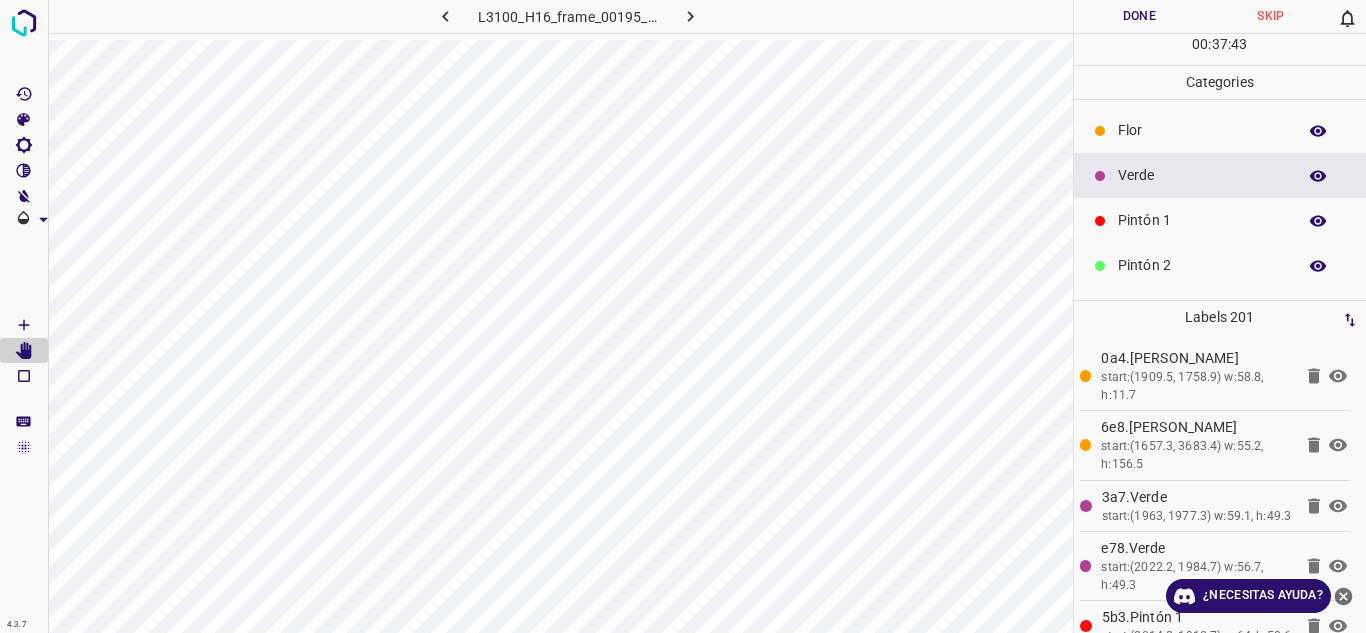 scroll, scrollTop: 176, scrollLeft: 0, axis: vertical 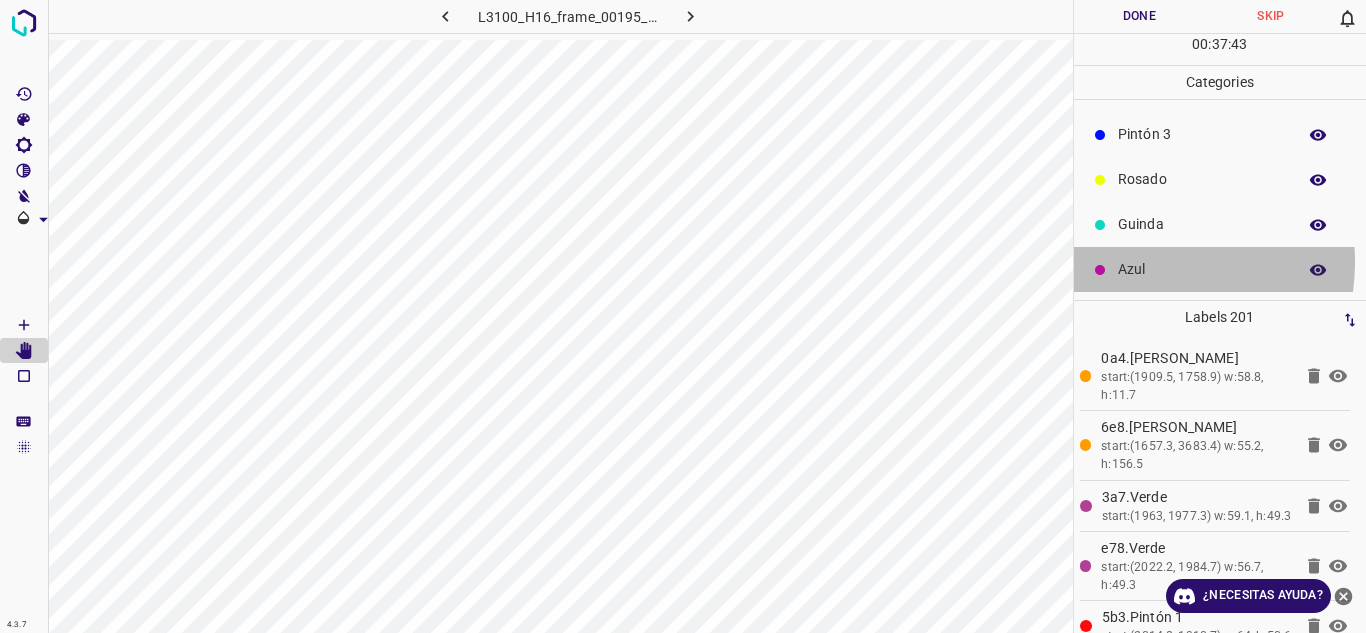 click on "Azul" at bounding box center (1202, 269) 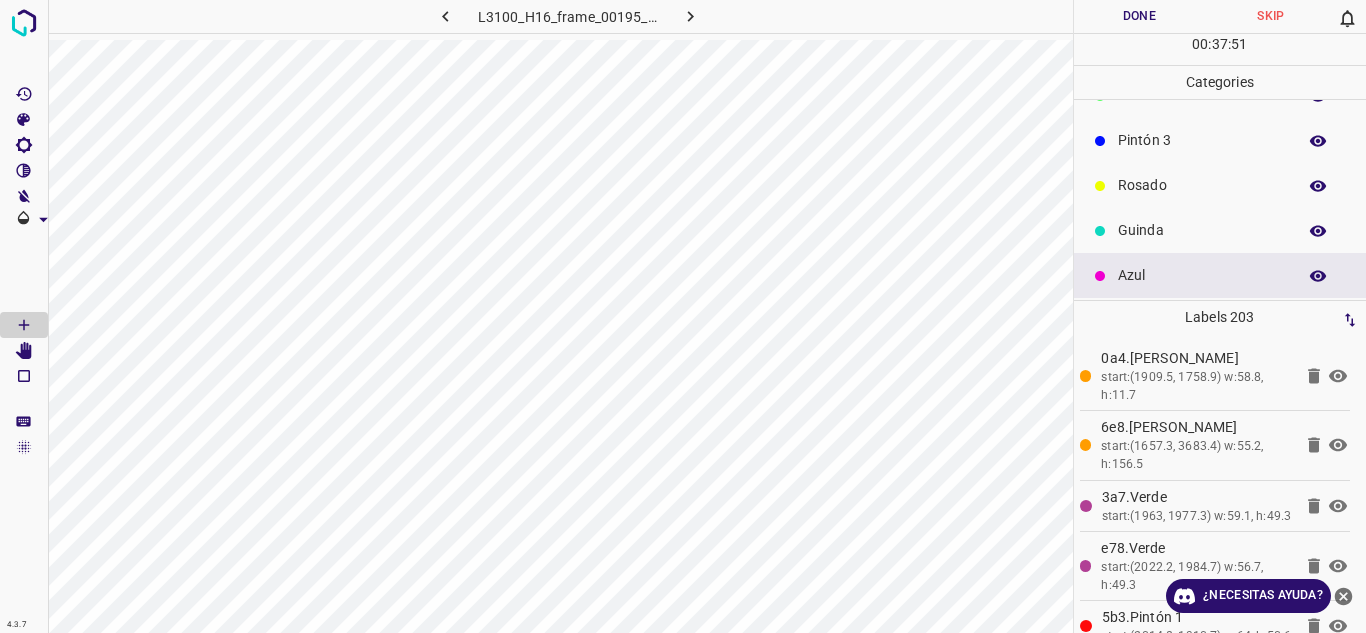 scroll, scrollTop: 171, scrollLeft: 0, axis: vertical 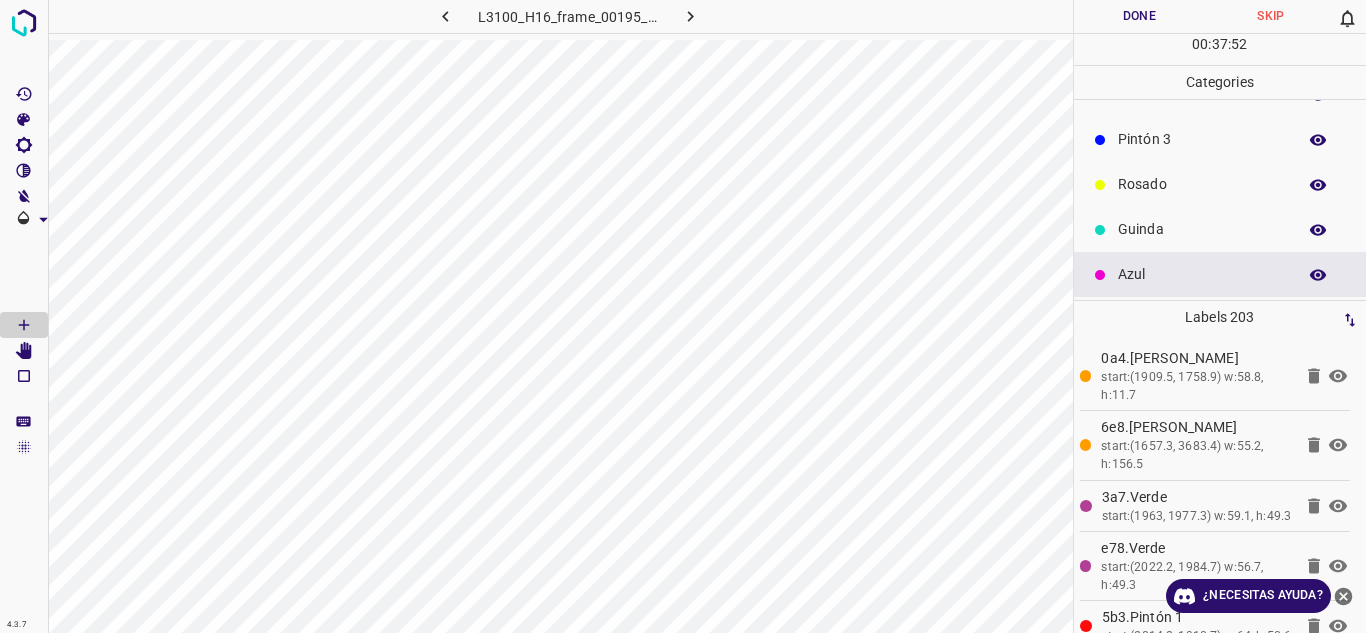 click on "Rosado" at bounding box center [1202, 184] 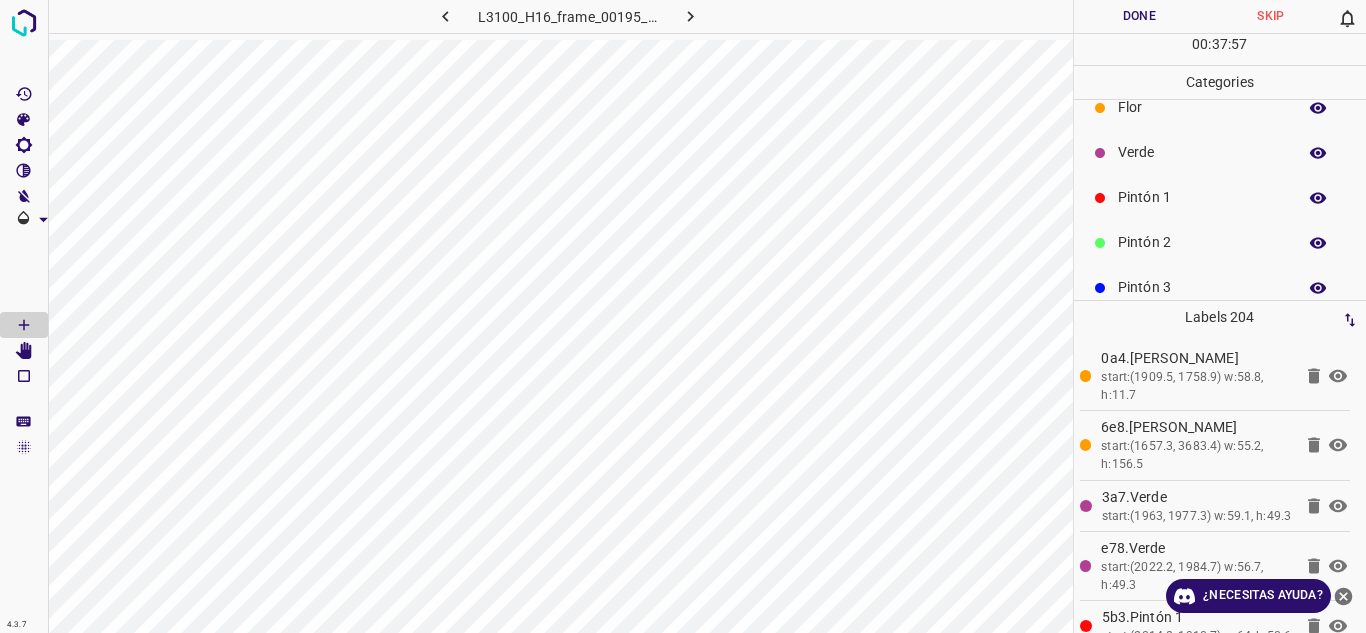 scroll, scrollTop: 8, scrollLeft: 0, axis: vertical 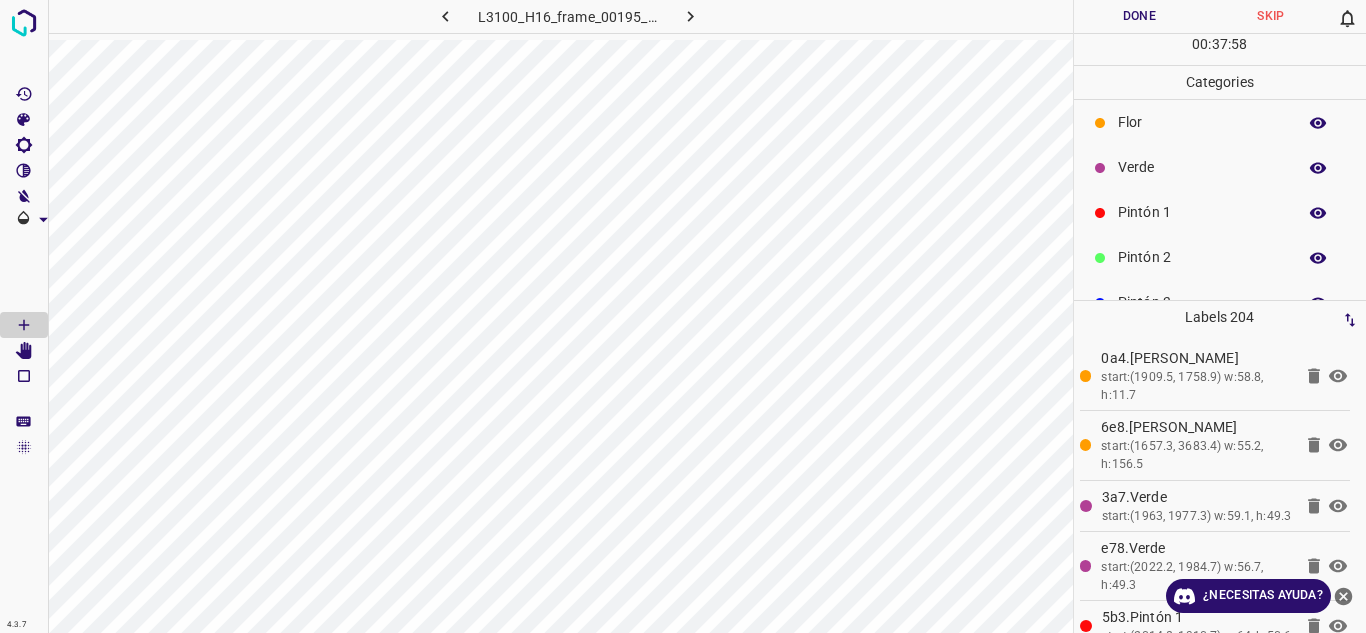 click on "Flor" at bounding box center [1202, 122] 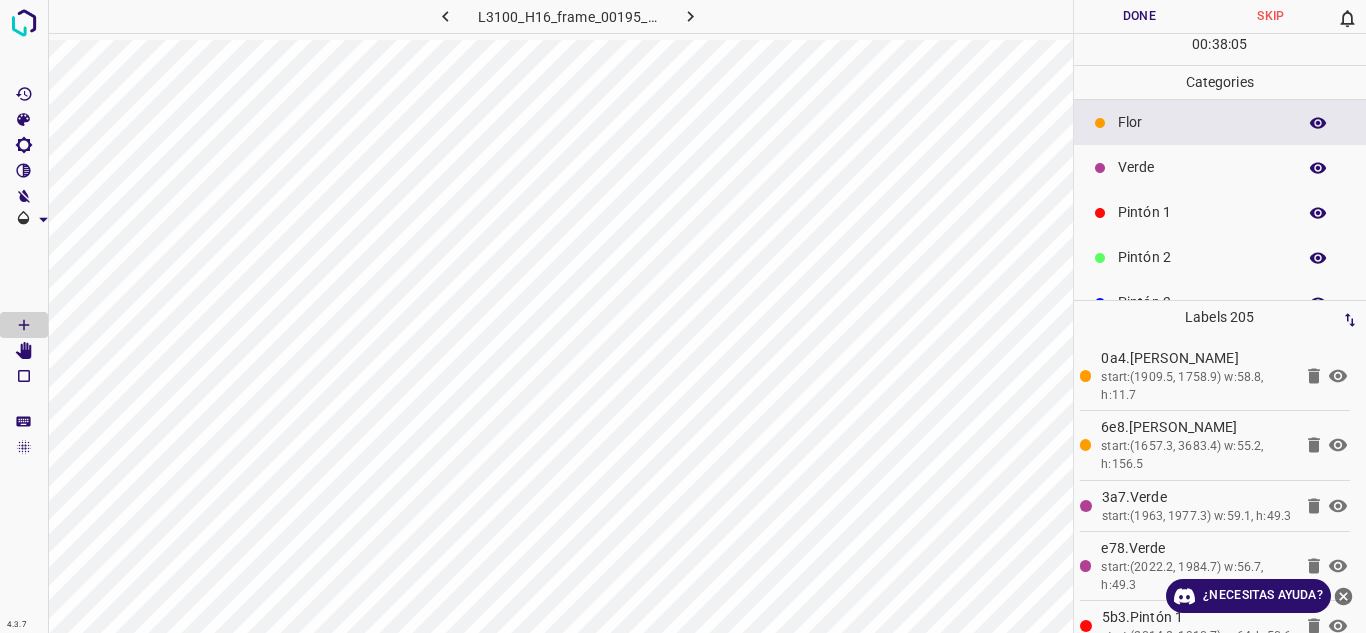 scroll, scrollTop: 176, scrollLeft: 0, axis: vertical 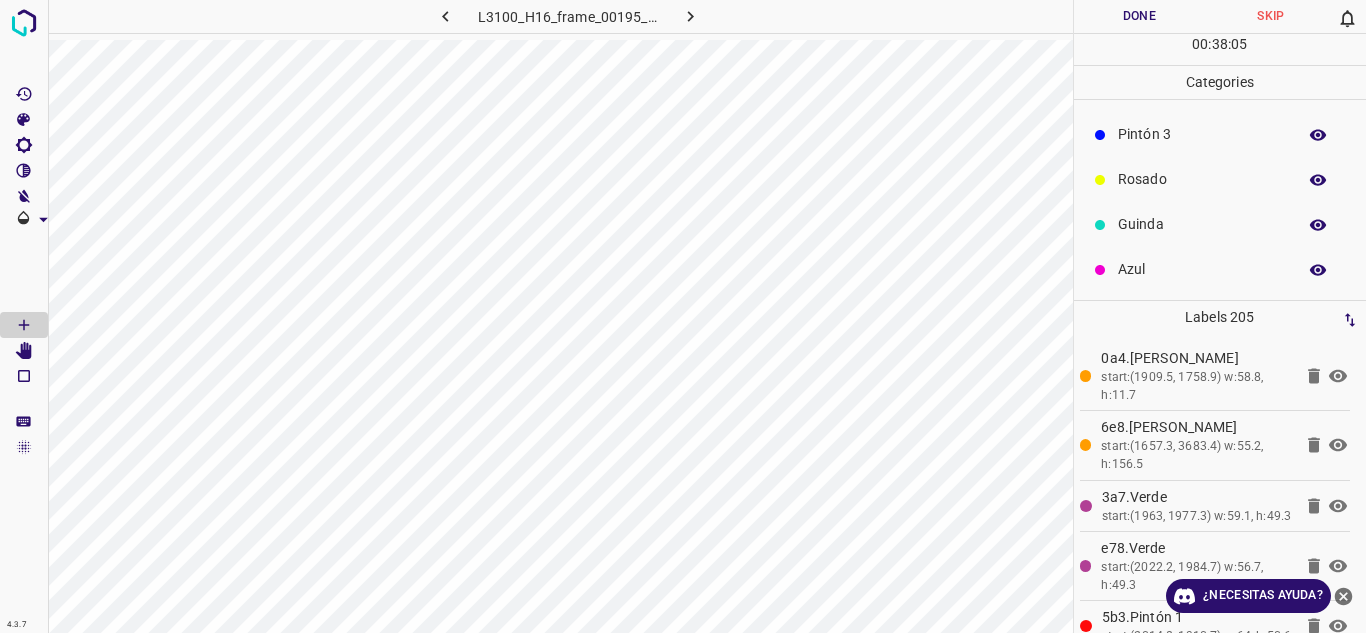 click on "Azul" at bounding box center [1220, 269] 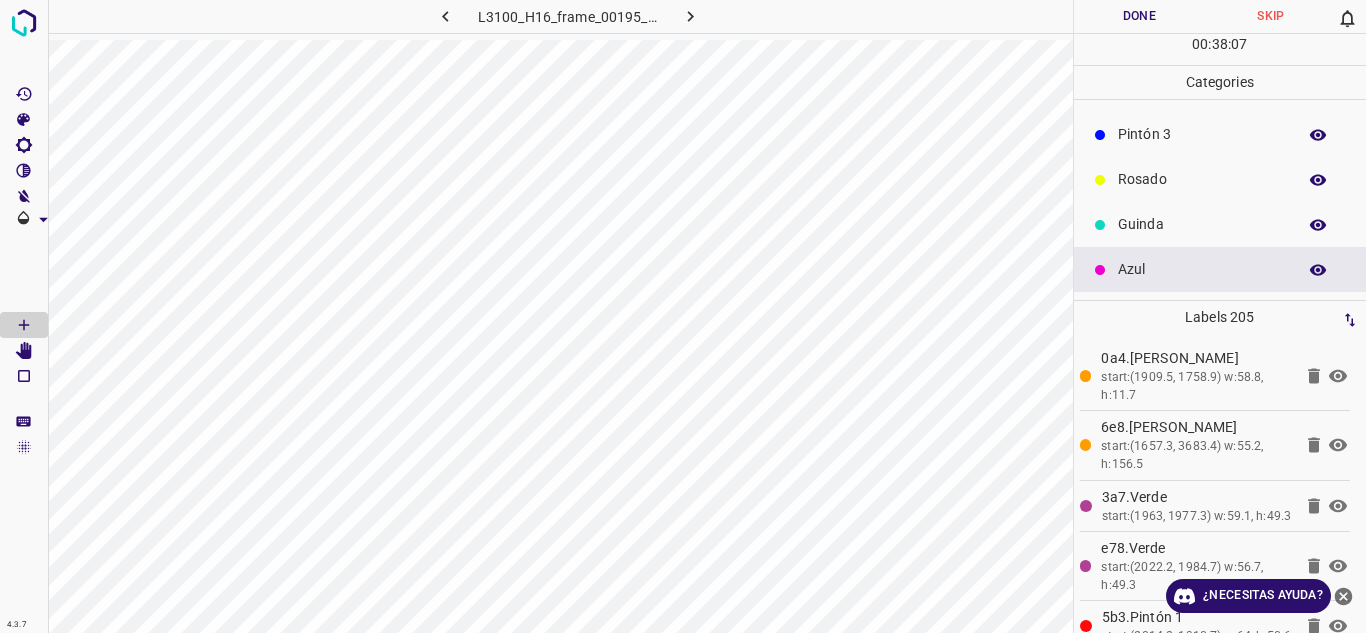 click on "L3100_H16_frame_00195_58525.jpg Done Skip 0 00   : 38   : 07   Categories [PERSON_NAME] Verde Pintón 1 Pintón 2 Pintón 3 [PERSON_NAME] Azul Labels   205 0a4.[PERSON_NAME]
start:(1909.5, 1758.9)
w:58.8, h:11.7
6e8.[PERSON_NAME]
start:(1657.3, 3683.4)
w:55.2, h:156.5
3a7.Verde
start:(1963, 1977.3)
w:59.1, h:49.3
e78.Verde
start:(2022.2, 1984.7)
w:56.7, h:49.3
5b3.Pintón 1
start:(2014.8, 1910.7)
w:64, h:50.6
aef.Verde
start:(2008.8, 1944.4)
w:44.6, h:36.1
924.Verde
start:(1953.5, 1933.8)
w:48.8, h:42.4
646.Pintón 1
start:(2008.8, 1914.6)
w:61.6, h:42.4
ca3.Verde
start:(1885.5, 2154.7)
w:42.4, h:36.1
ca8.Verde
start:(1834.6, 2175.1)
w:39.4, h:28.7
fac.Verde
start:(1877.7, 2187.6)
w:43, h:28.7
ed6.Verde
start:(1888.5, 2218.1)
w:35.8, h:37.6
0b3.Verde" at bounding box center (683, 316) 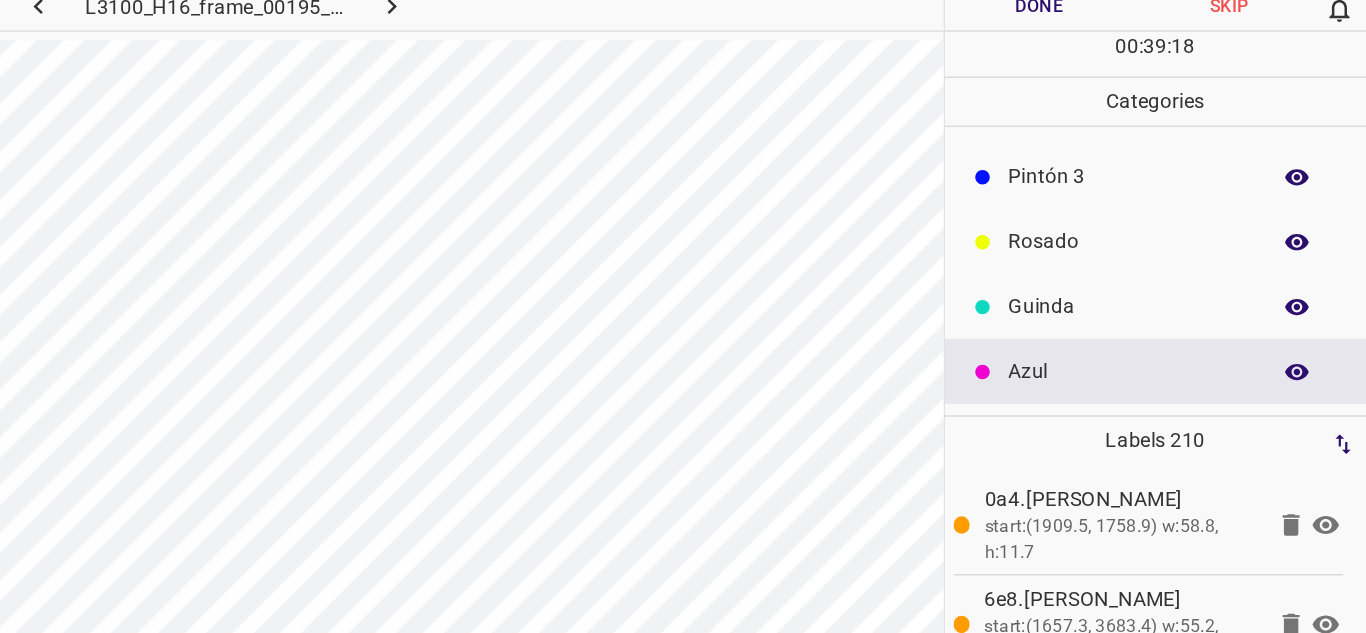 scroll, scrollTop: 0, scrollLeft: 0, axis: both 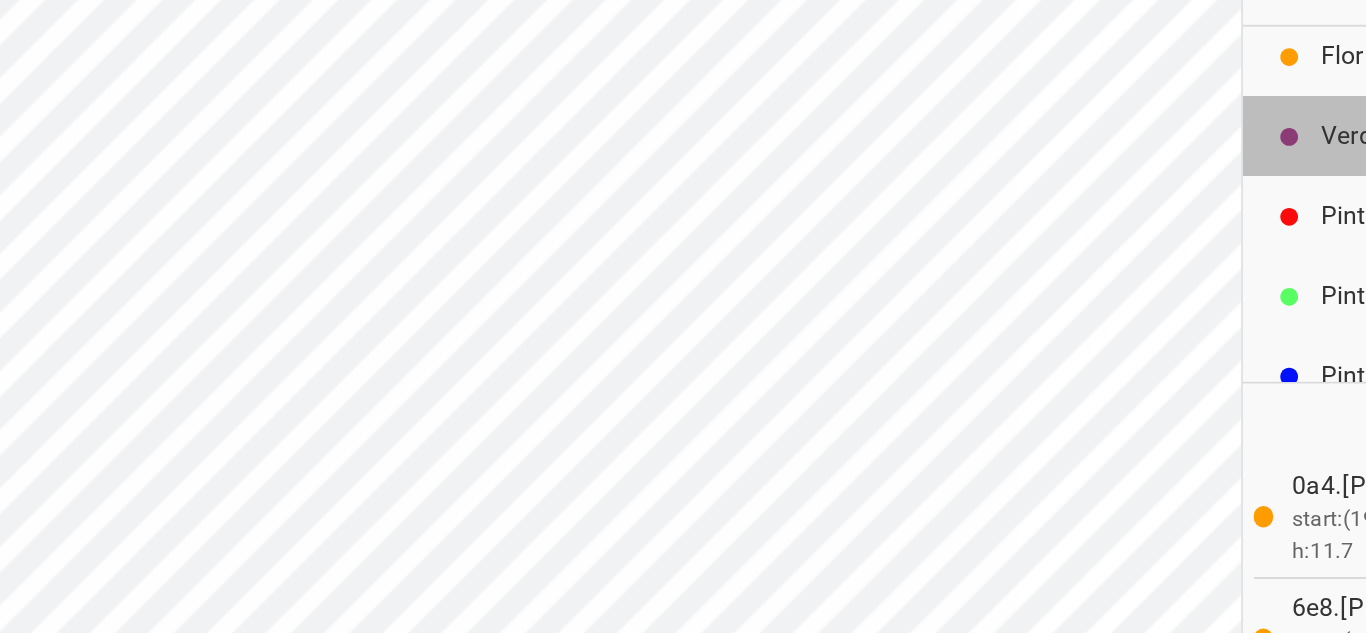click on "Verde" at bounding box center (1202, 161) 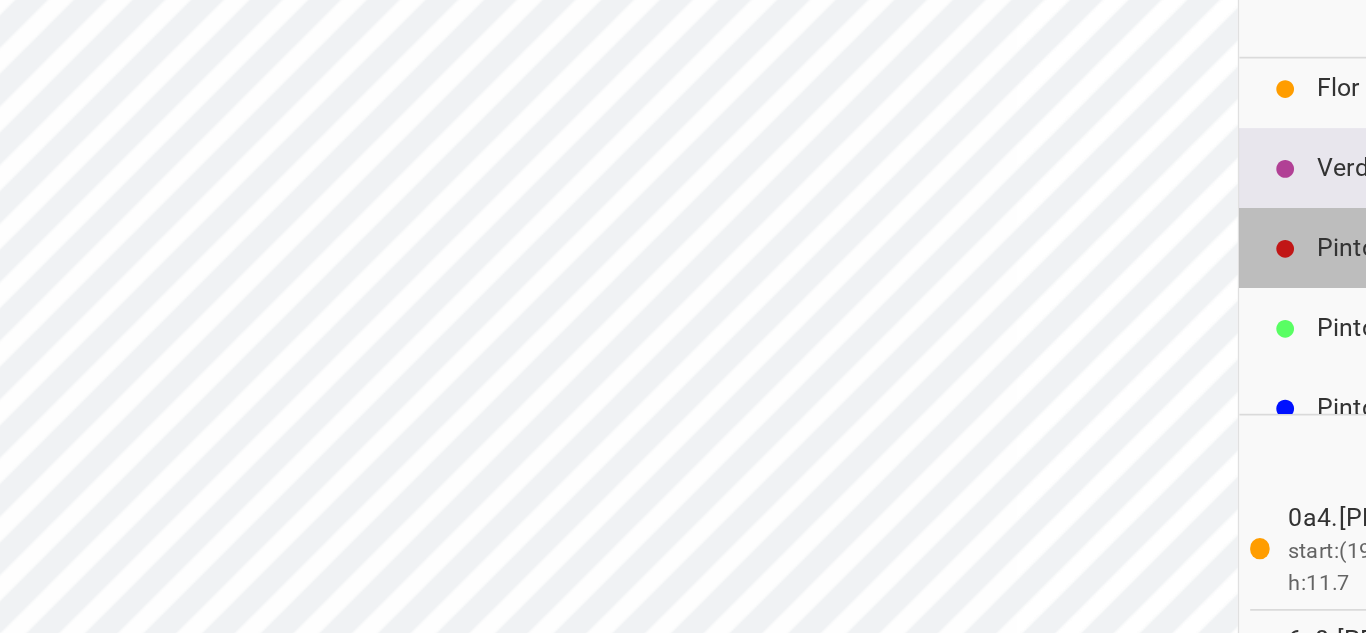 click on "Pintón 1" at bounding box center [1202, 206] 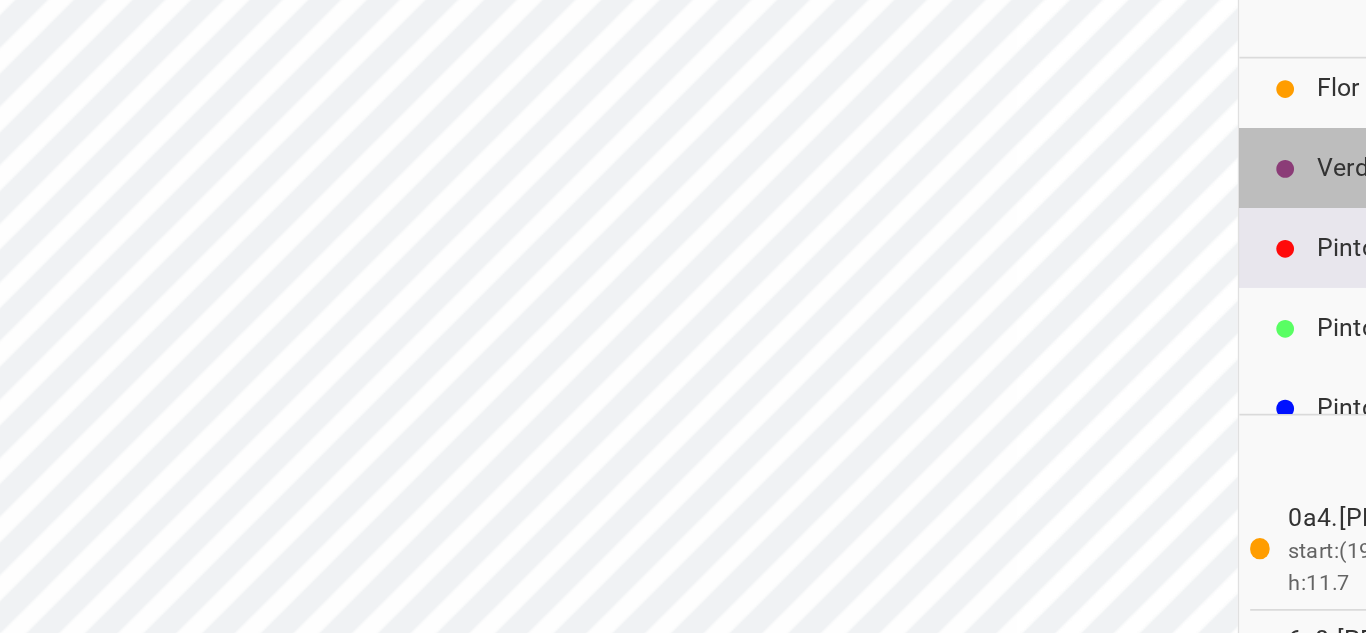 click on "Verde" at bounding box center [1220, 161] 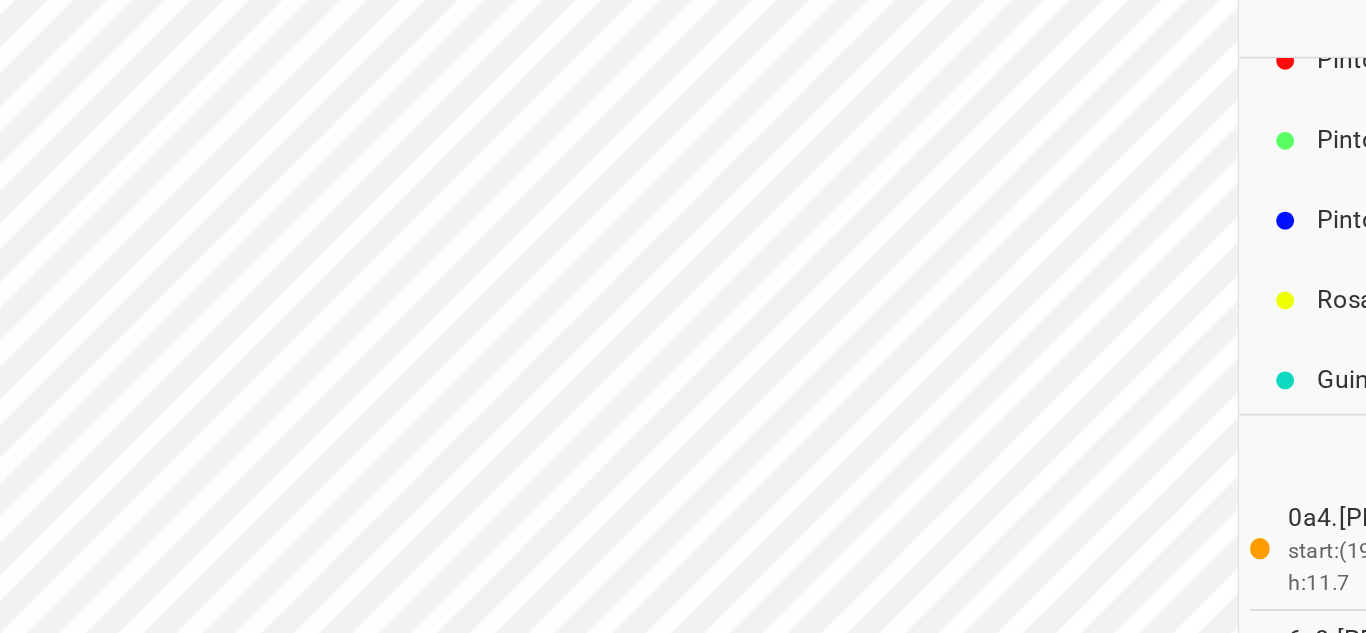 scroll, scrollTop: 125, scrollLeft: 0, axis: vertical 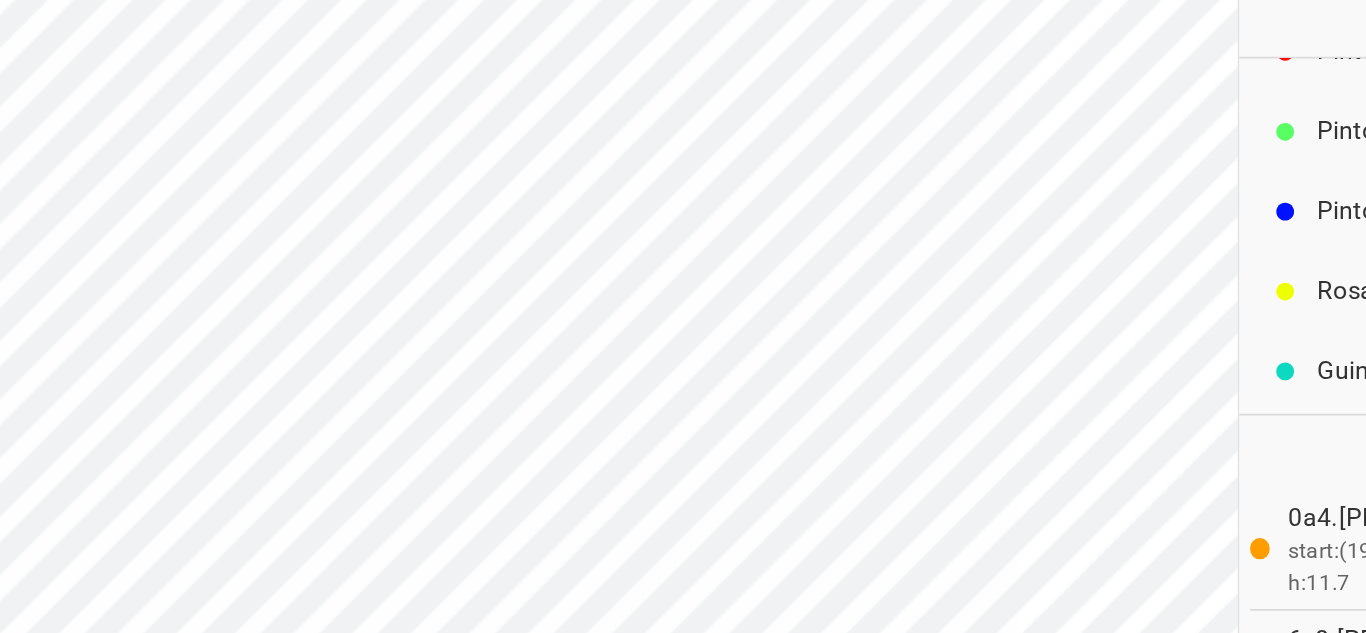 click on "Rosado" at bounding box center (1202, 230) 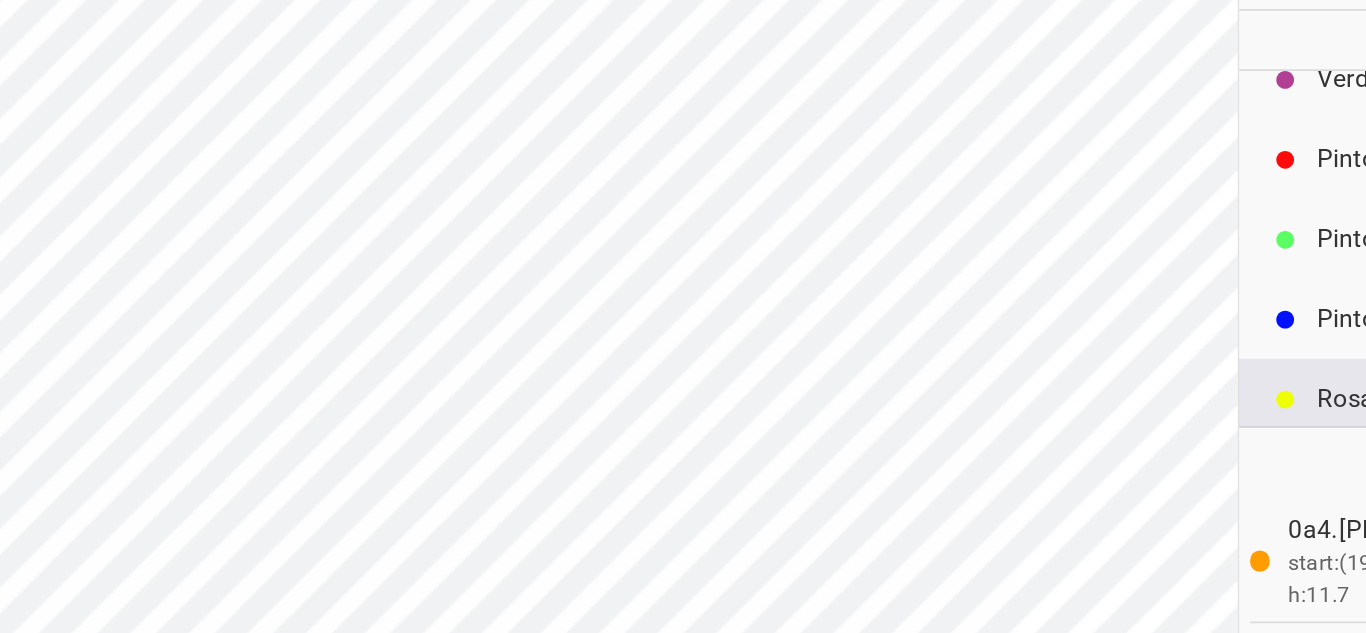 scroll, scrollTop: 67, scrollLeft: 0, axis: vertical 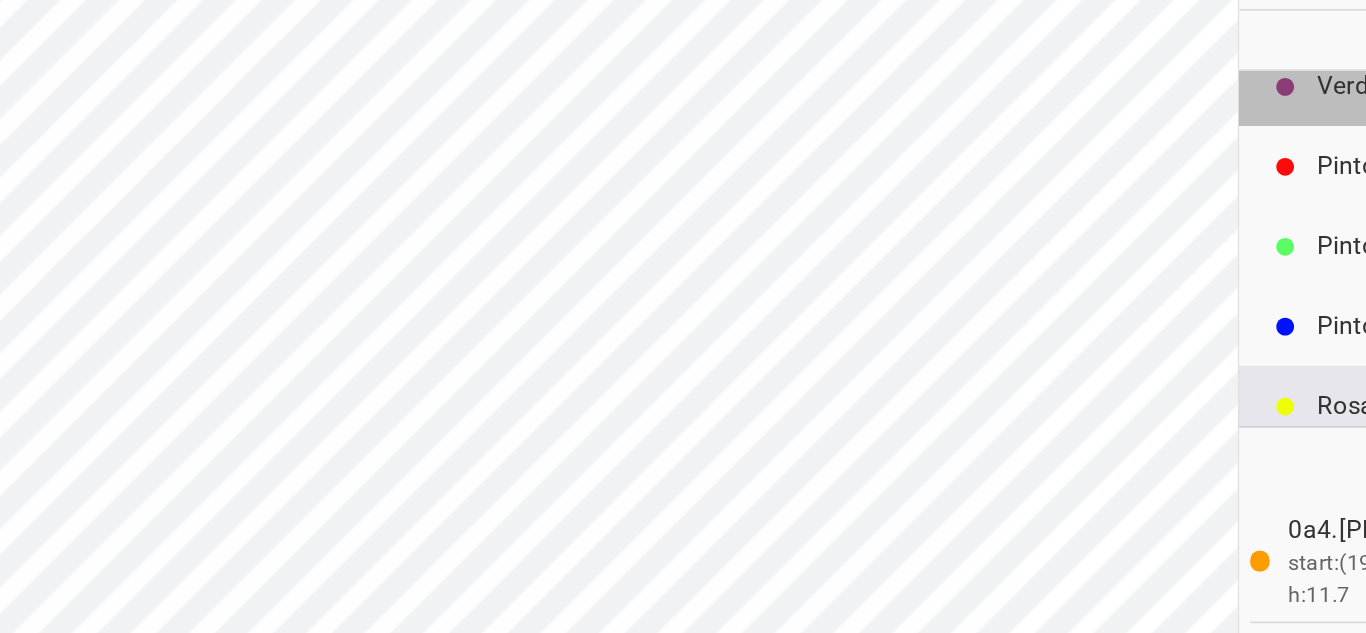 click at bounding box center [1100, 109] 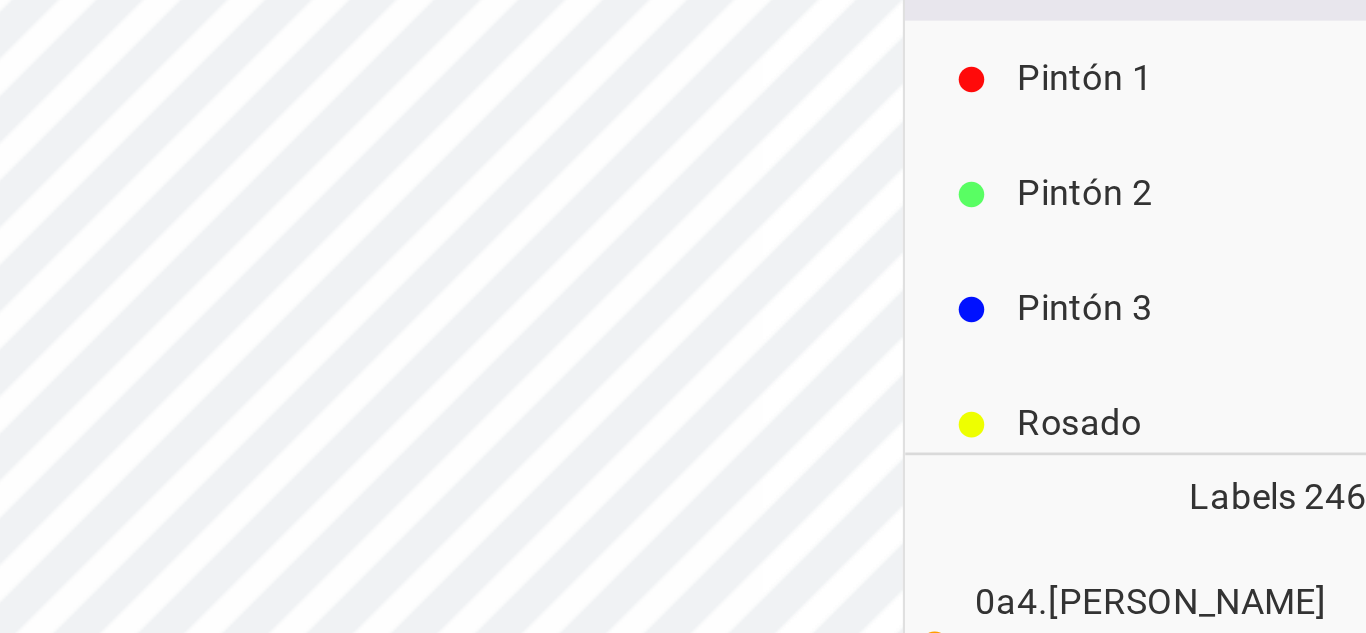 click on "Pintón 1" at bounding box center [1202, 153] 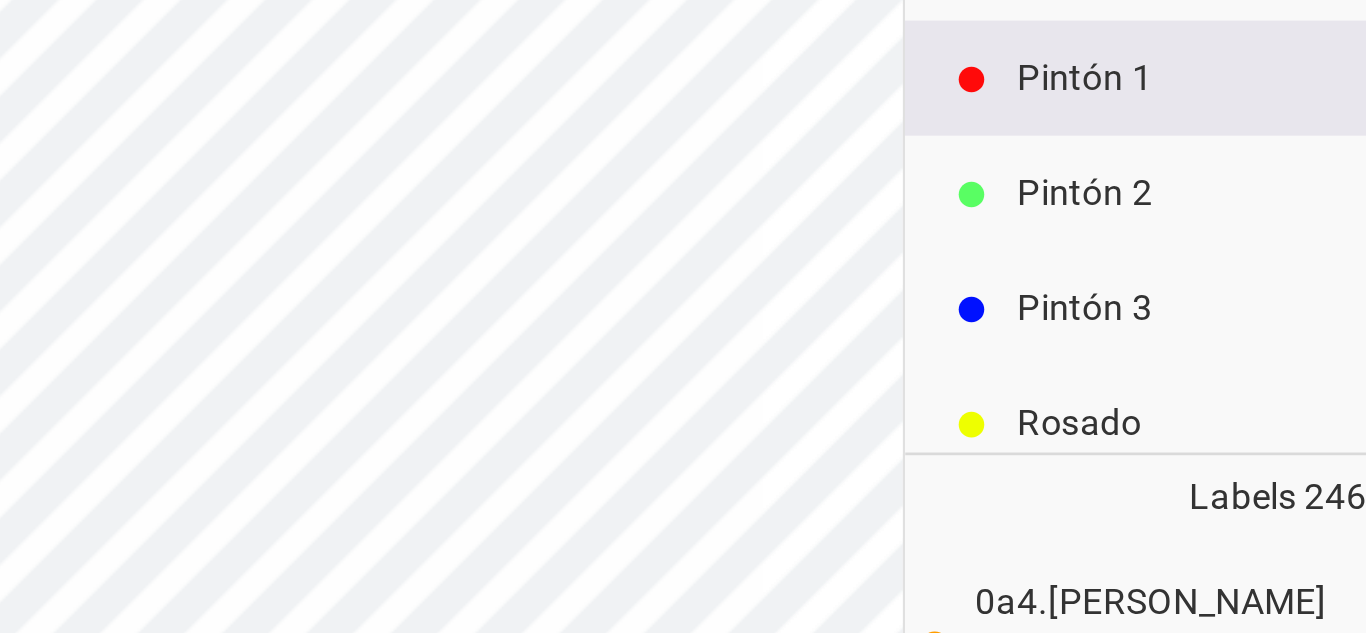 click on "Pintón 2" at bounding box center [1202, 198] 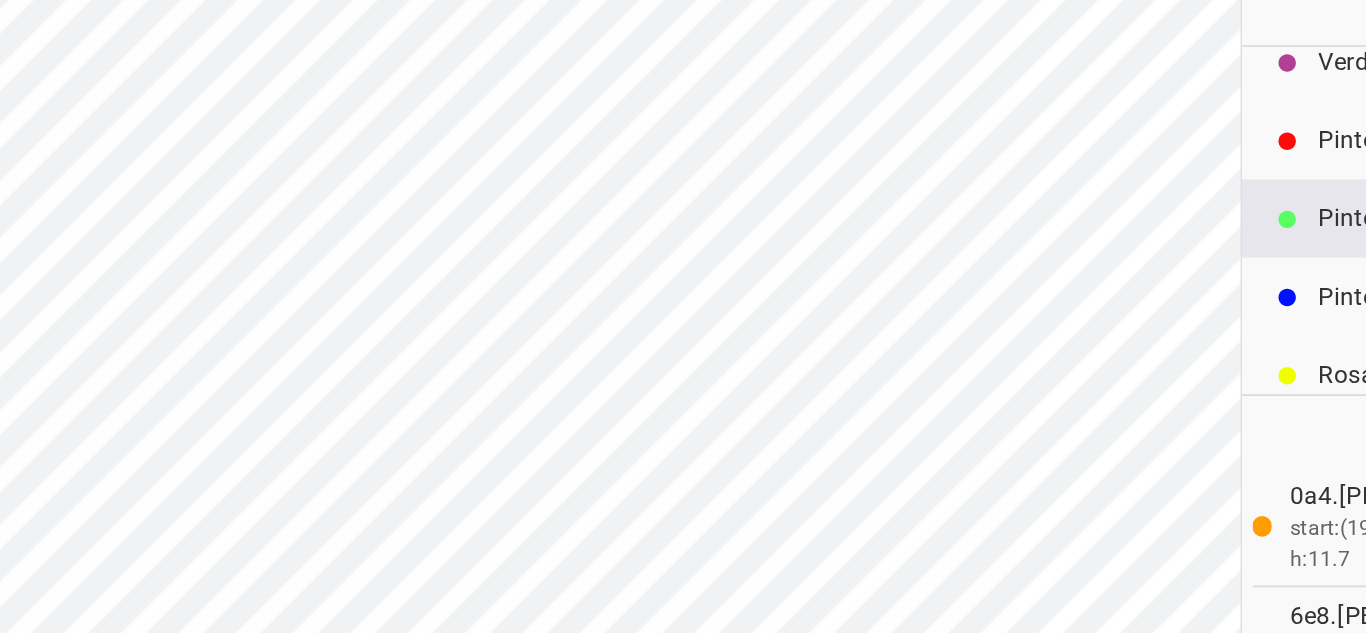 scroll, scrollTop: 176, scrollLeft: 0, axis: vertical 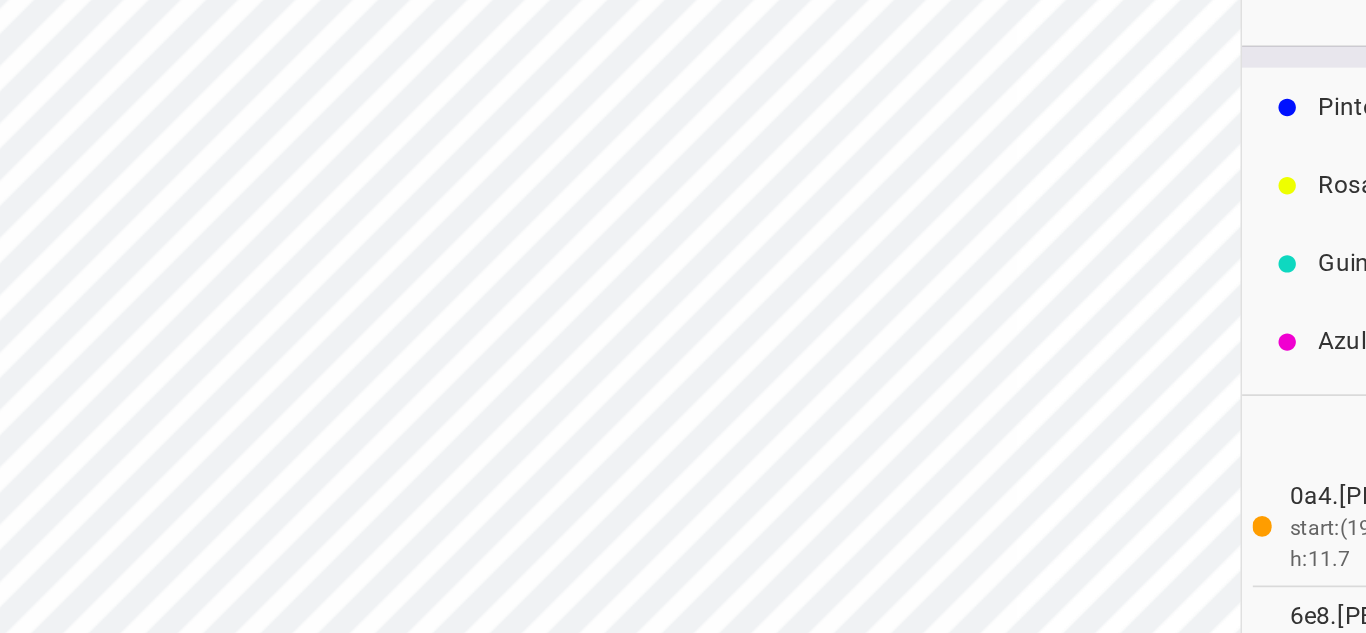 click on "Azul" at bounding box center [1202, 269] 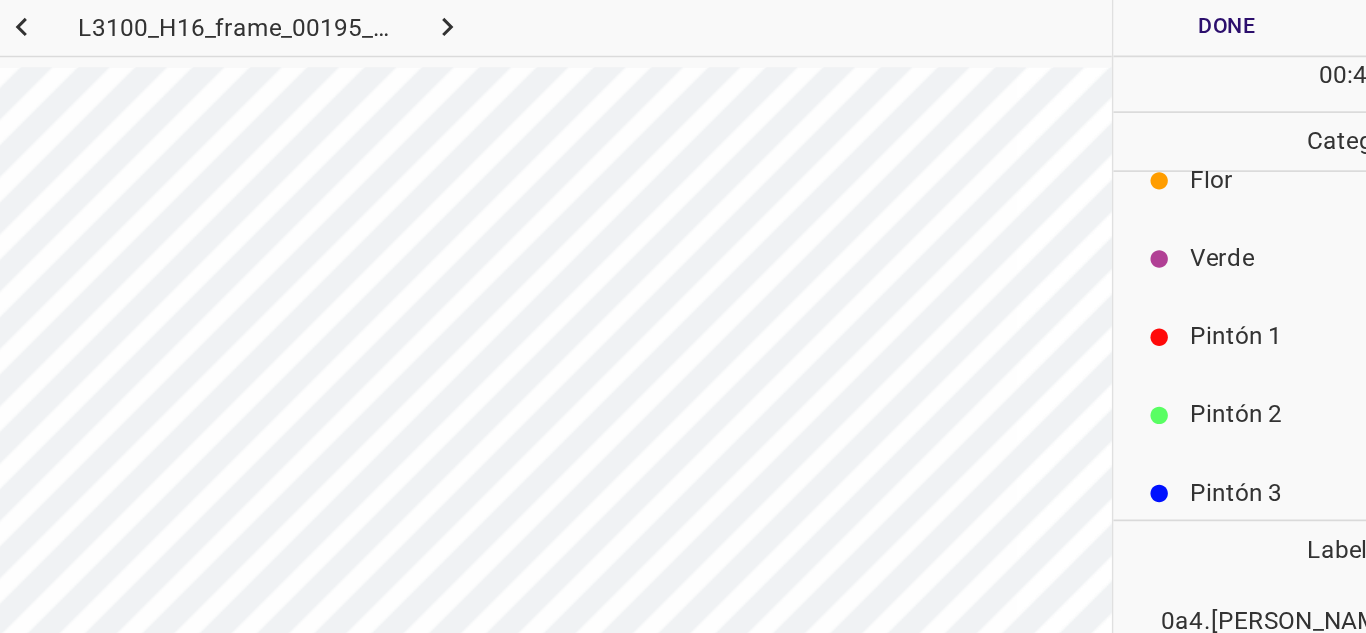scroll, scrollTop: 19, scrollLeft: 0, axis: vertical 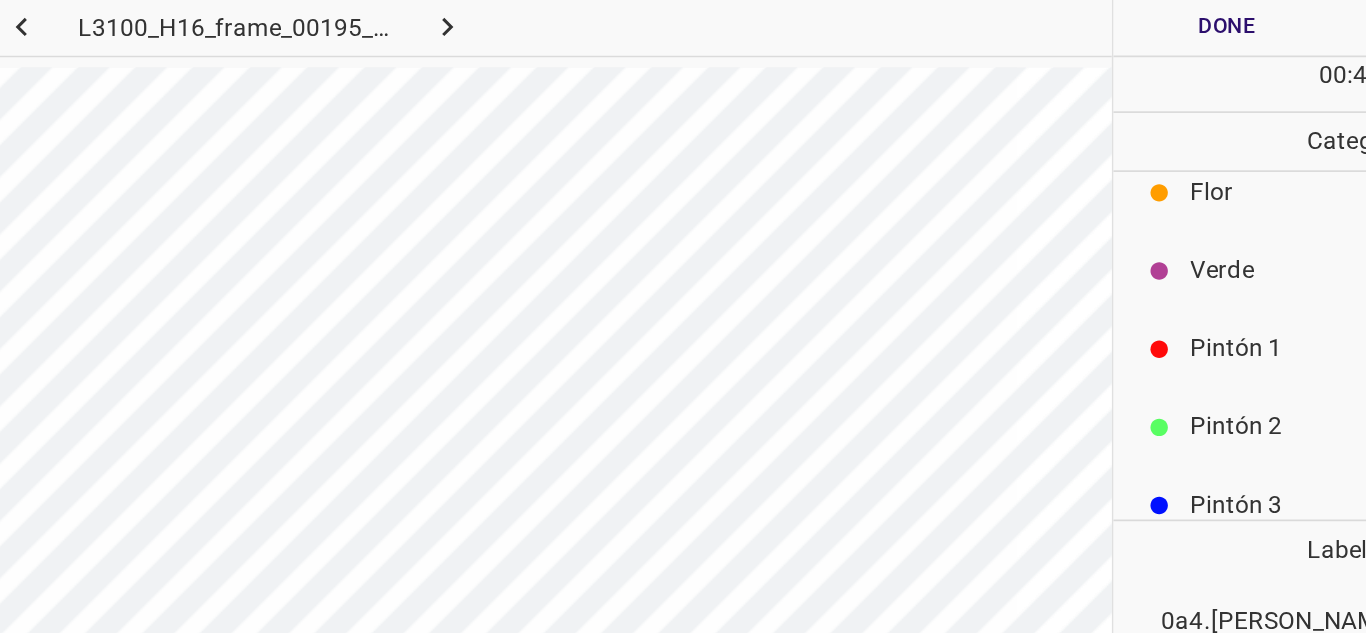 click on "Verde" at bounding box center (1202, 156) 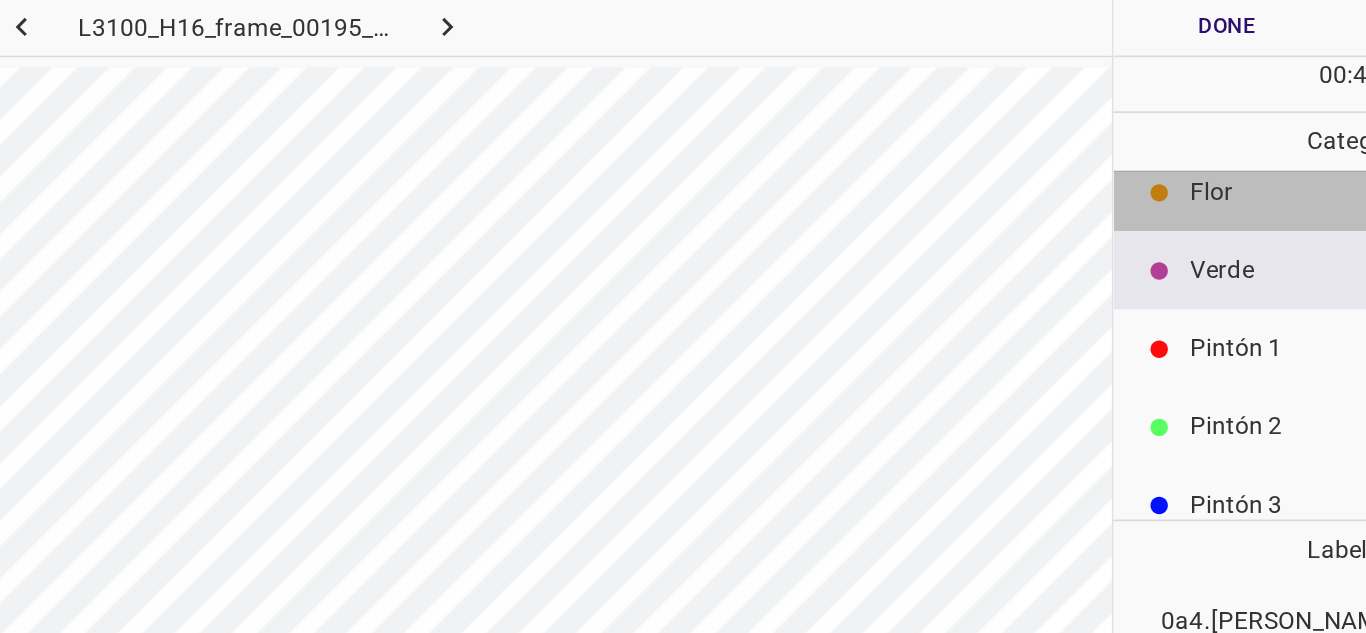 click on "Flor" at bounding box center [1220, 111] 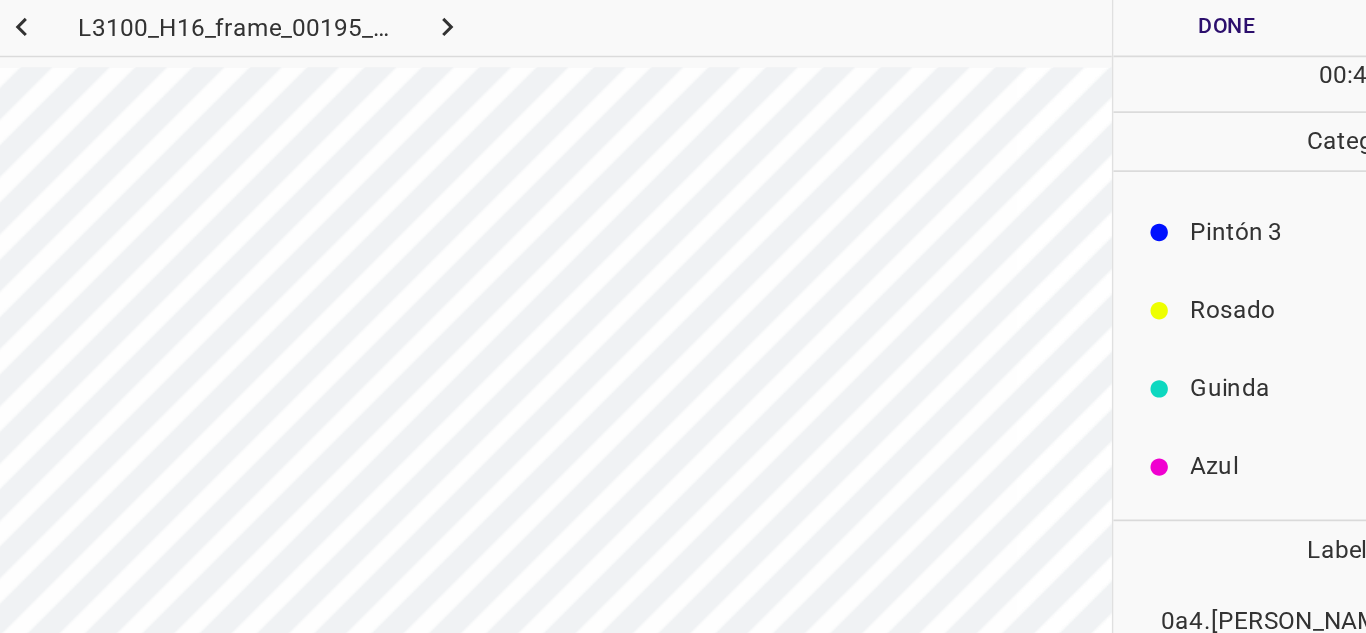 scroll, scrollTop: 175, scrollLeft: 0, axis: vertical 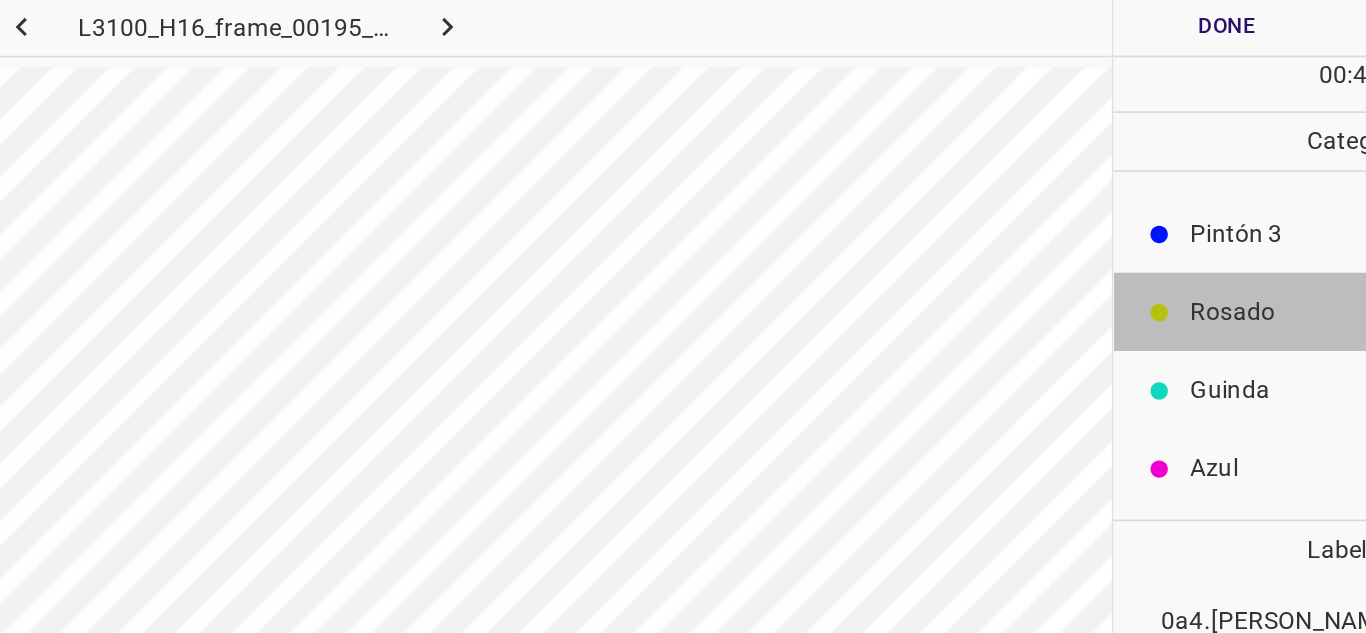 click on "Rosado" at bounding box center [1220, 180] 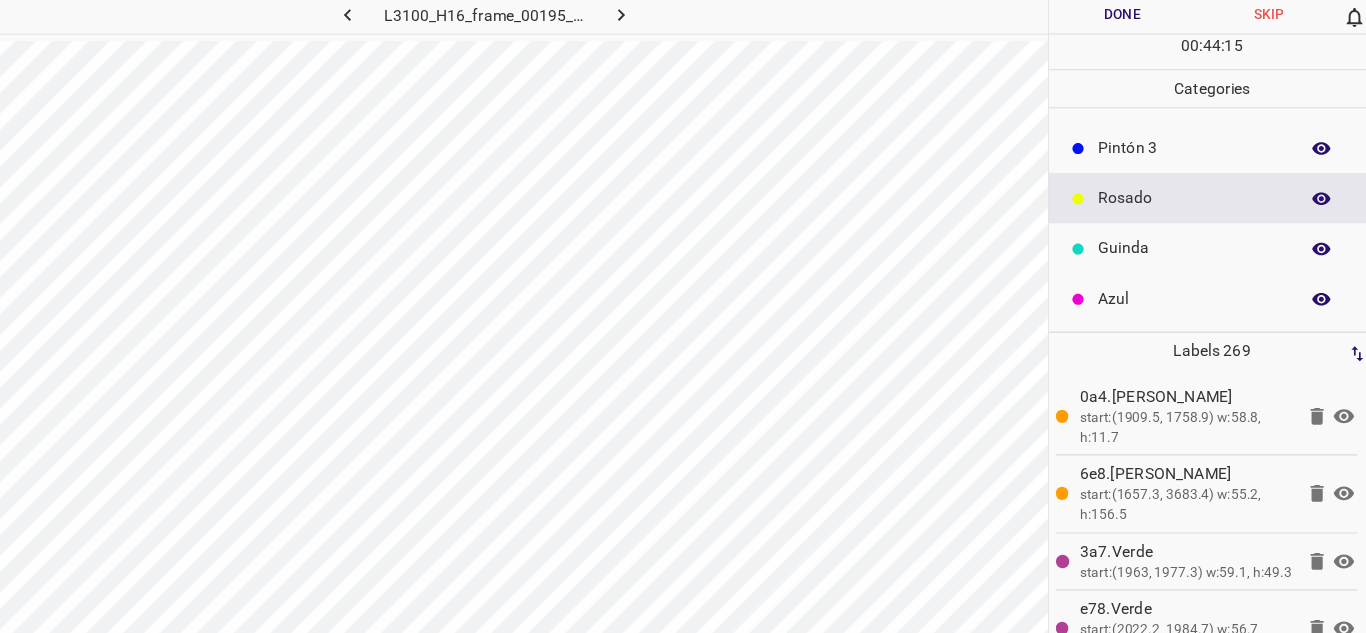 scroll, scrollTop: 0, scrollLeft: 0, axis: both 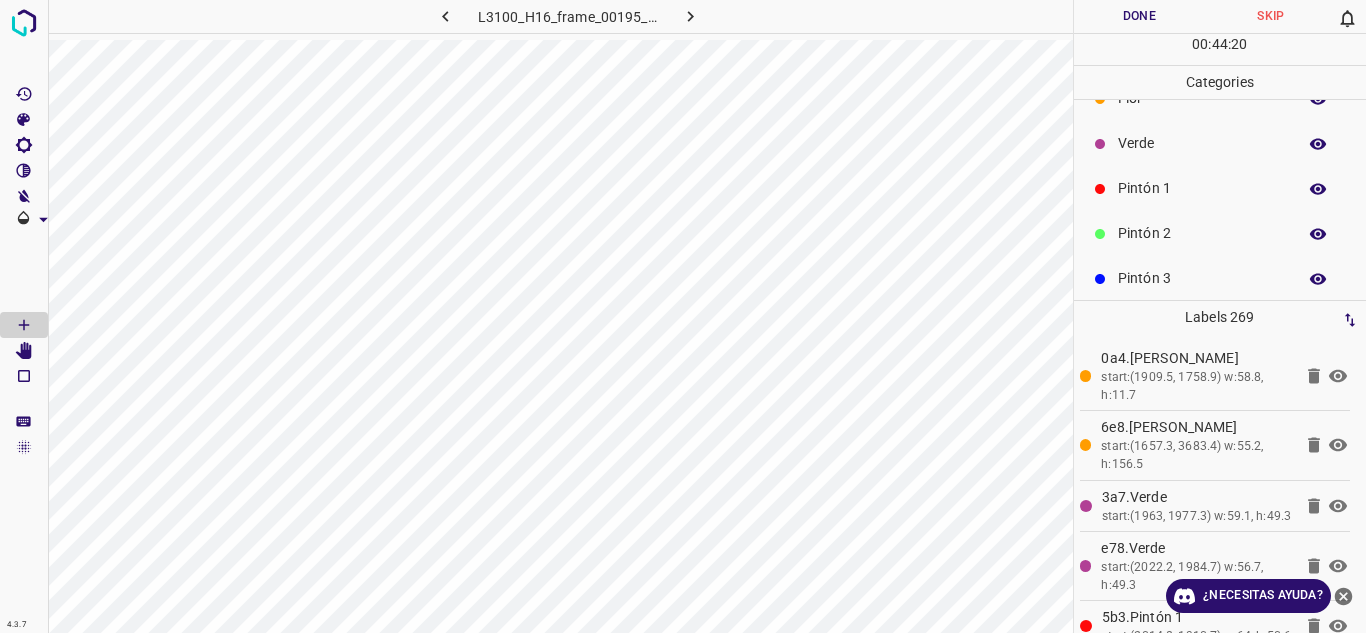 click on "Verde" at bounding box center [1202, 143] 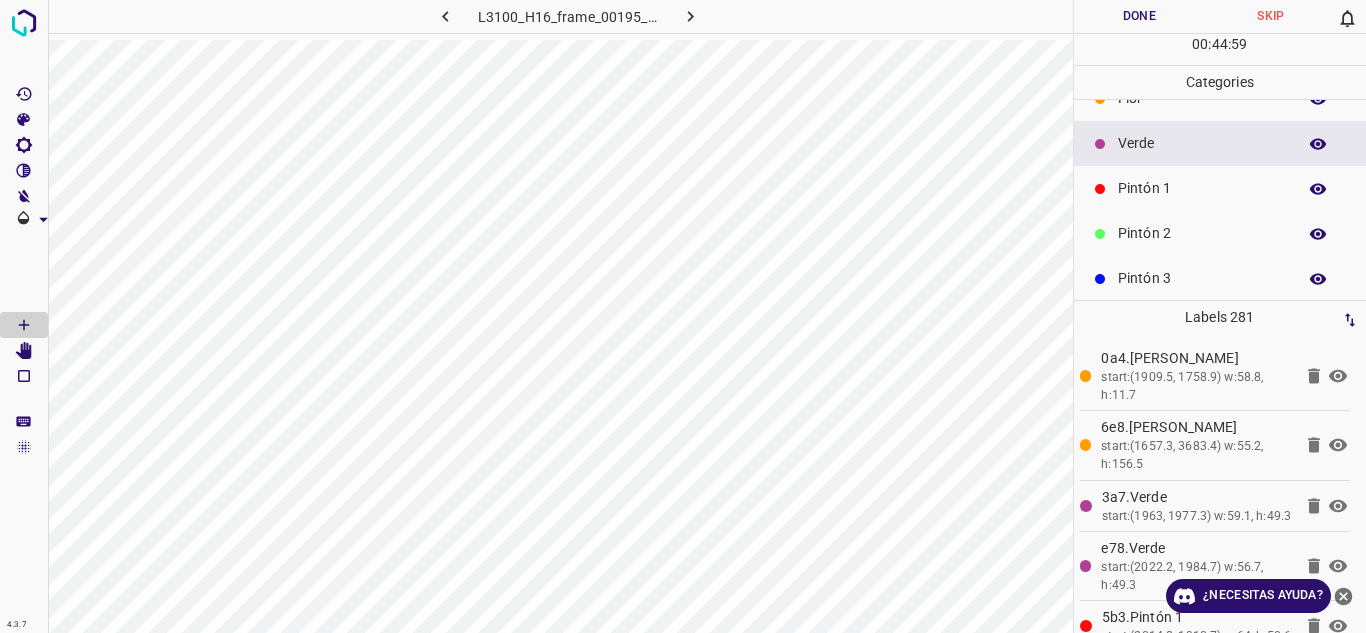 click on "Pintón 1" at bounding box center [1202, 188] 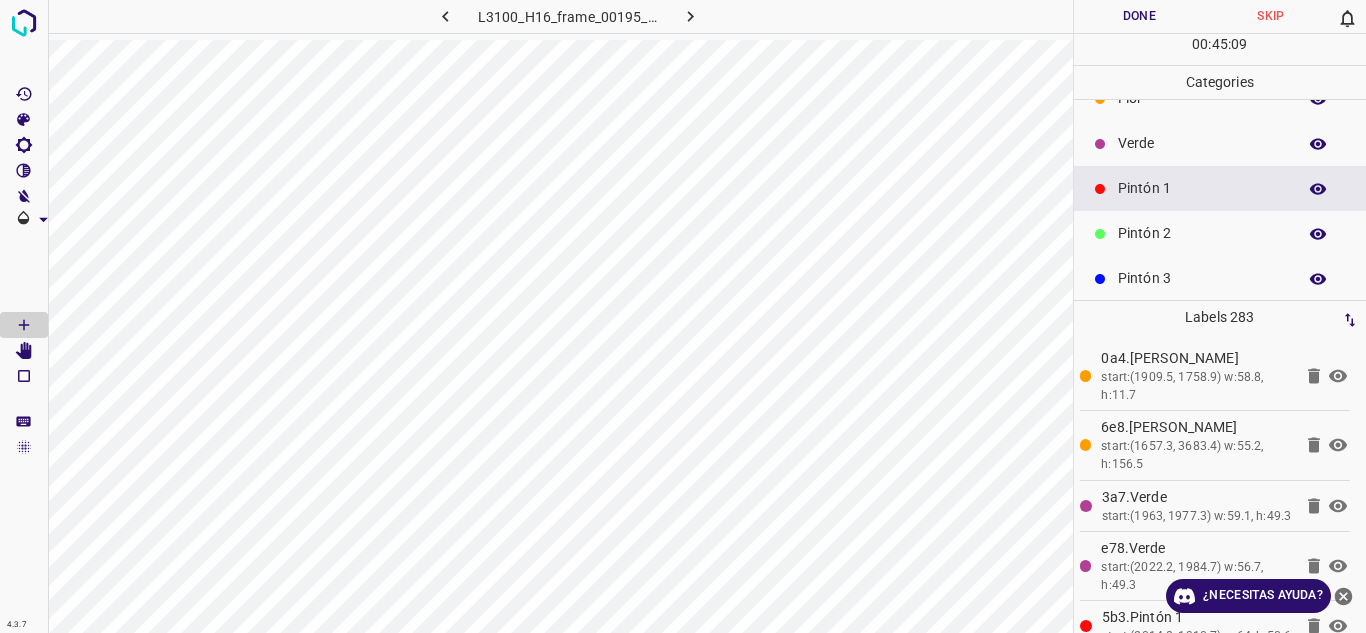 click on "Verde" at bounding box center (1202, 143) 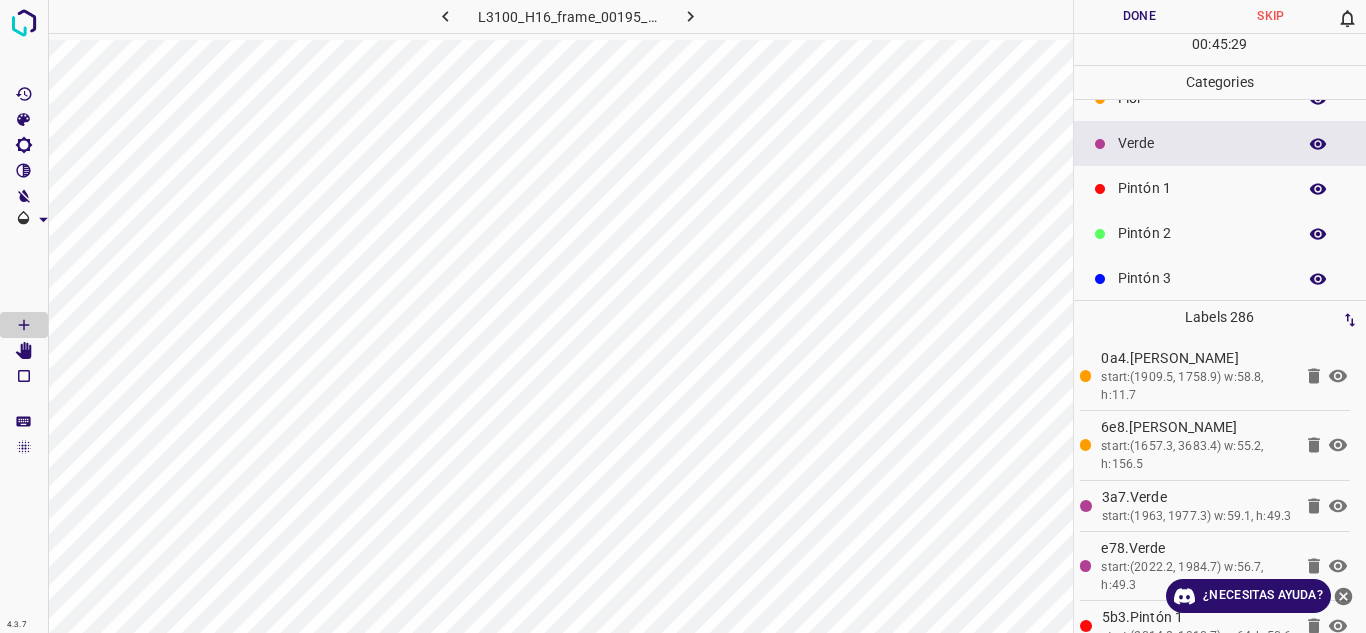 scroll, scrollTop: 176, scrollLeft: 0, axis: vertical 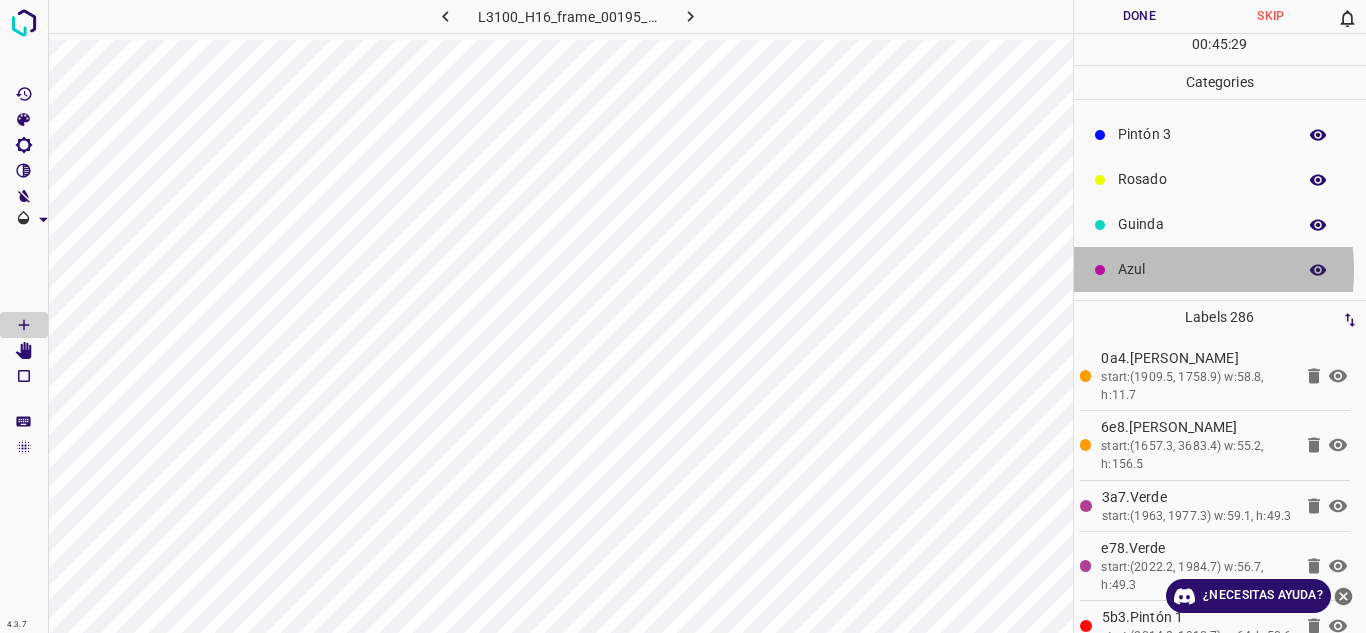 click on "Azul" at bounding box center [1202, 269] 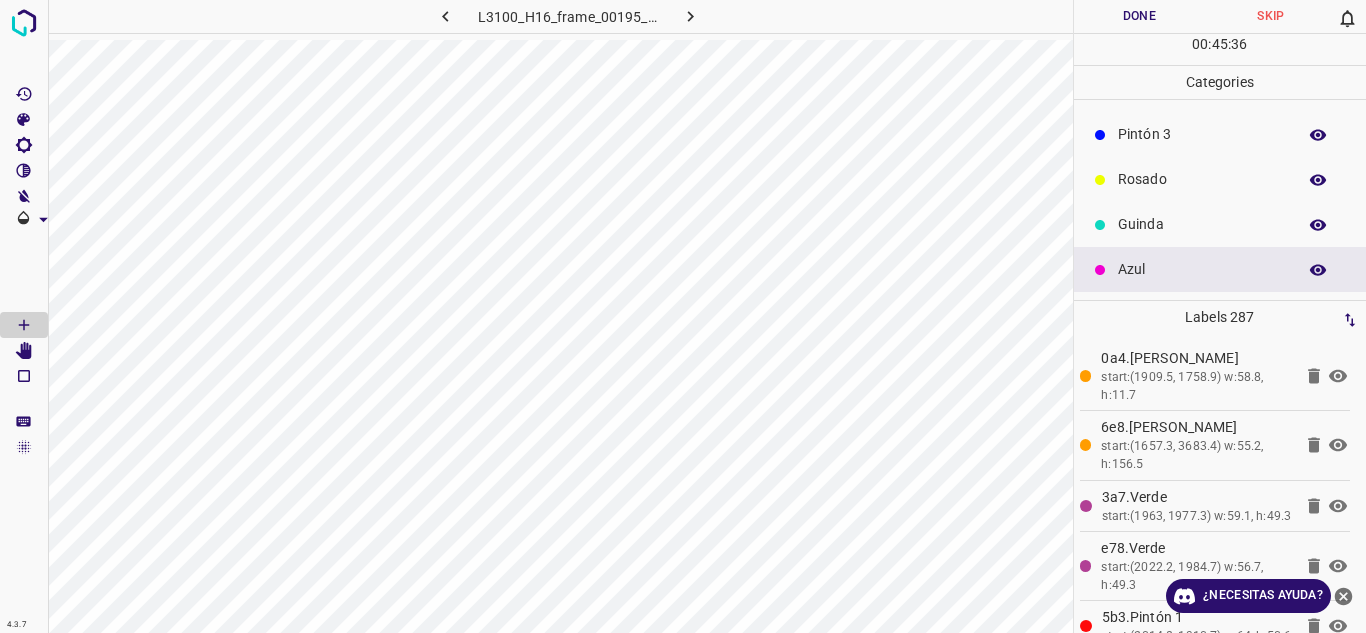 click on "Rosado" at bounding box center [1220, 179] 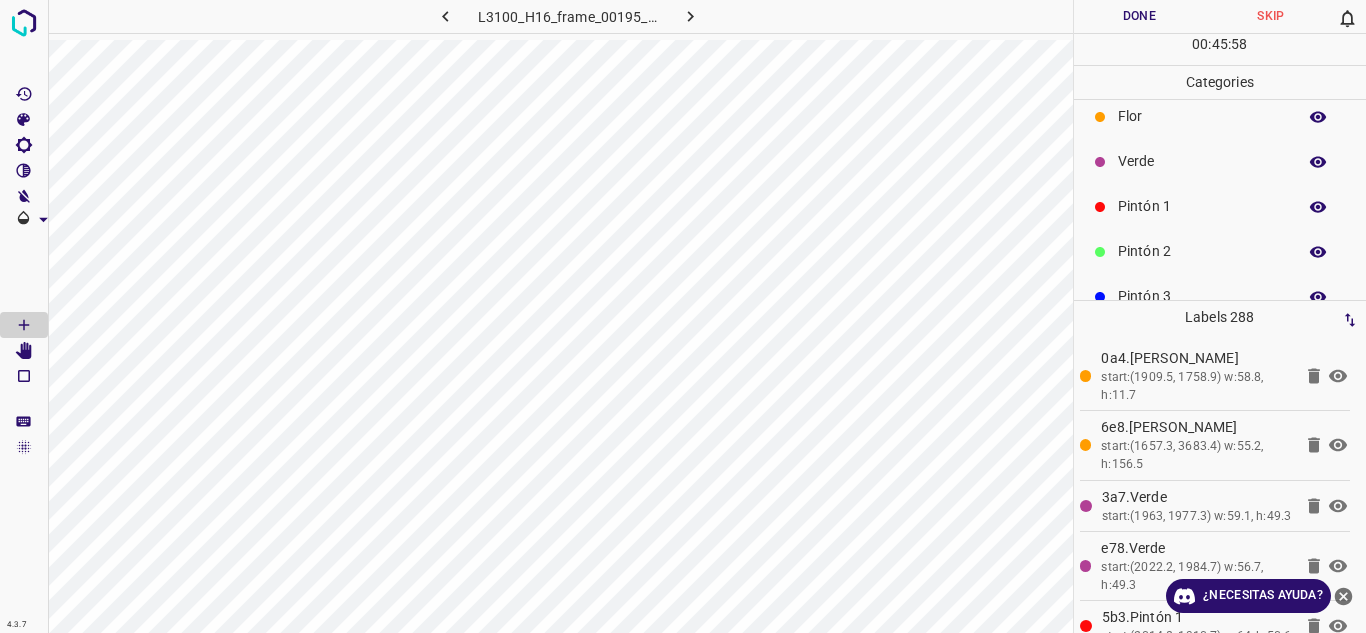 scroll, scrollTop: 0, scrollLeft: 0, axis: both 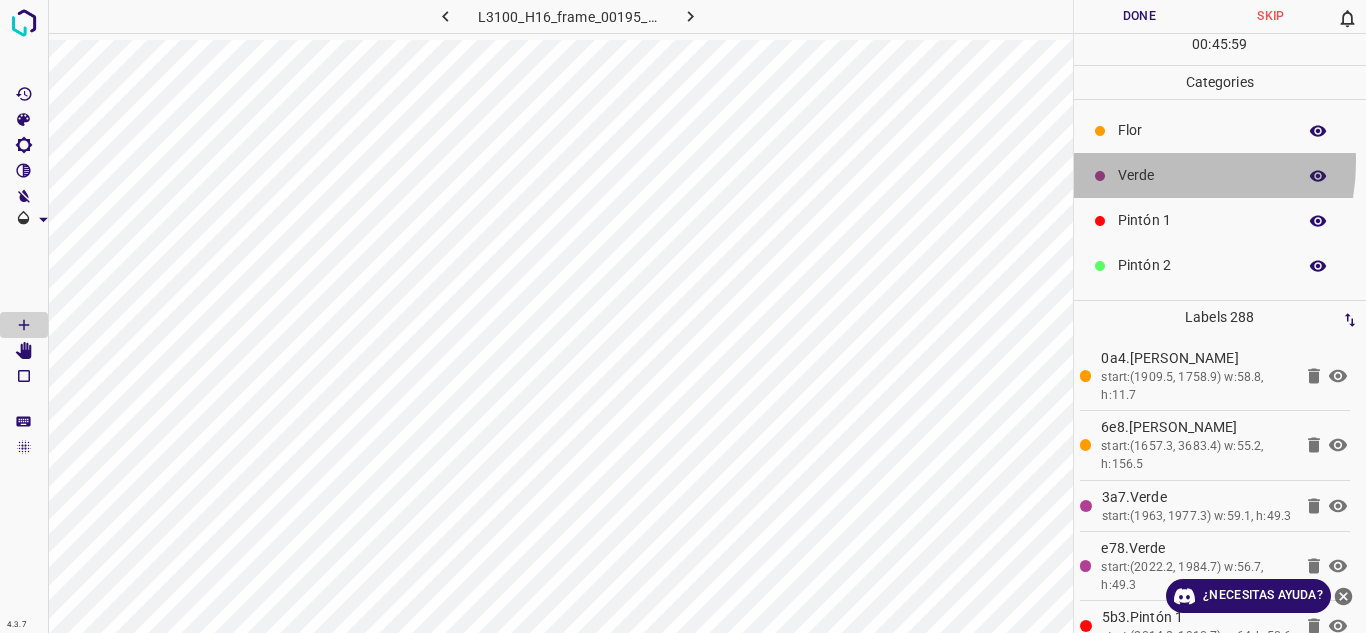 click on "Verde" at bounding box center (1220, 175) 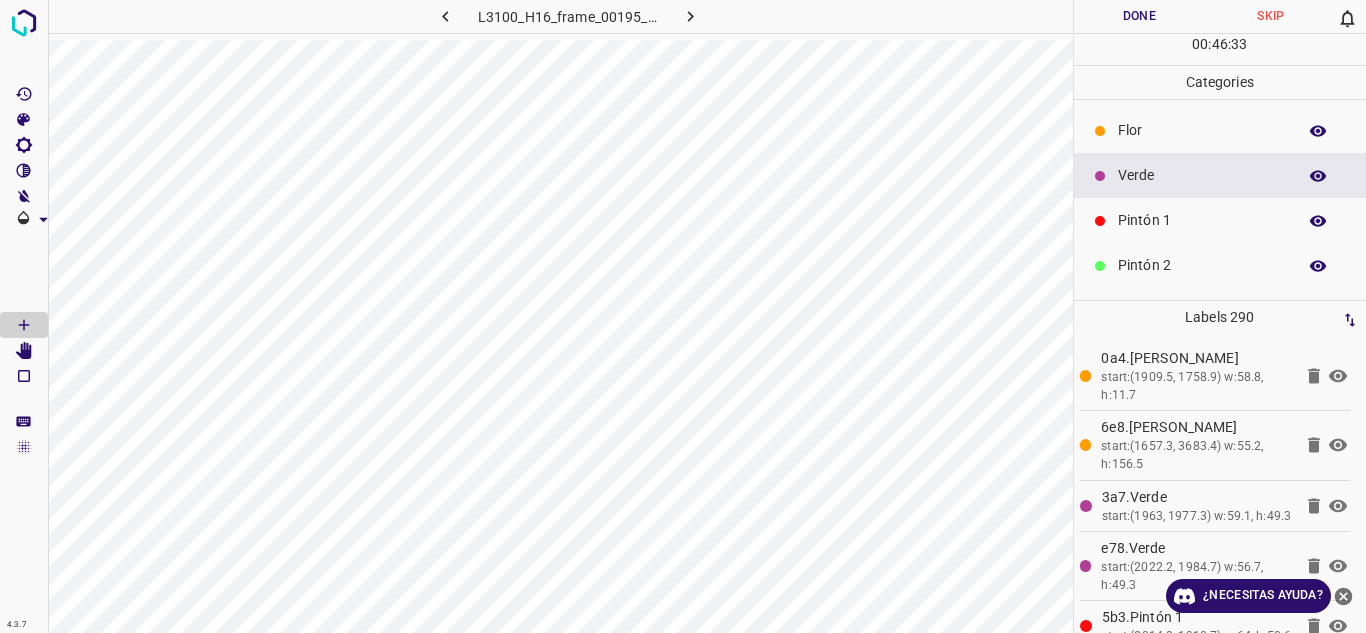 click on "Pintón 1" at bounding box center [1202, 220] 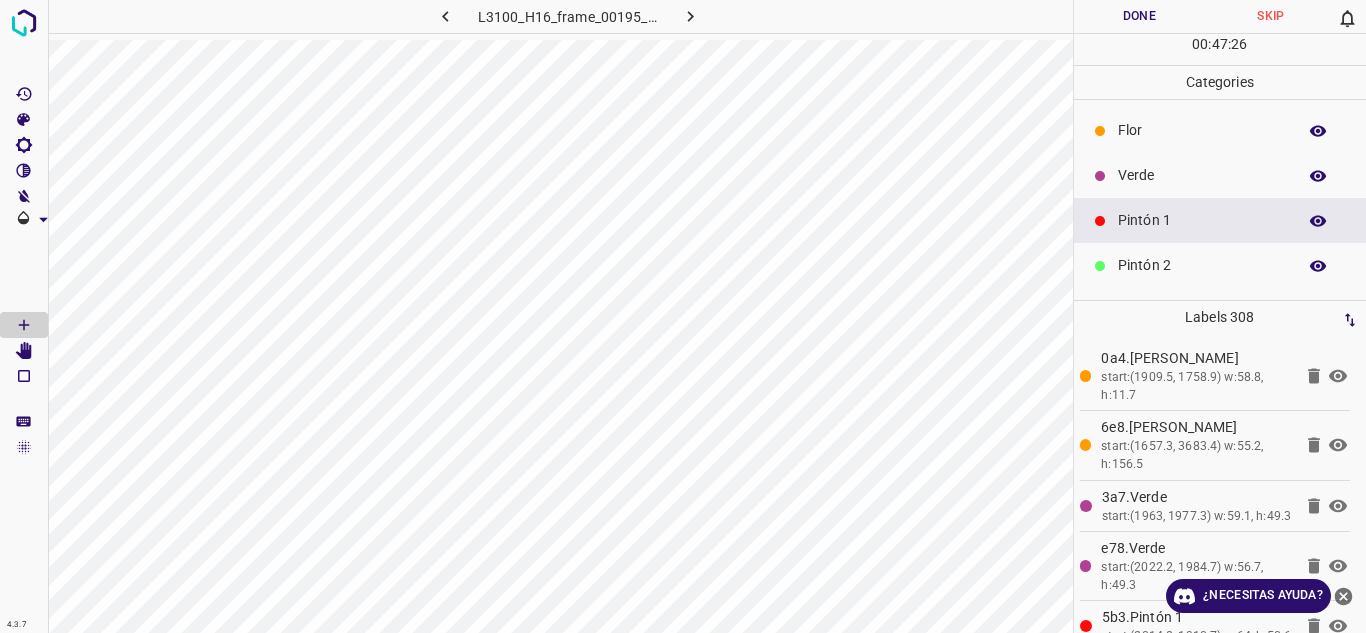 scroll, scrollTop: 41, scrollLeft: 0, axis: vertical 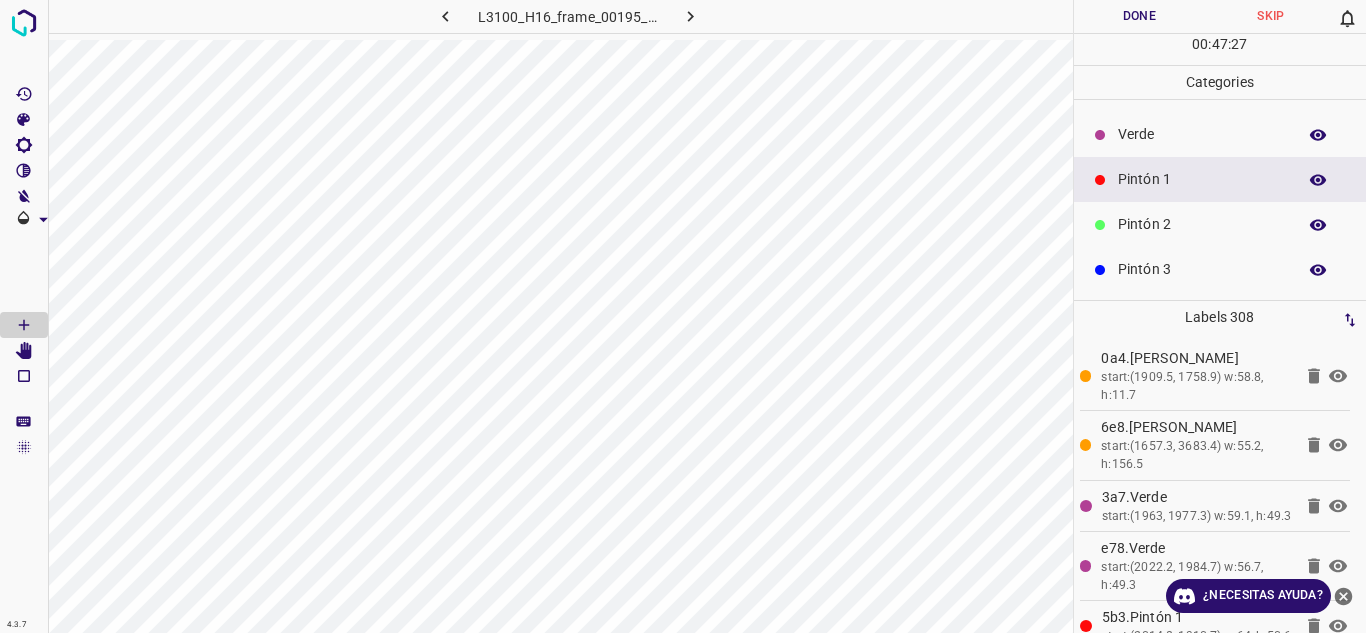 click on "Pintón 2" at bounding box center (1220, 224) 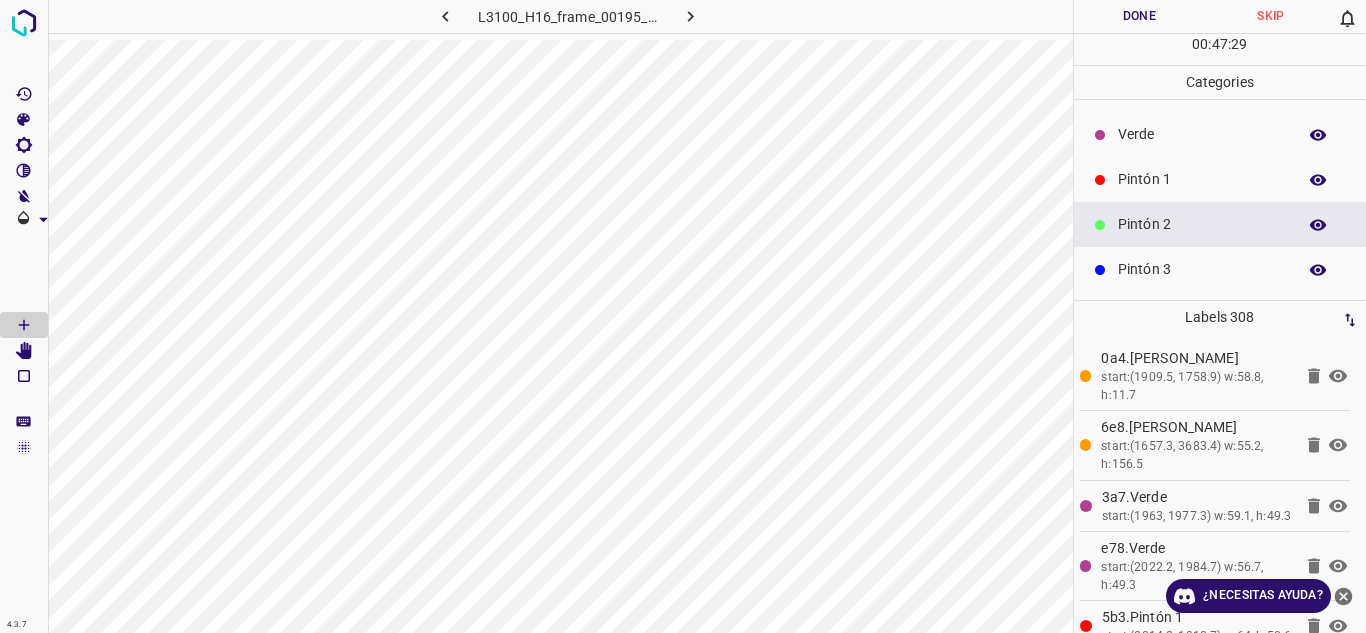 click on "Pintón 3" at bounding box center (1202, 269) 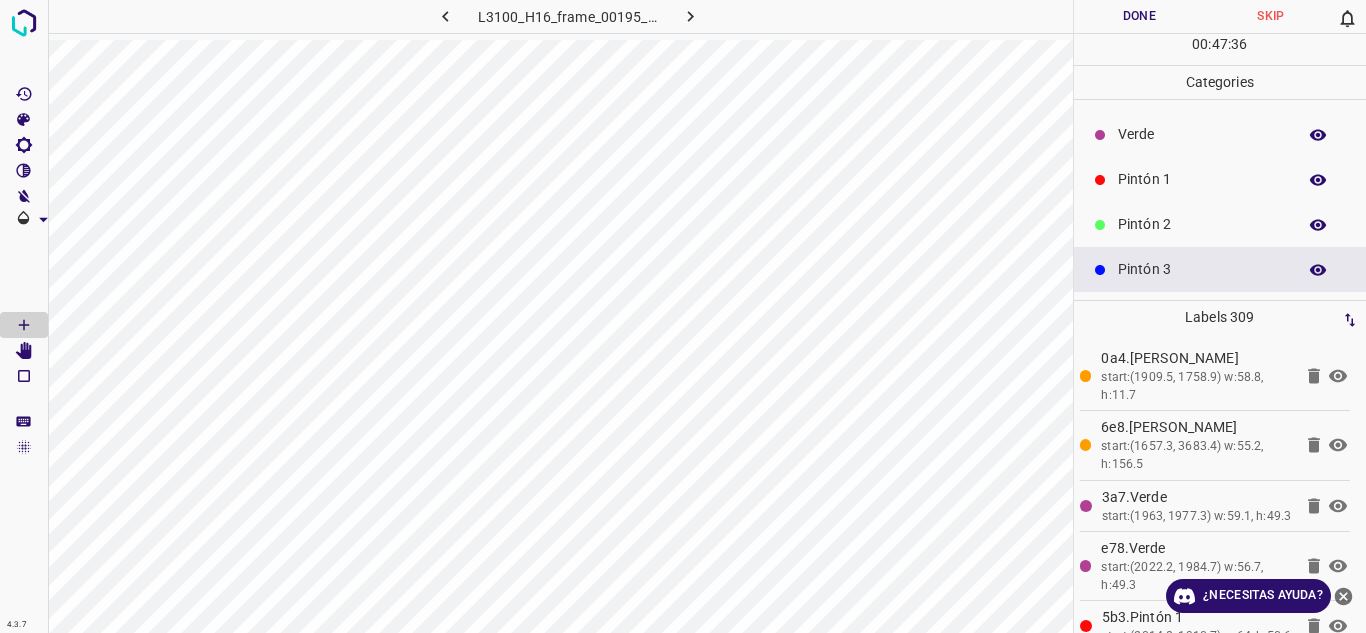 scroll, scrollTop: 0, scrollLeft: 0, axis: both 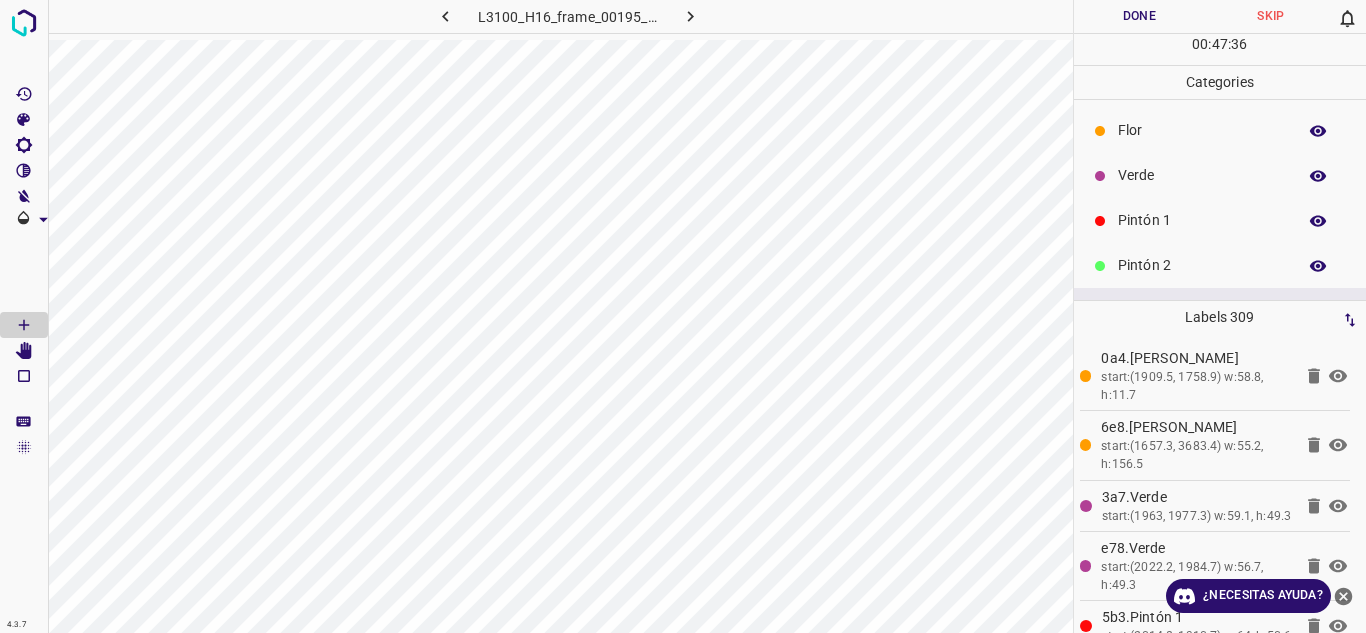 click on "Pintón 1" at bounding box center [1202, 220] 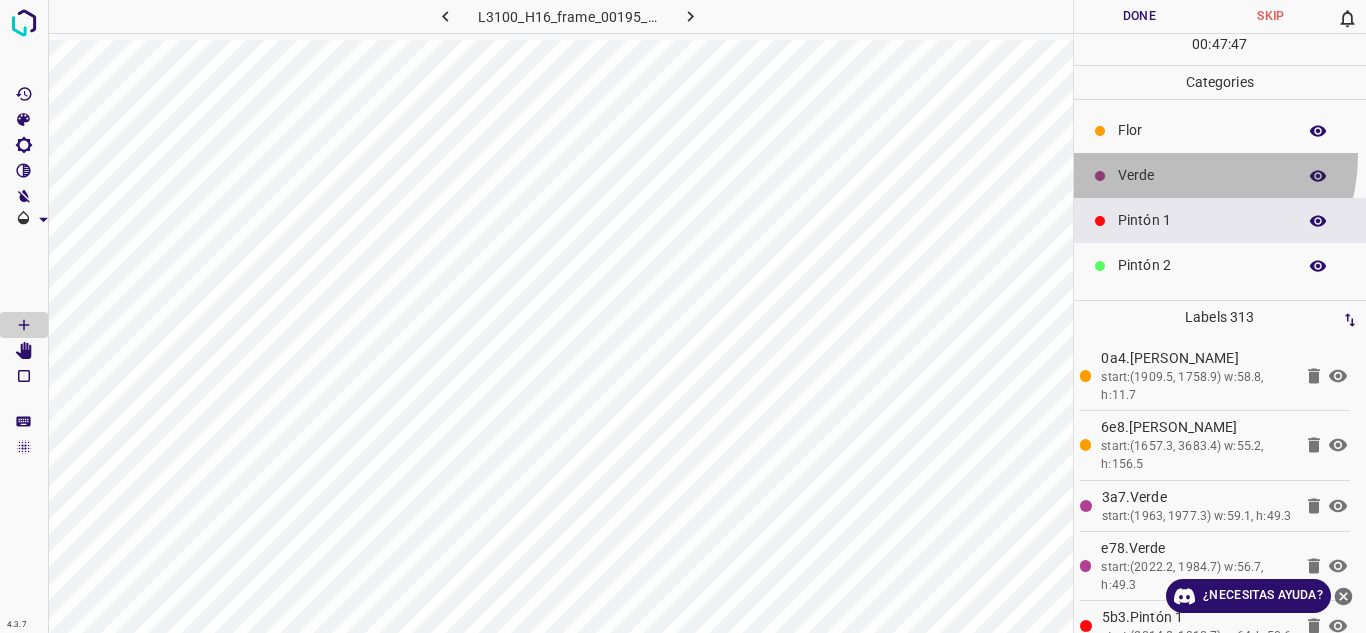 click on "Verde" at bounding box center [1220, 175] 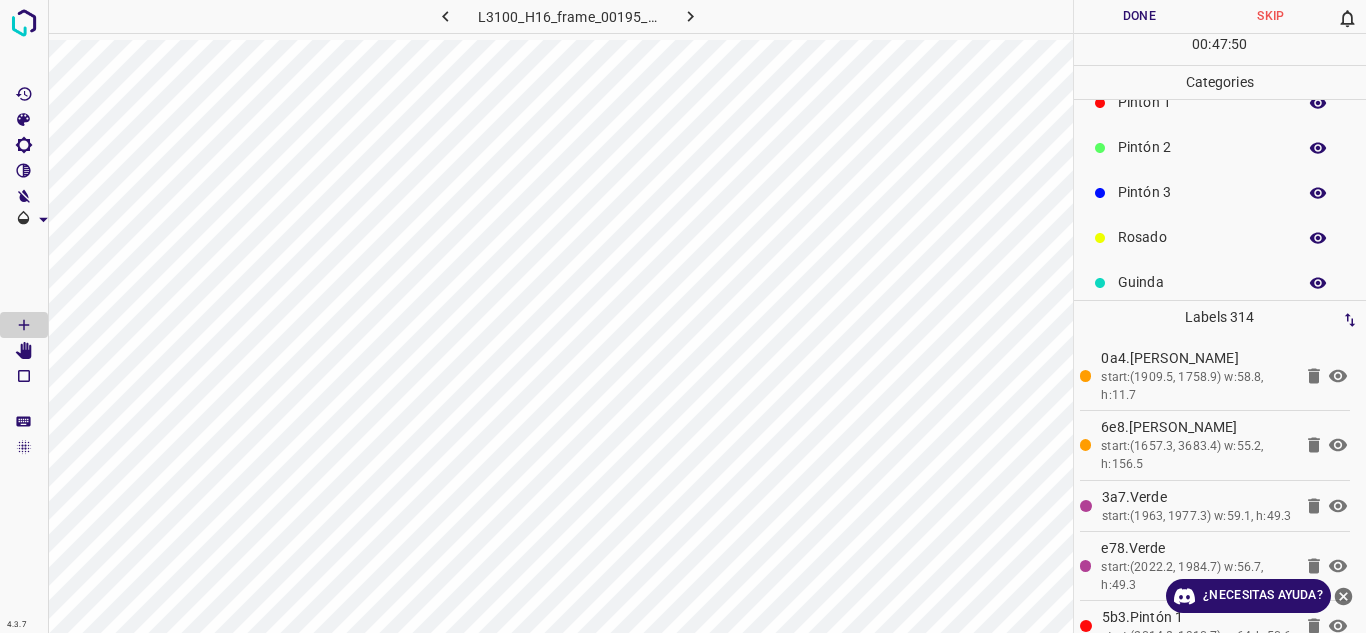 scroll, scrollTop: 135, scrollLeft: 0, axis: vertical 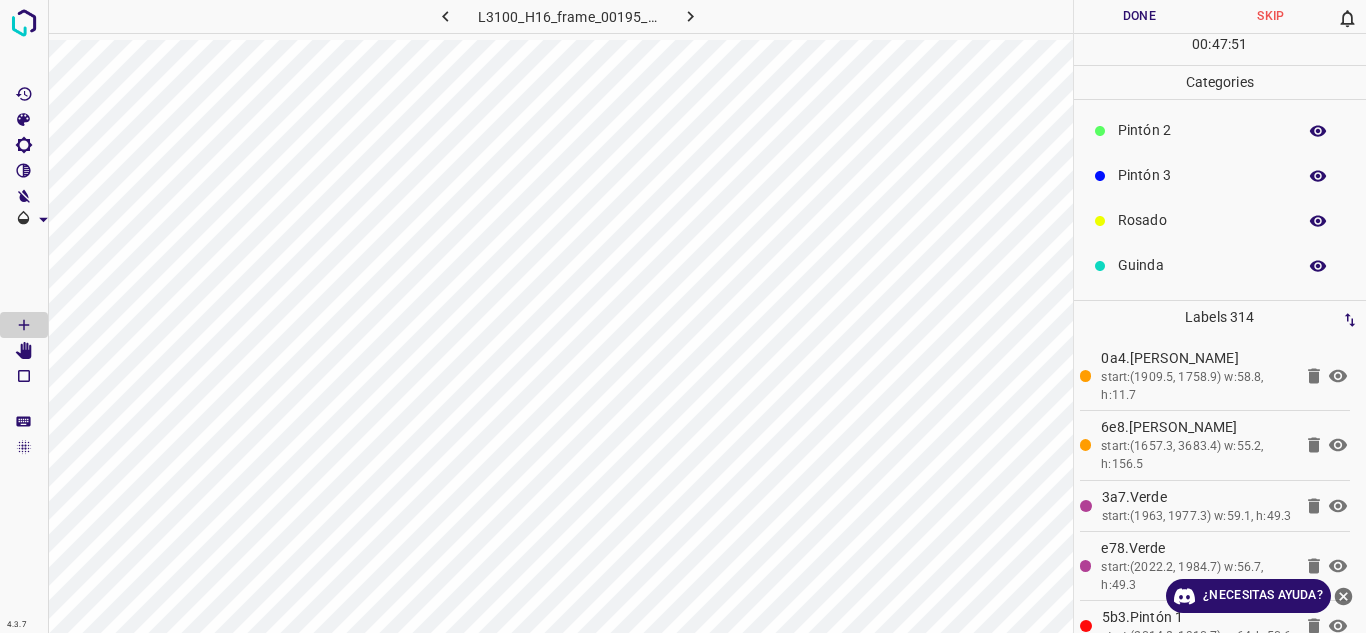 drag, startPoint x: 1153, startPoint y: 220, endPoint x: 1093, endPoint y: 264, distance: 74.404305 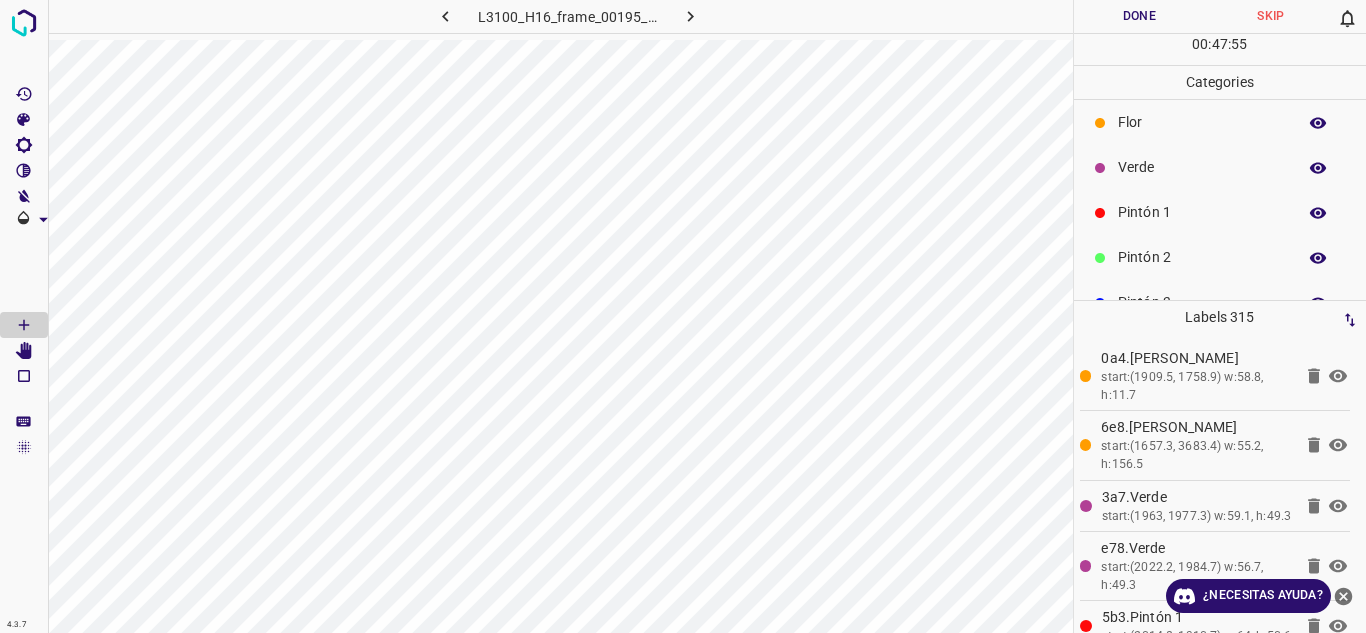 scroll, scrollTop: 0, scrollLeft: 0, axis: both 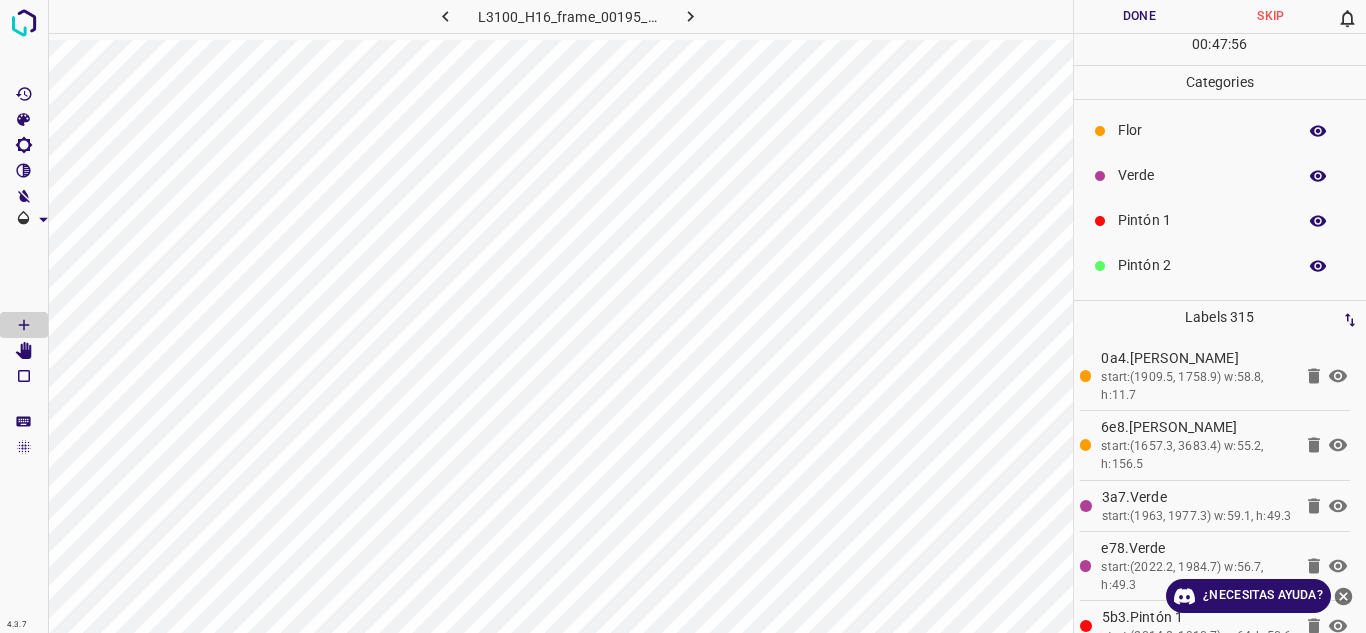 click on "Pintón 2" at bounding box center [1202, 265] 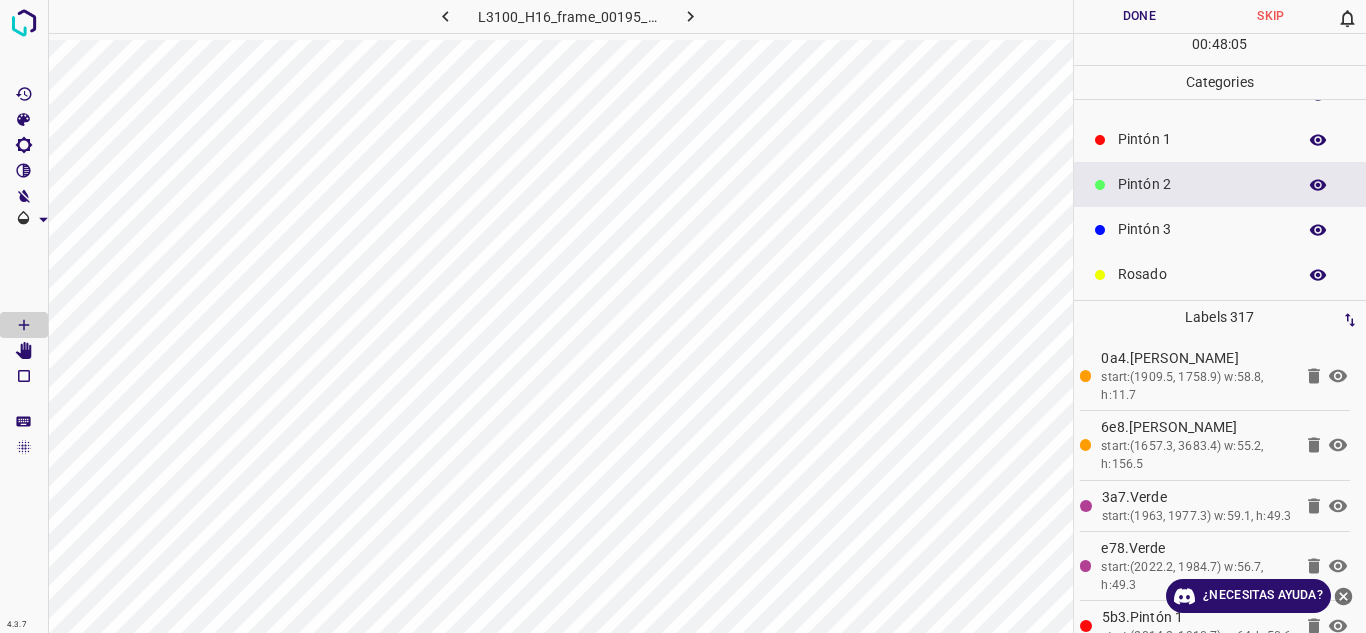 scroll, scrollTop: 87, scrollLeft: 0, axis: vertical 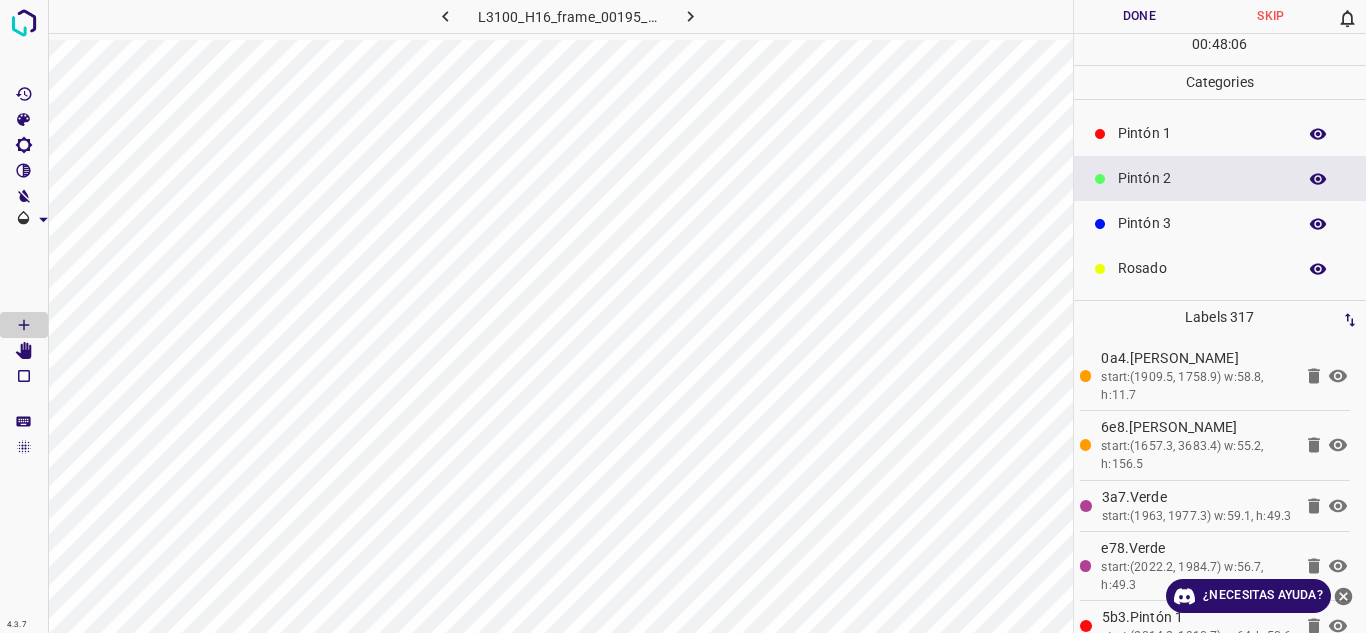 click on "Pintón 3" at bounding box center [1202, 223] 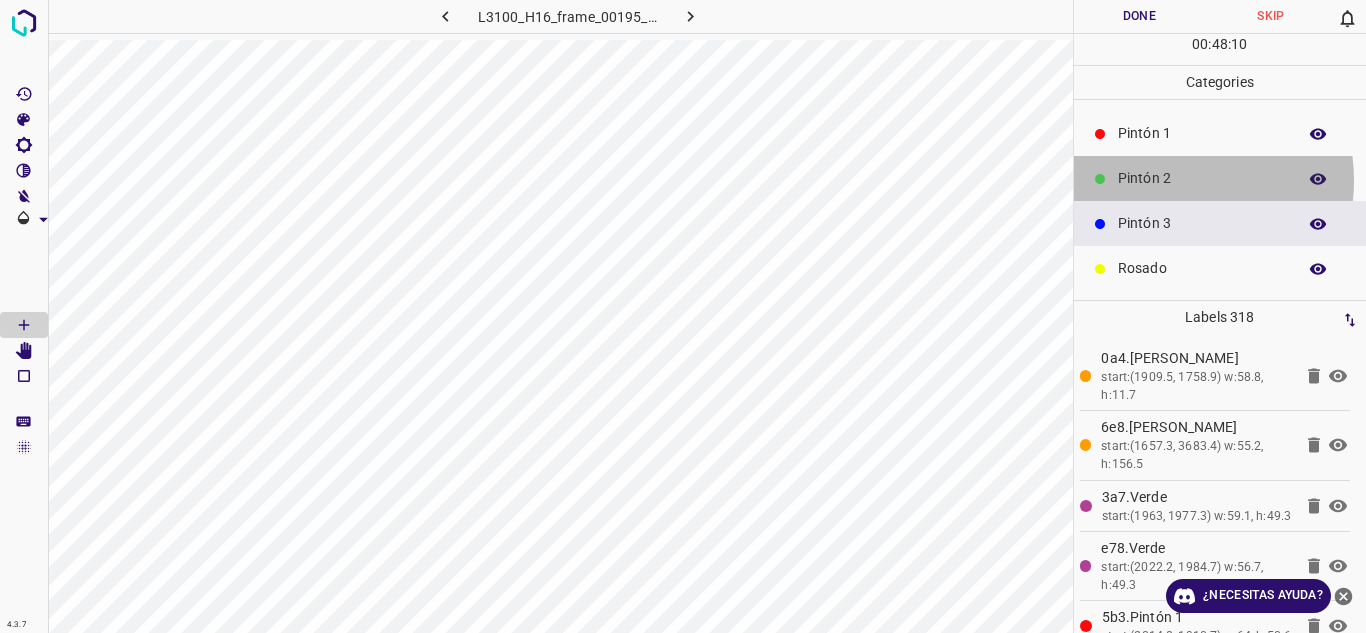 click on "Pintón 2" at bounding box center [1202, 178] 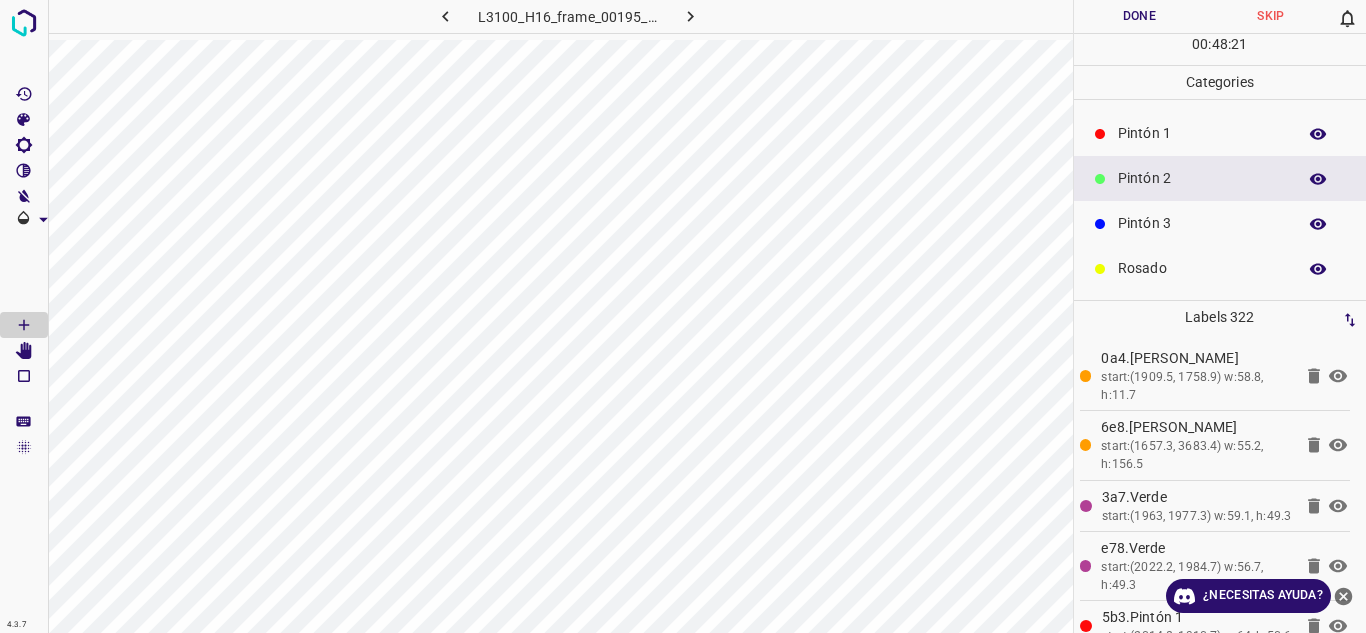 click on "Pintón 3" at bounding box center [1202, 223] 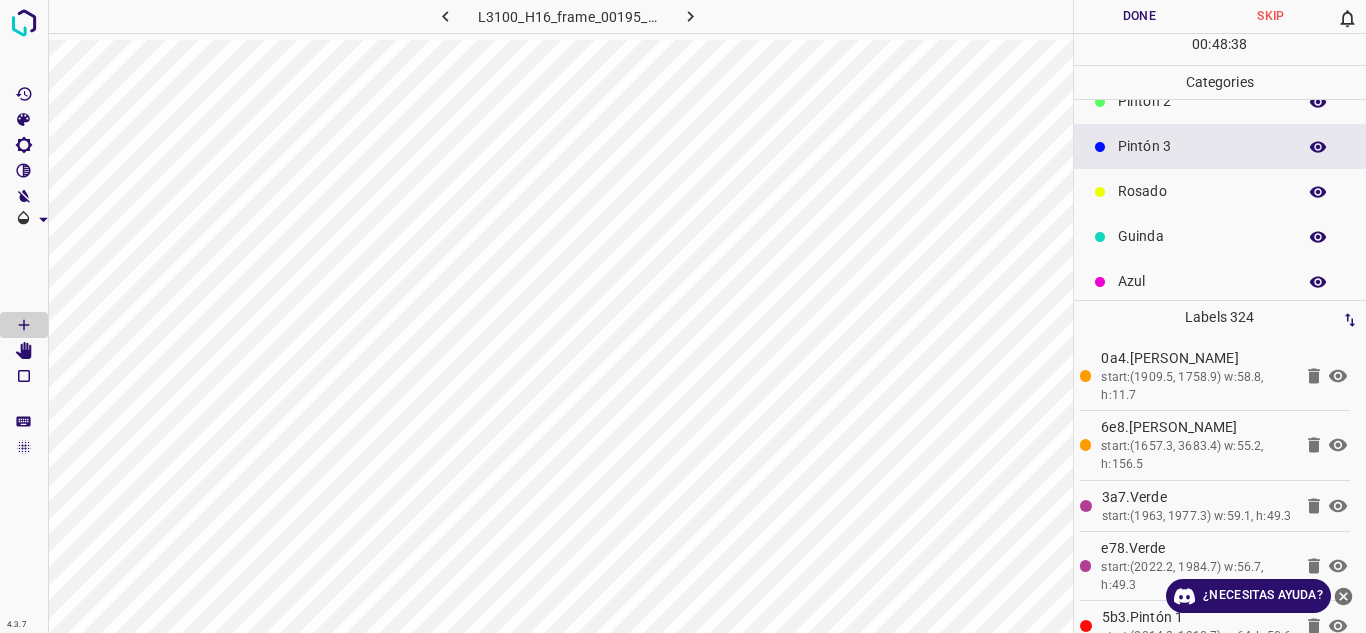scroll, scrollTop: 176, scrollLeft: 0, axis: vertical 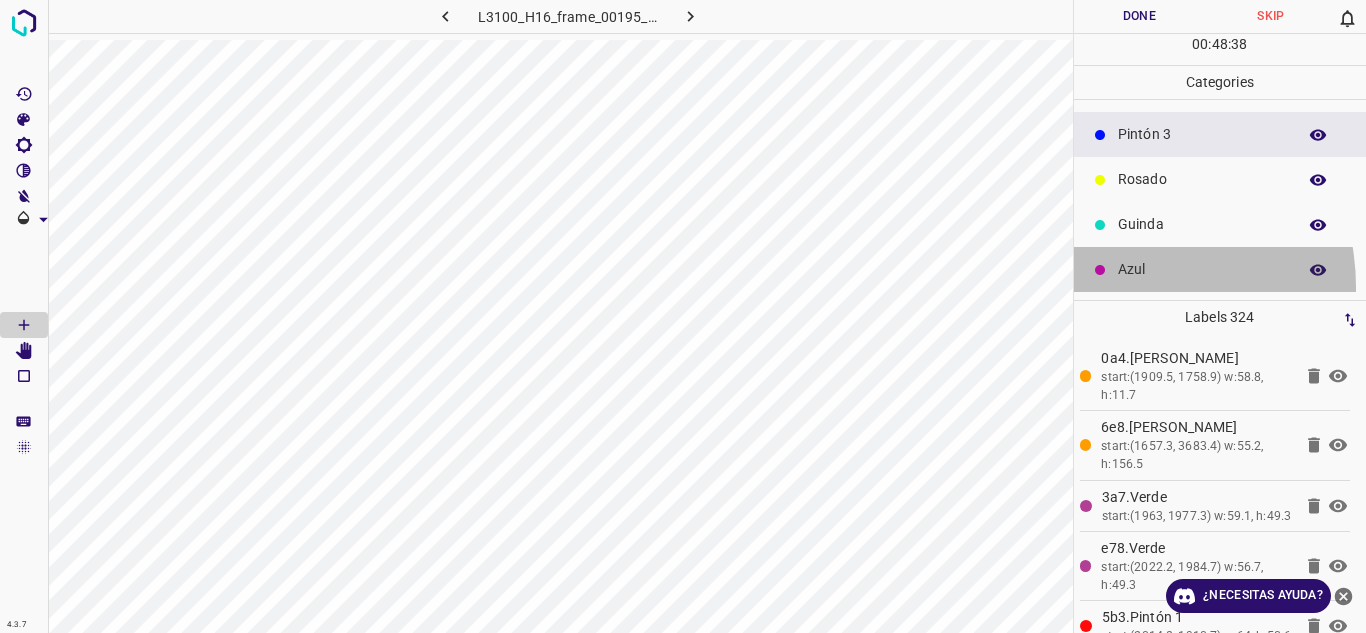 click on "Azul" at bounding box center (1220, 269) 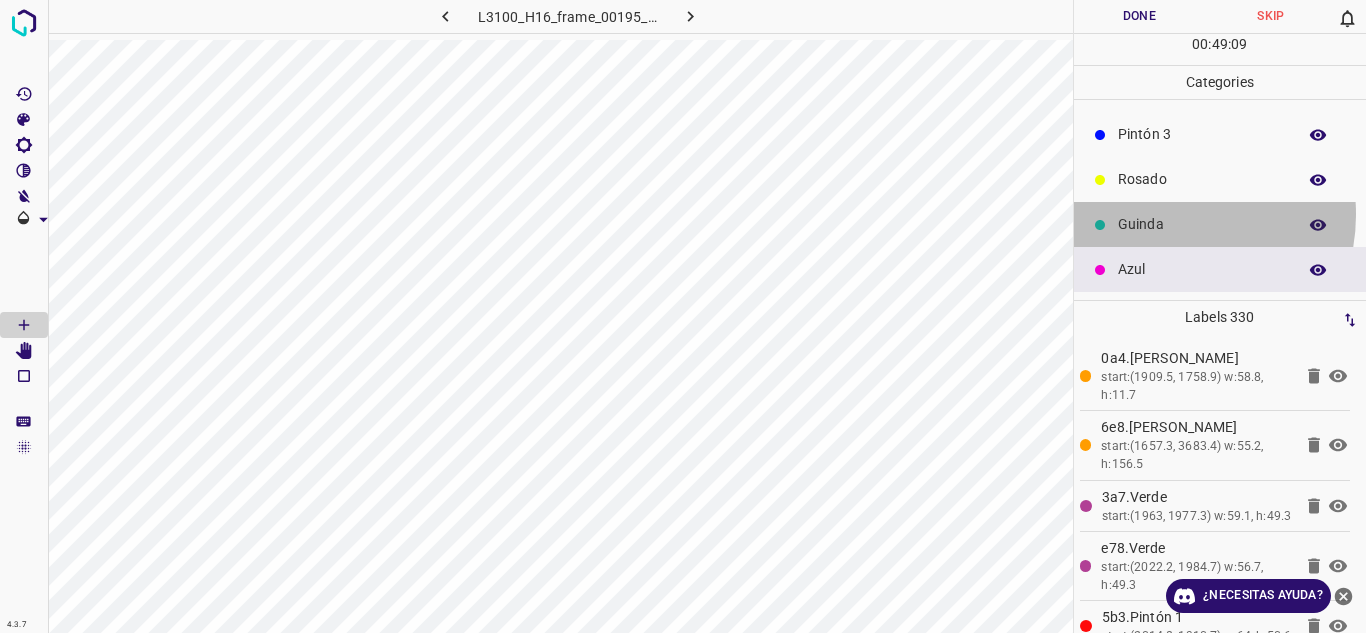 click on "Guinda" at bounding box center (1202, 224) 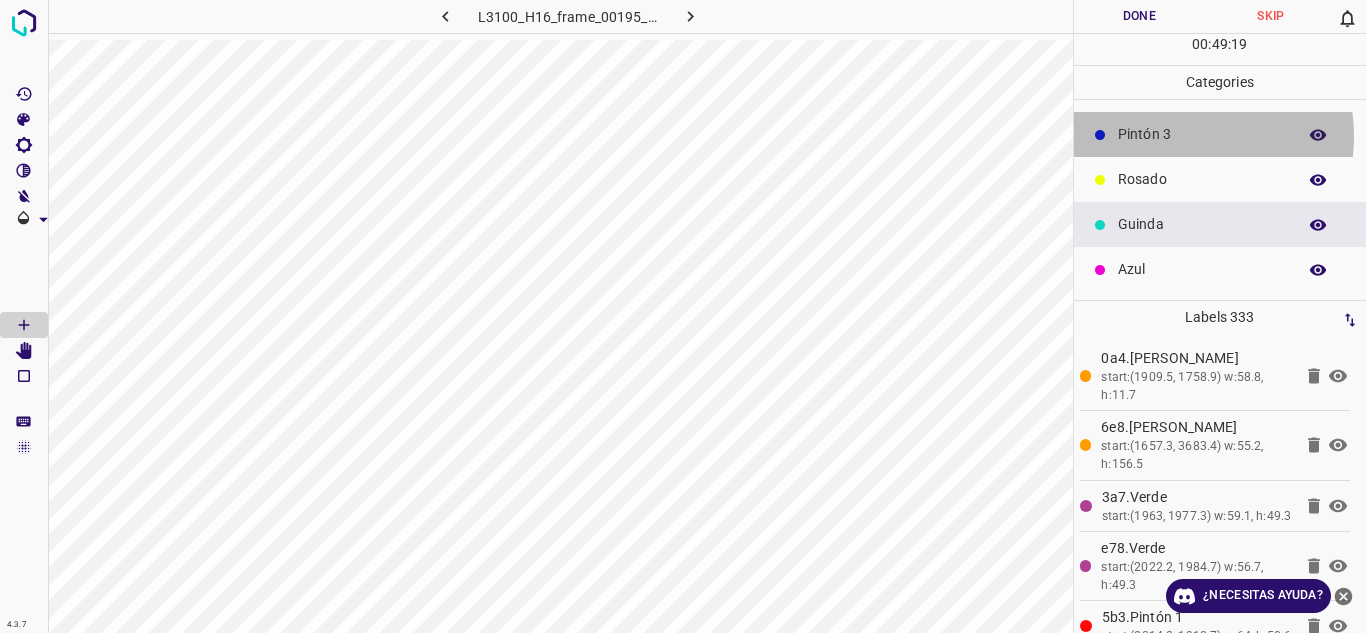 click on "Pintón 3" at bounding box center [1202, 134] 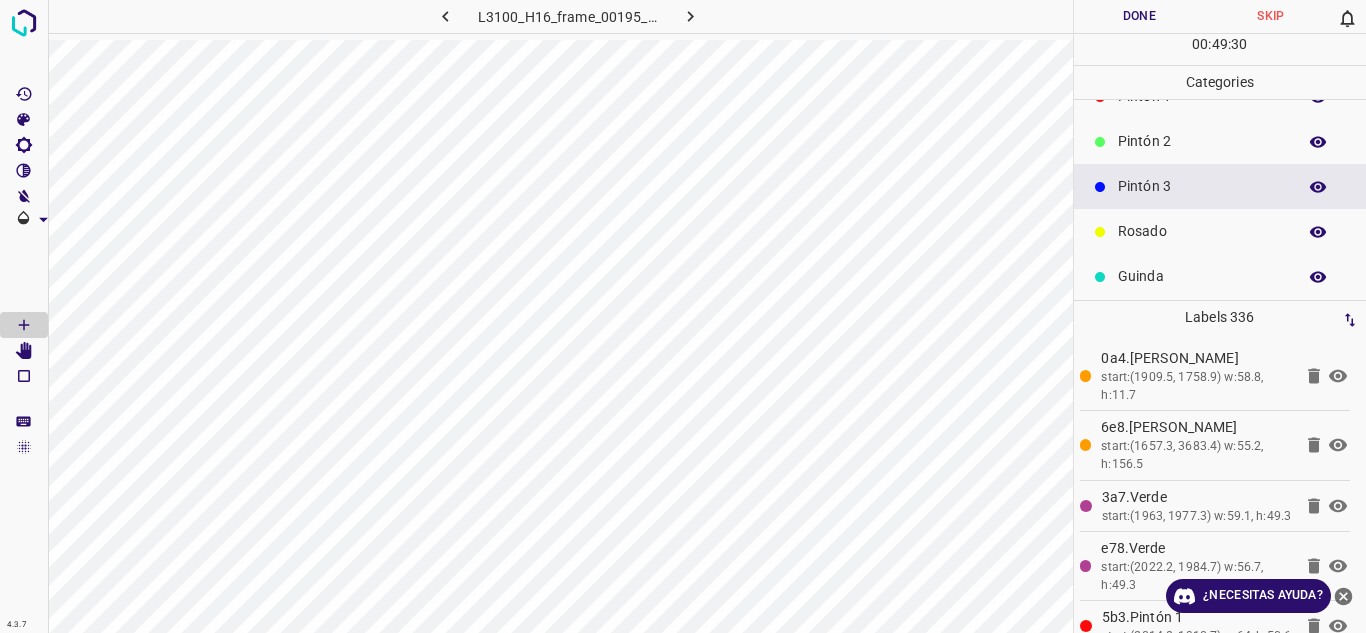 scroll, scrollTop: 48, scrollLeft: 0, axis: vertical 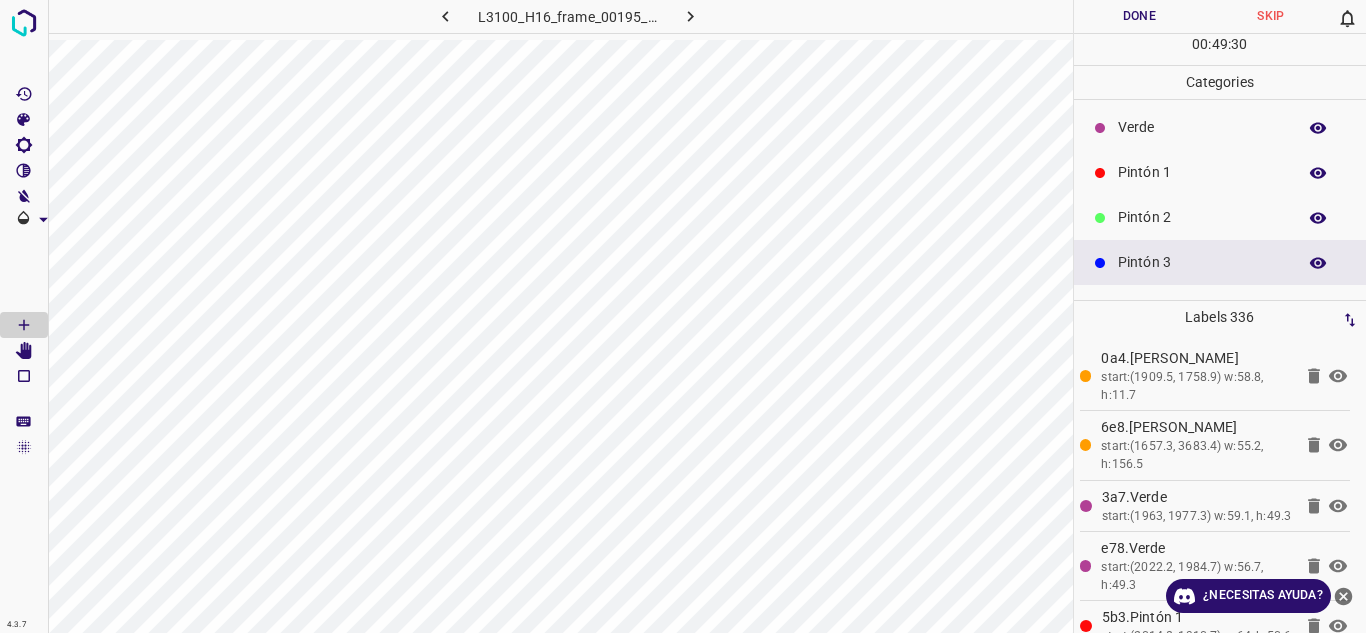 click on "Verde" at bounding box center (1202, 127) 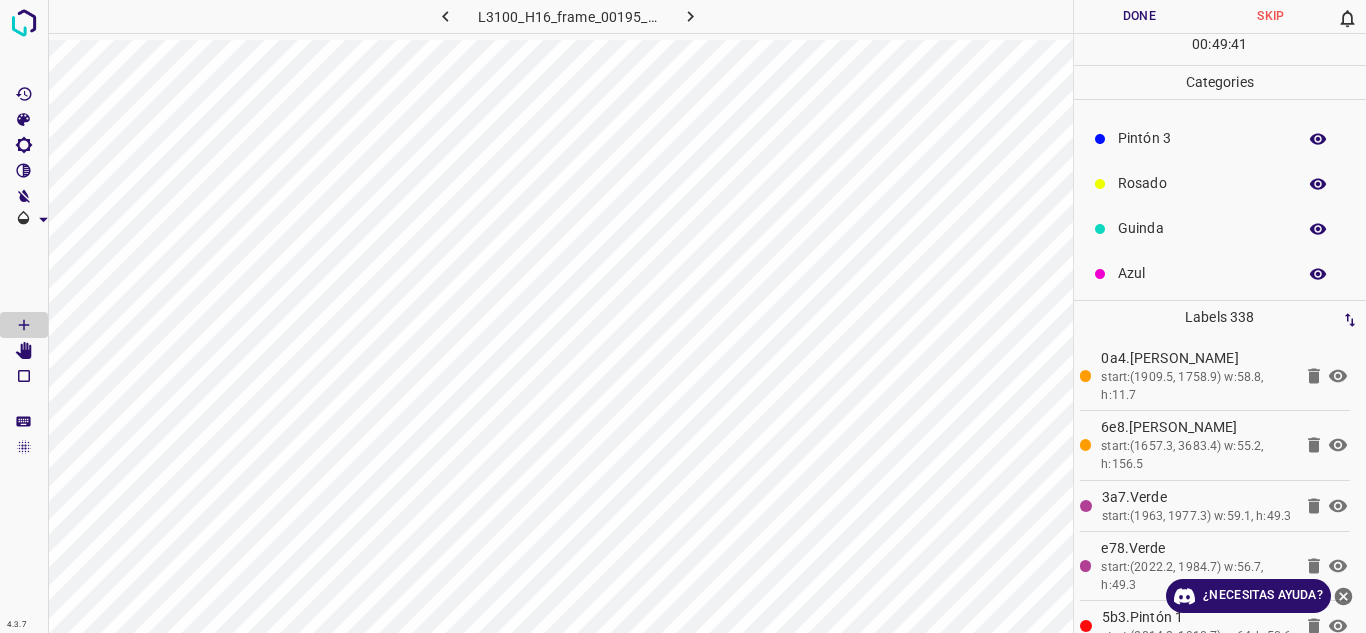 scroll, scrollTop: 173, scrollLeft: 0, axis: vertical 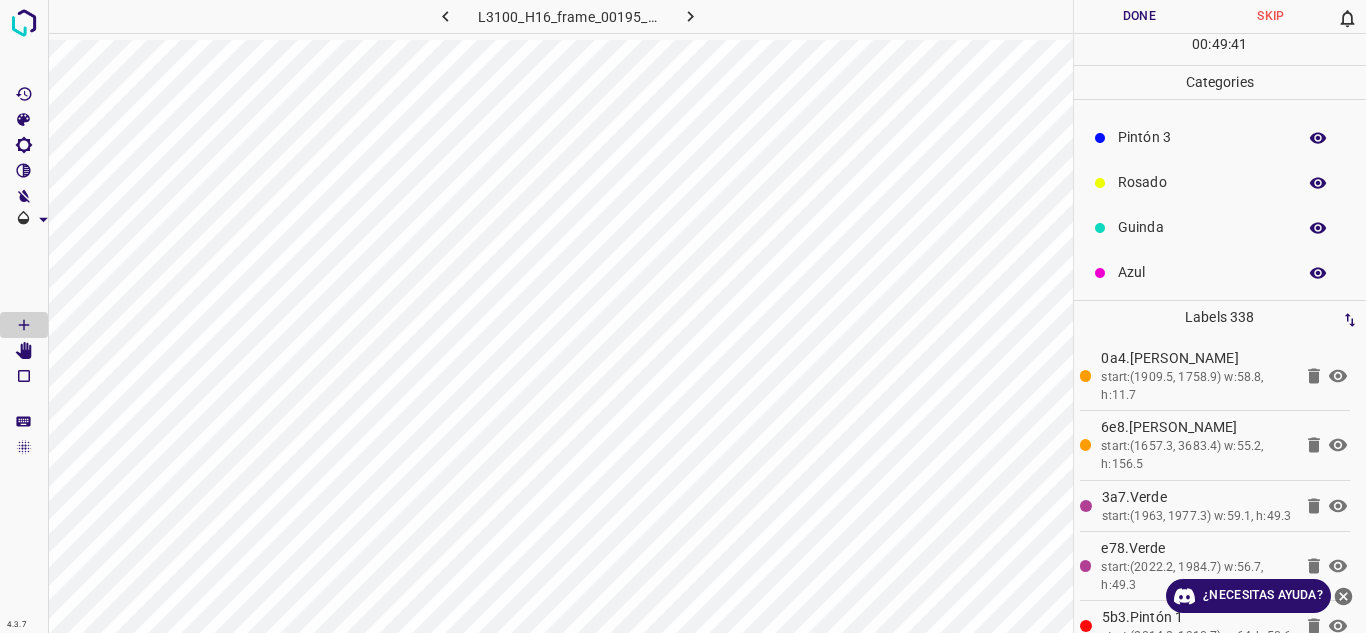 click on "Azul" at bounding box center (1202, 272) 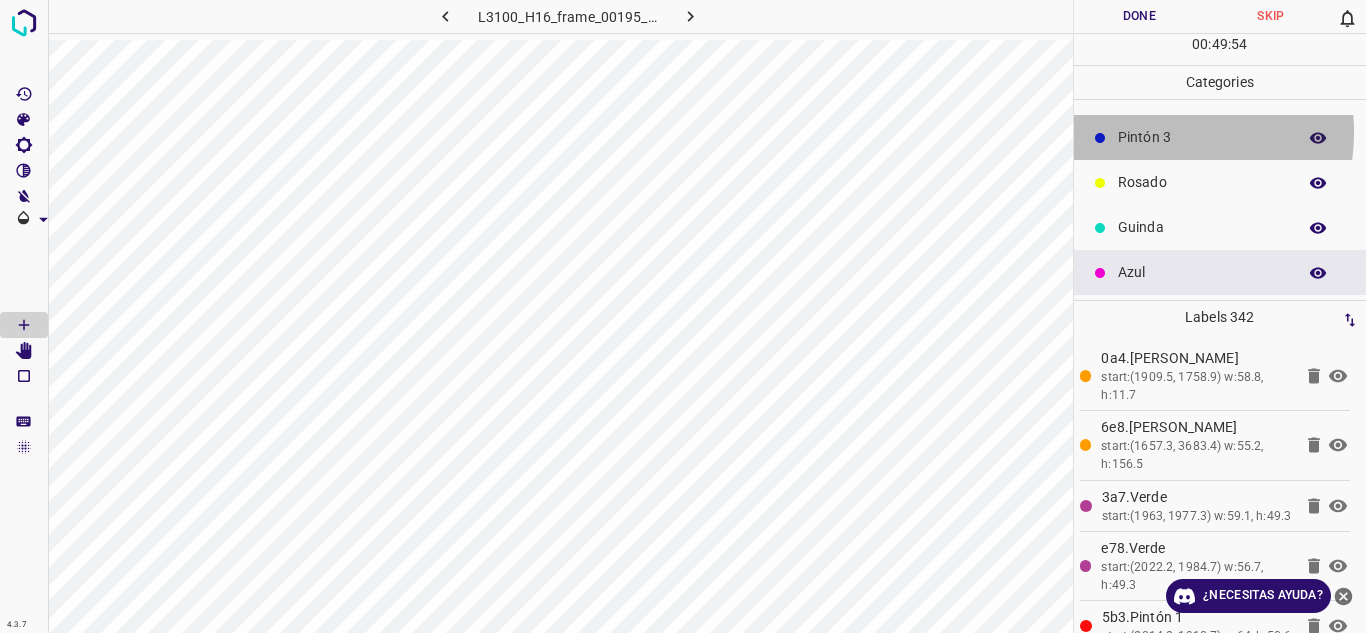 click on "Pintón 3" at bounding box center [1202, 137] 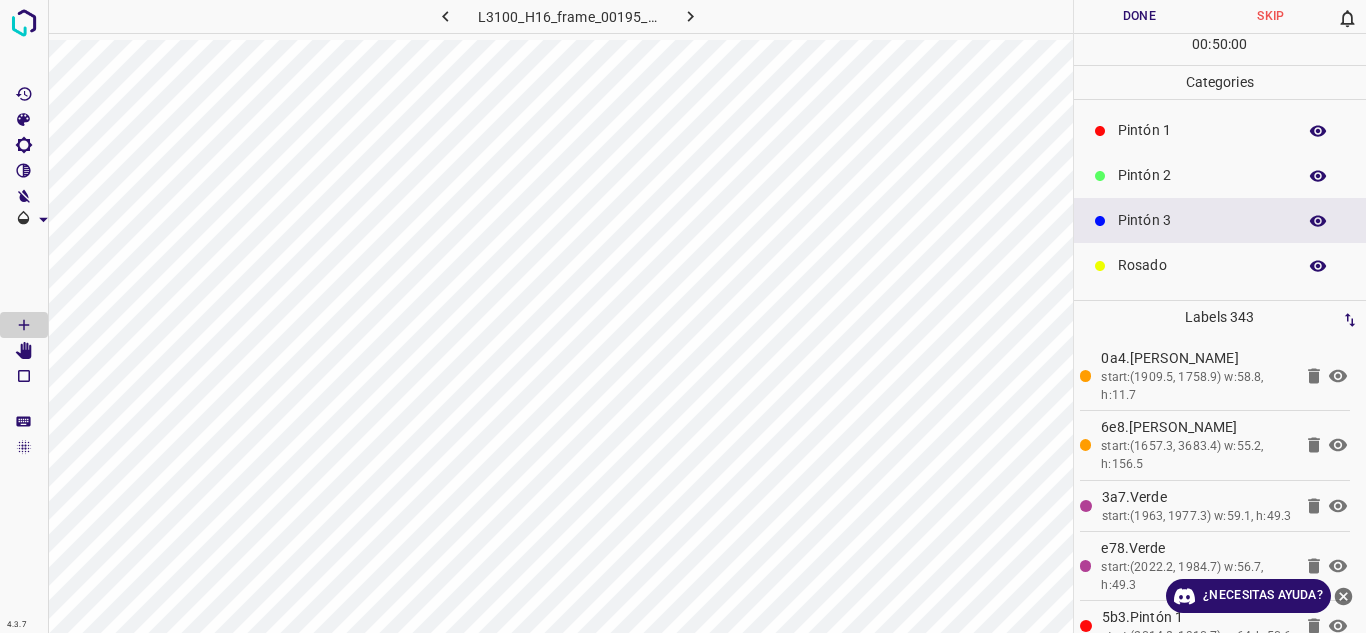 scroll, scrollTop: 66, scrollLeft: 0, axis: vertical 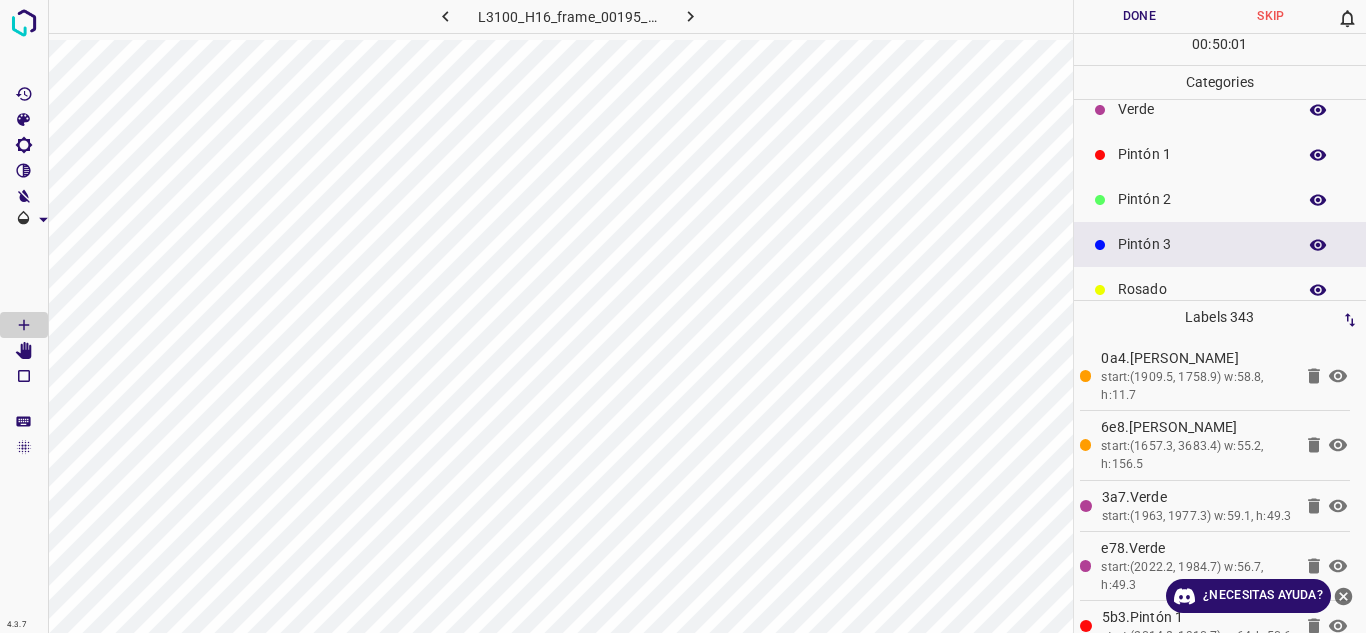 drag, startPoint x: 1157, startPoint y: 114, endPoint x: 1077, endPoint y: 117, distance: 80.05623 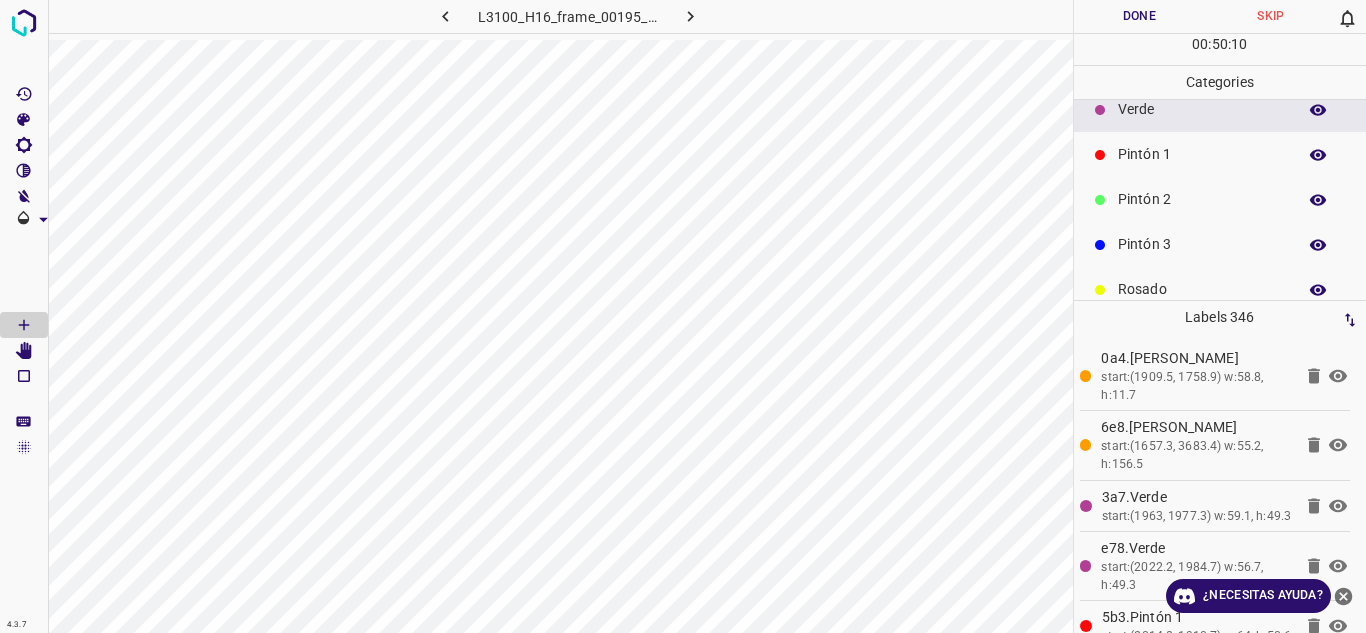 click on "Pintón 3" at bounding box center [1202, 244] 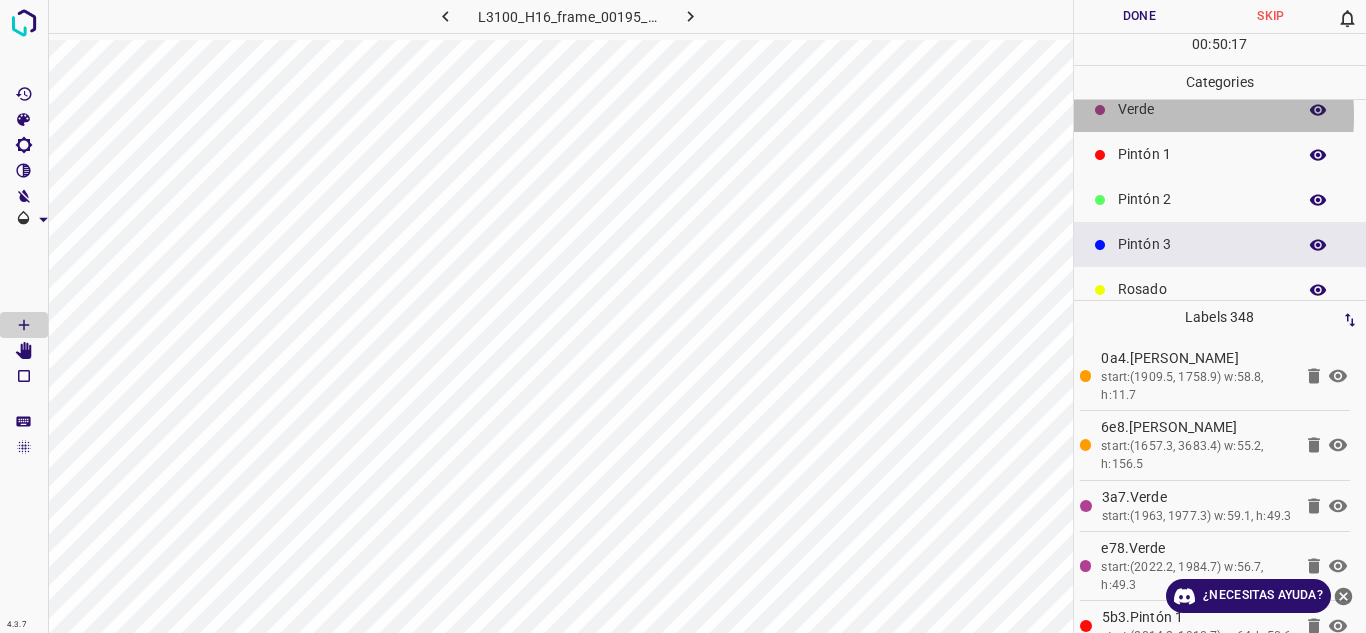 click on "Verde" at bounding box center [1202, 109] 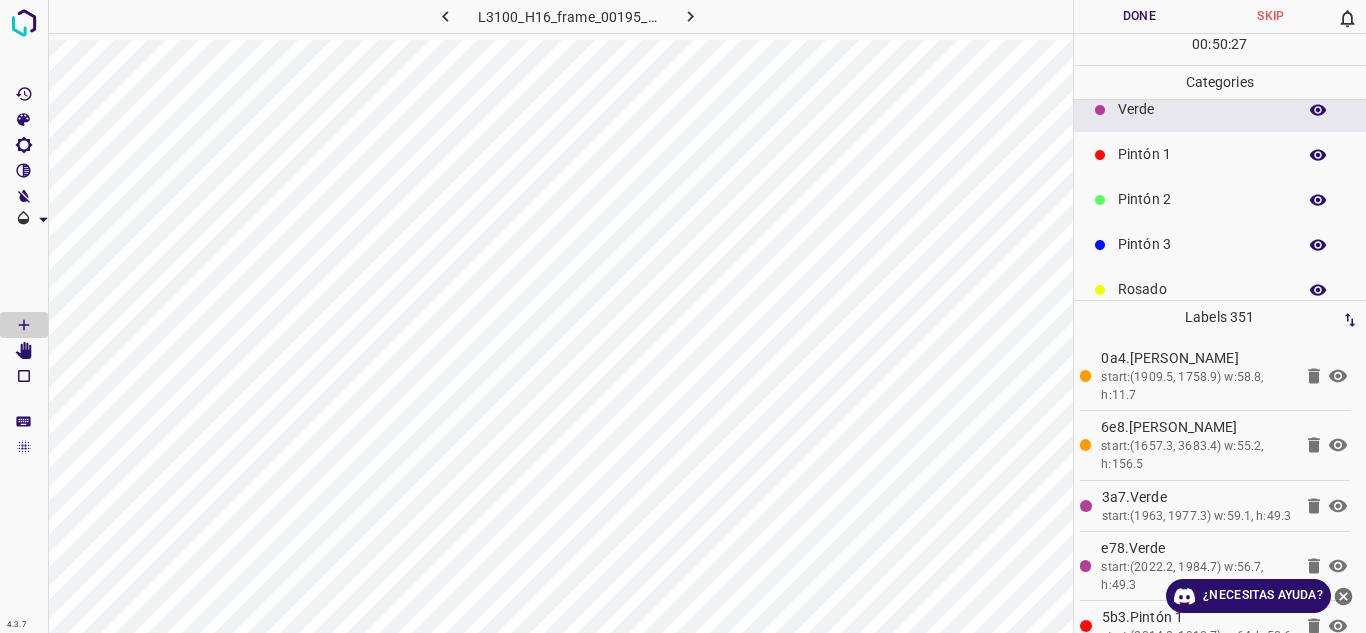 scroll, scrollTop: 176, scrollLeft: 0, axis: vertical 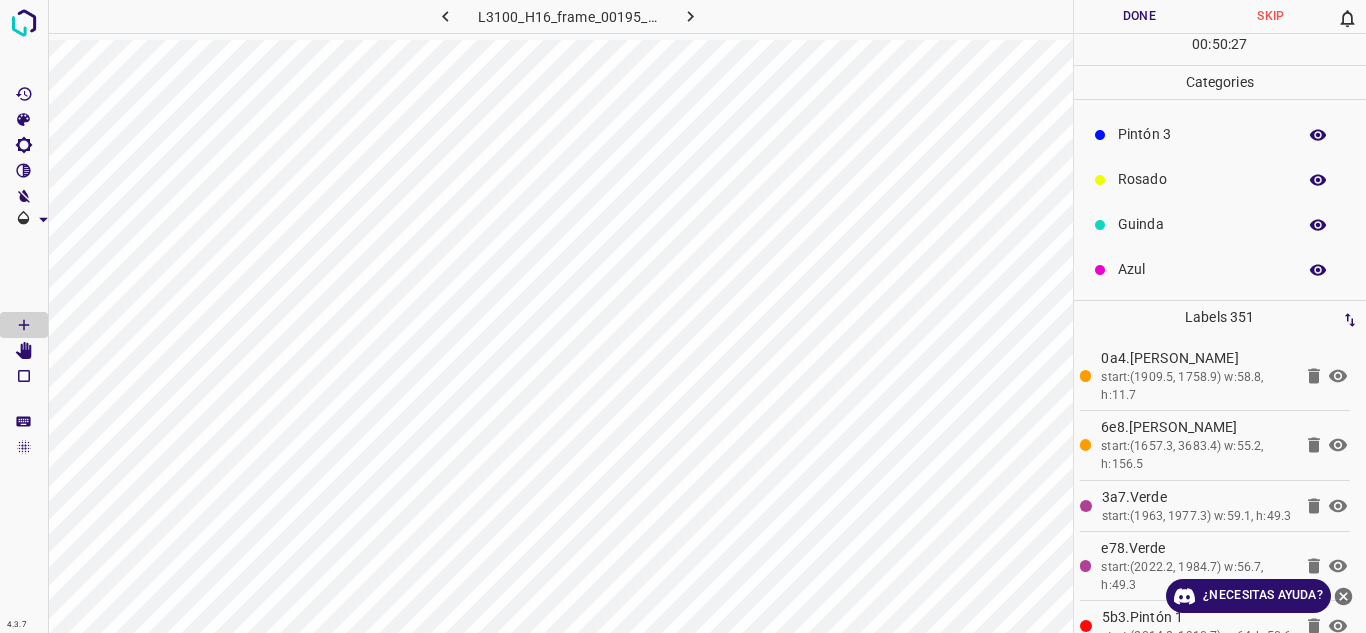 click on "Azul" at bounding box center [1202, 269] 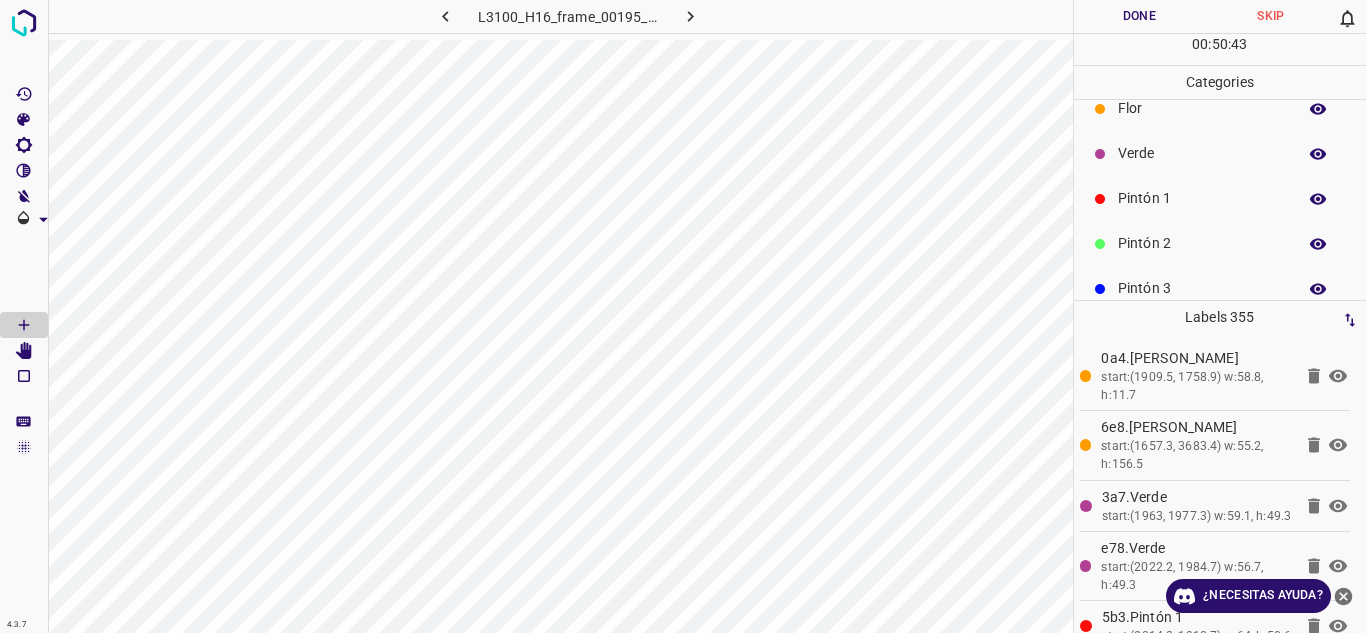 scroll, scrollTop: 14, scrollLeft: 0, axis: vertical 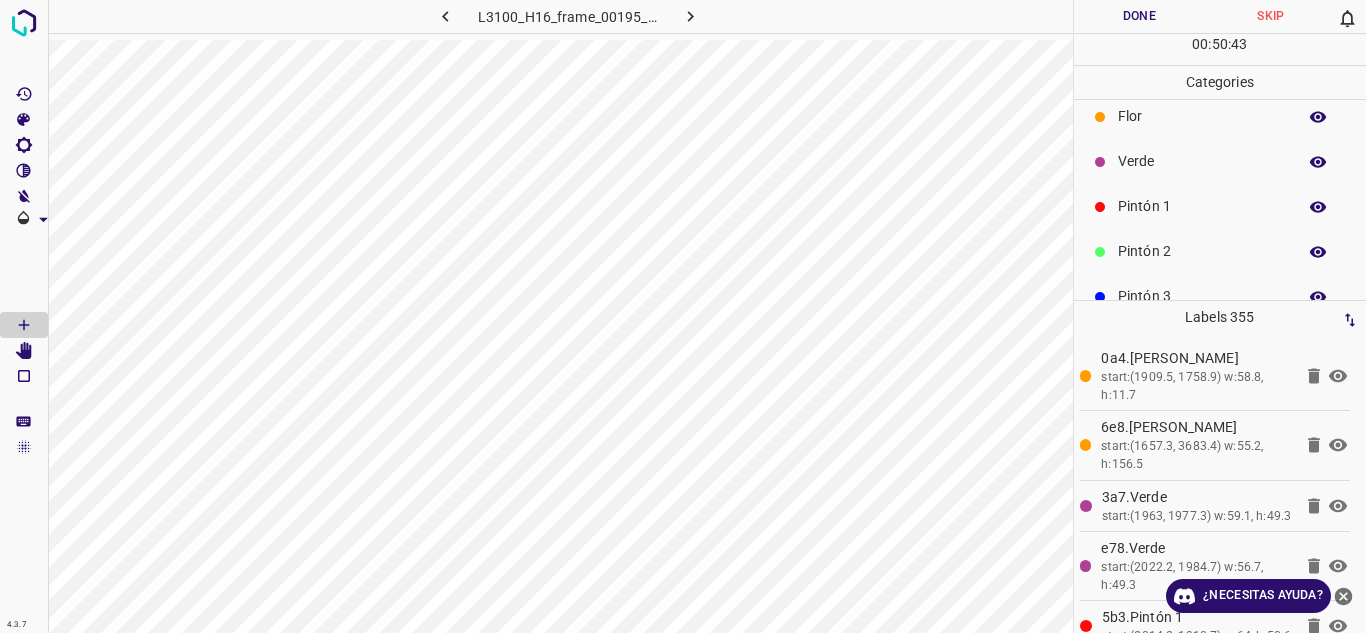 click on "Verde" at bounding box center (1202, 161) 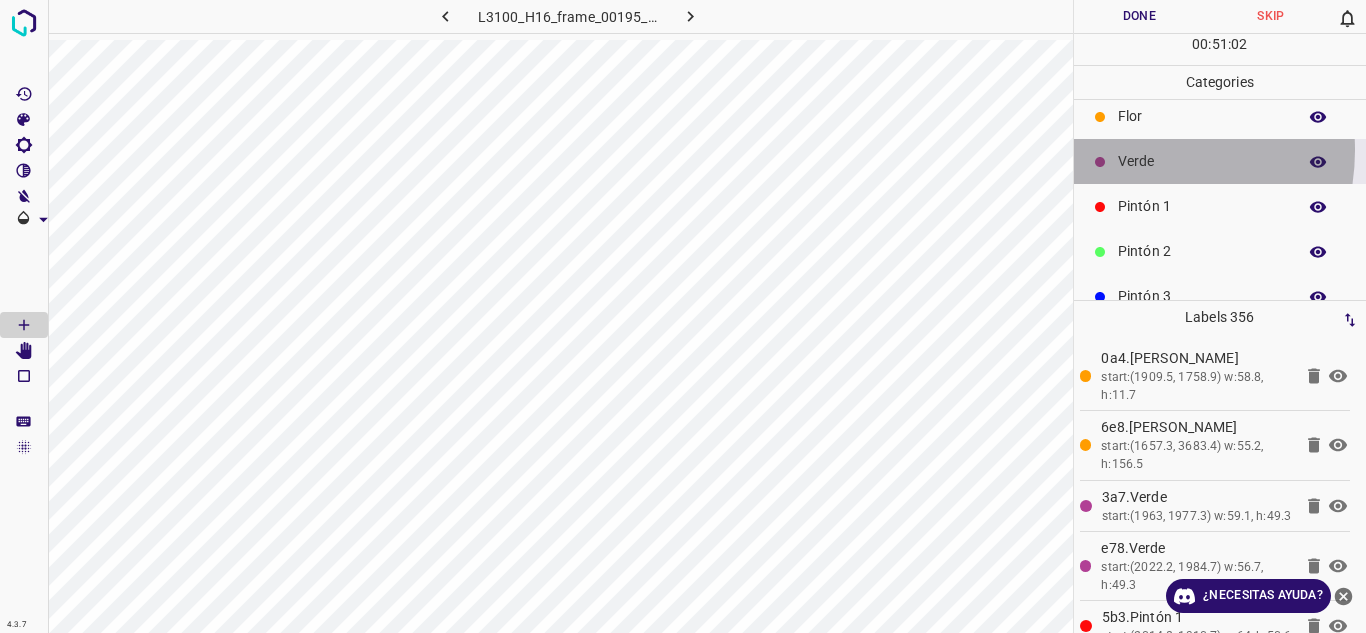 click on "Verde" at bounding box center [1220, 161] 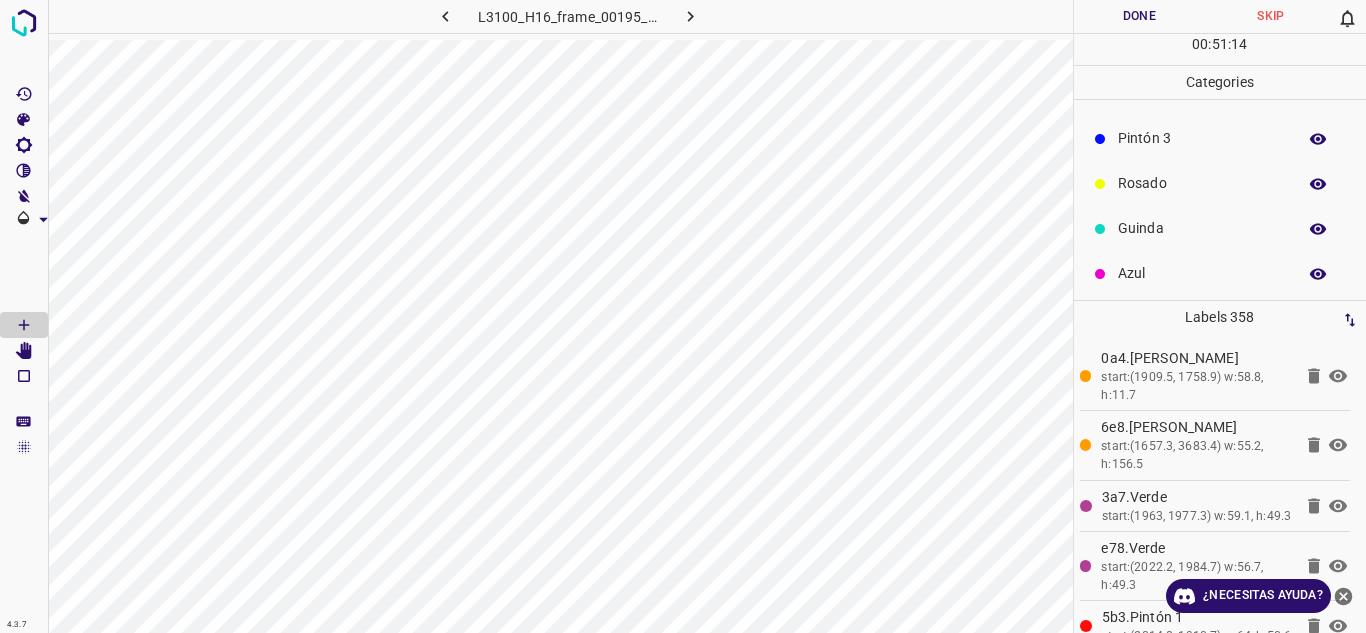 scroll, scrollTop: 176, scrollLeft: 0, axis: vertical 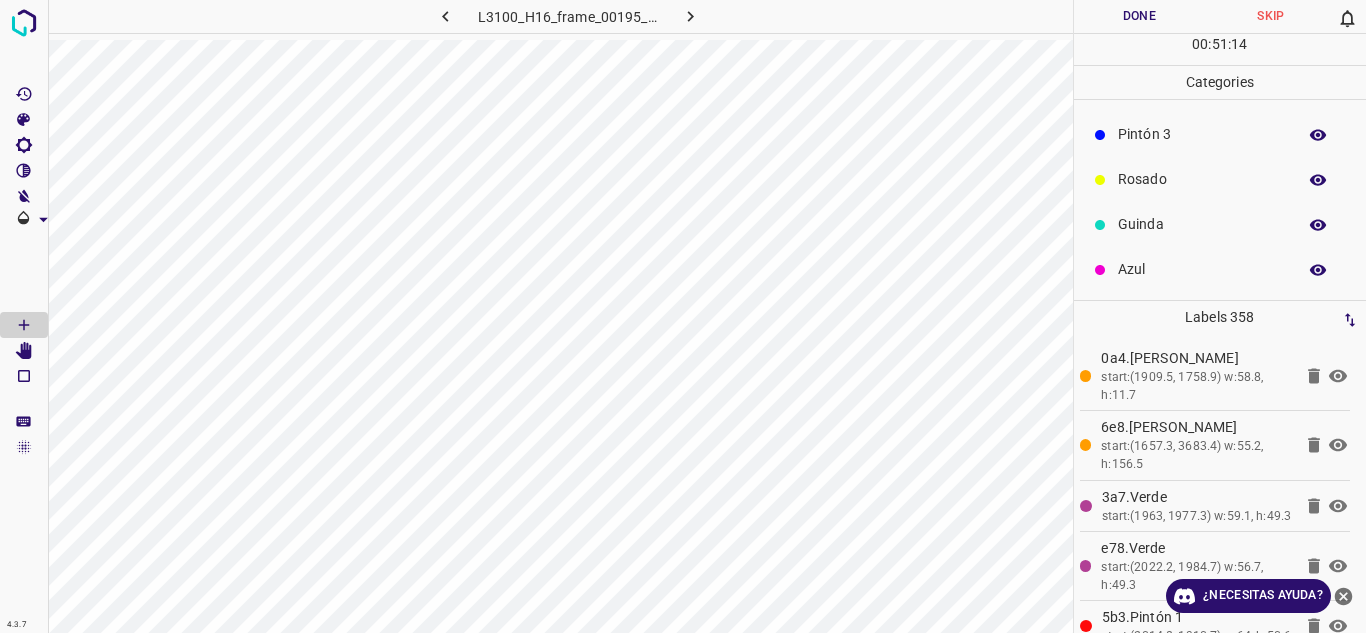 click on "Azul" at bounding box center [1220, 269] 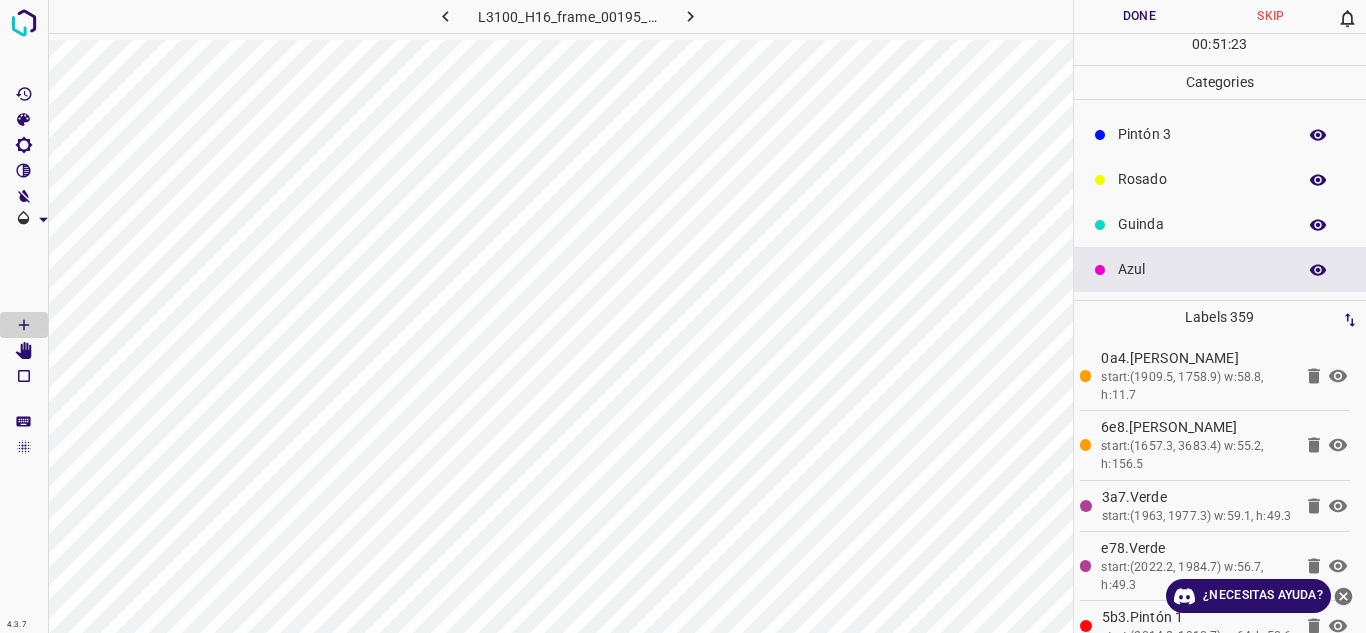 scroll, scrollTop: 51, scrollLeft: 0, axis: vertical 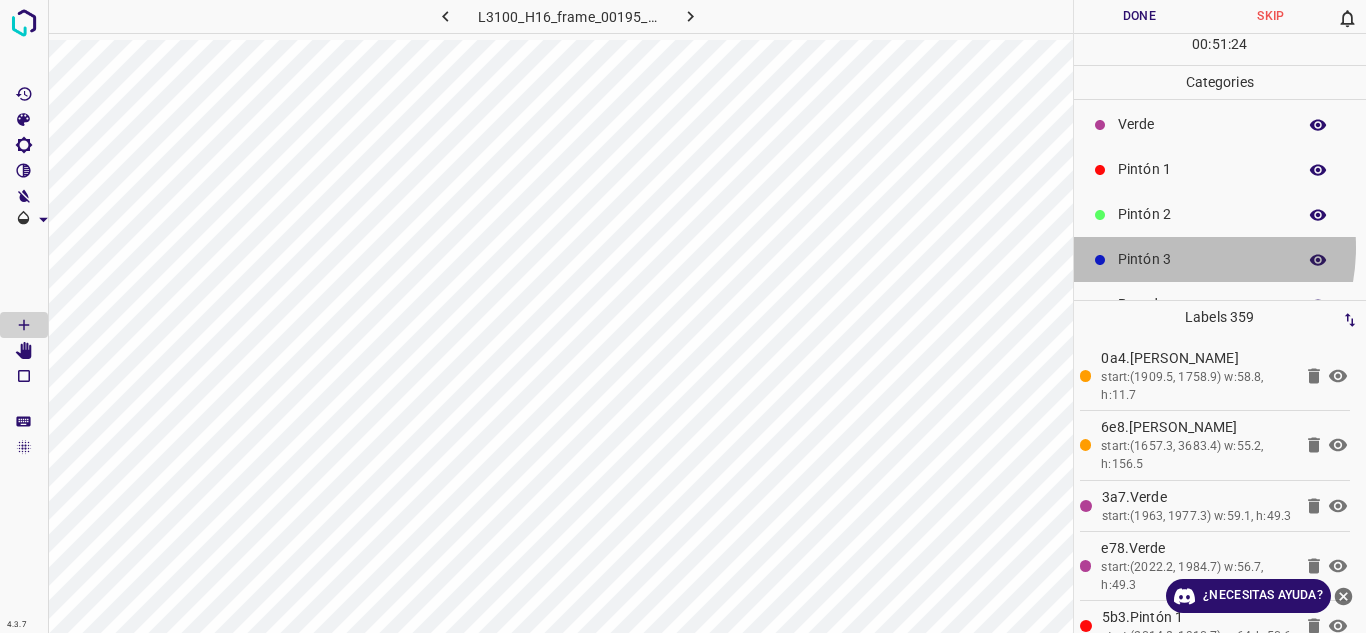 click on "Pintón 3" at bounding box center (1220, 259) 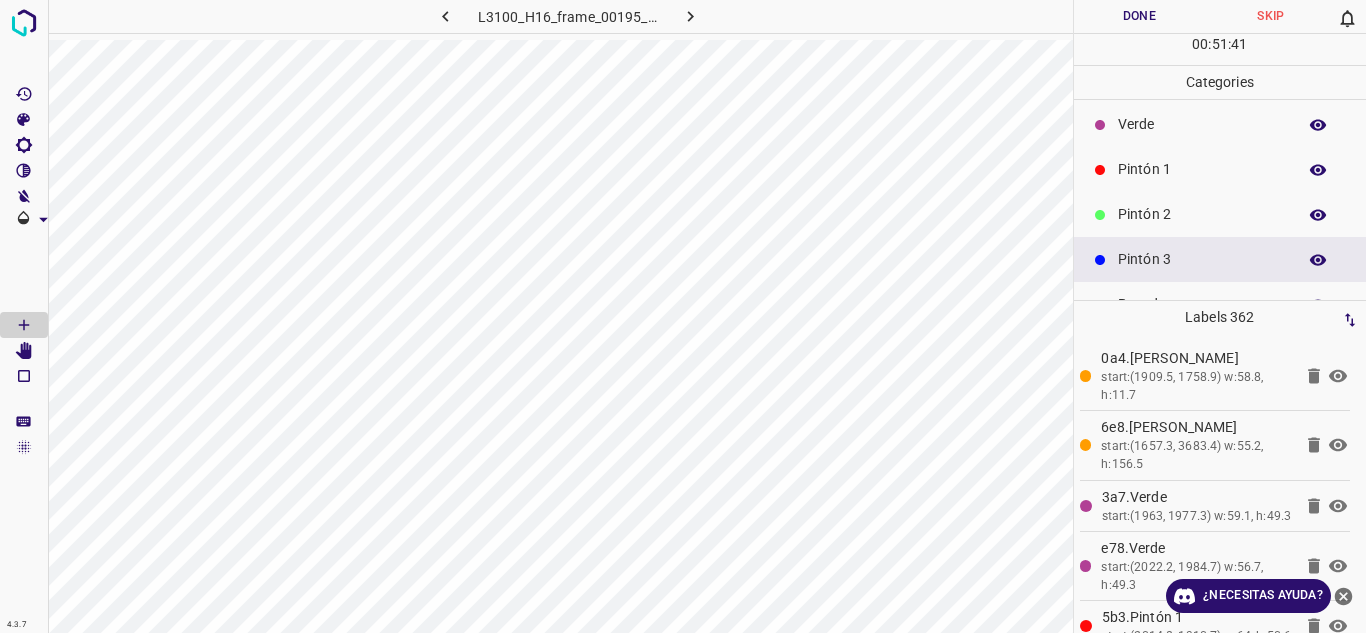 click on "Verde" at bounding box center (1220, 124) 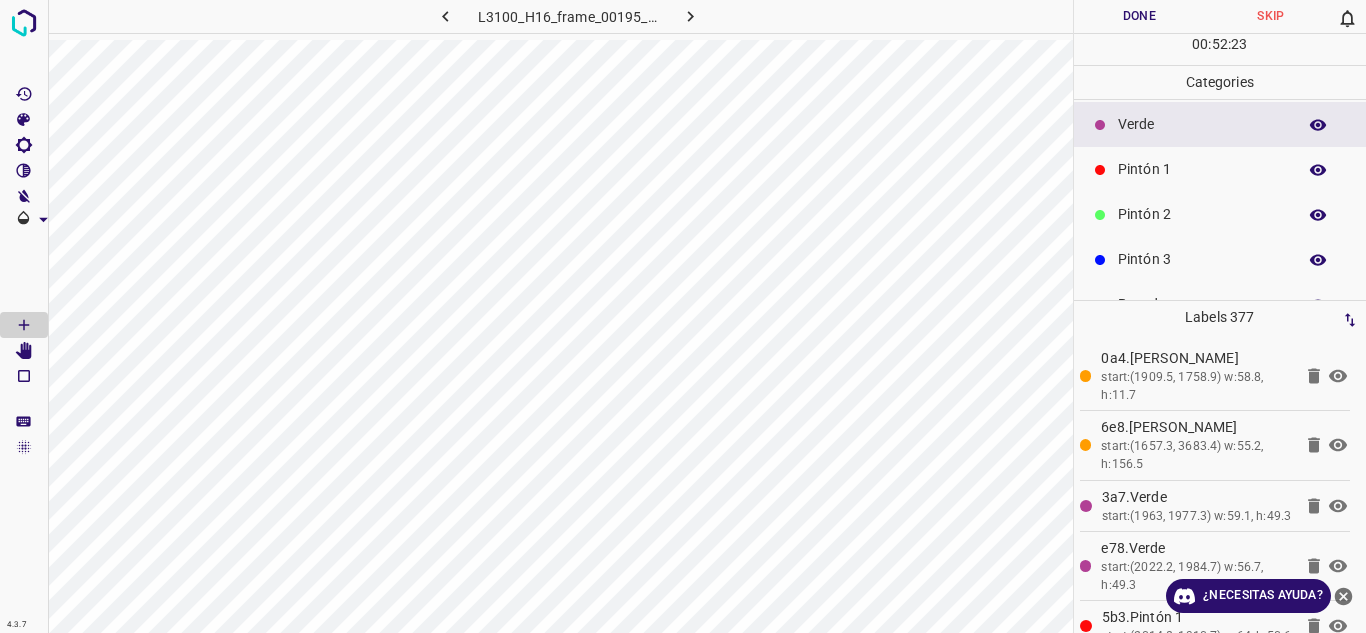 scroll, scrollTop: 176, scrollLeft: 0, axis: vertical 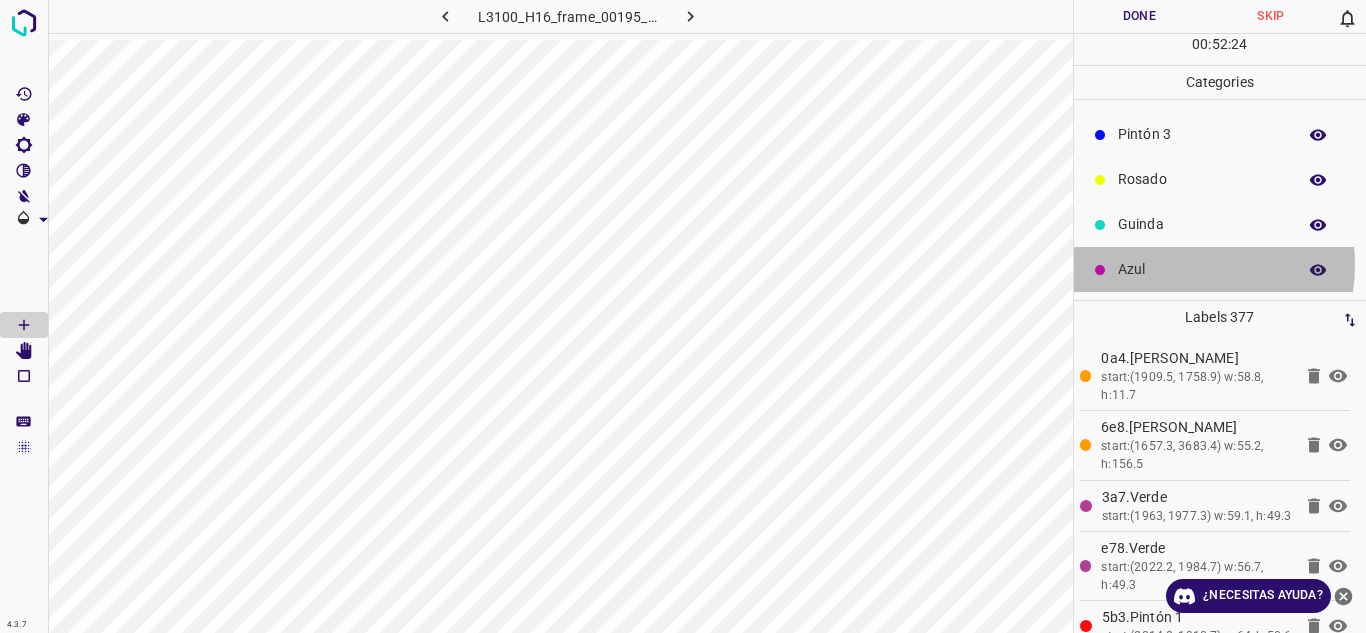 click on "Azul" at bounding box center (1202, 269) 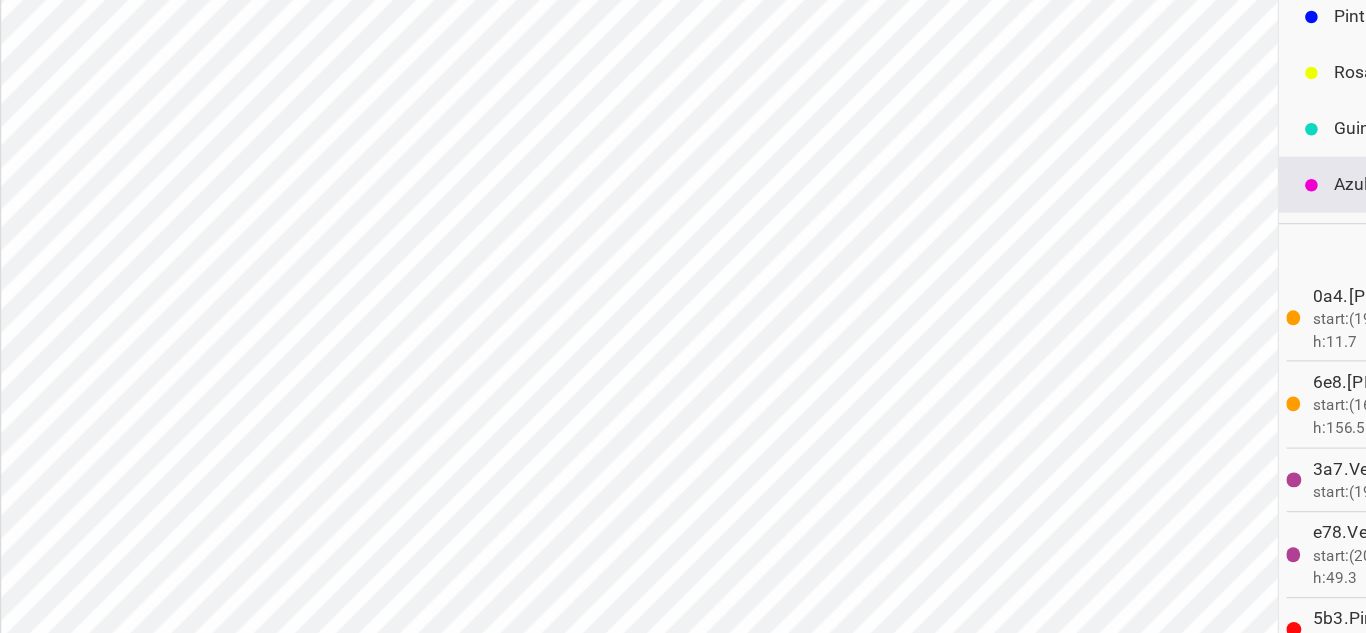 scroll, scrollTop: 0, scrollLeft: 0, axis: both 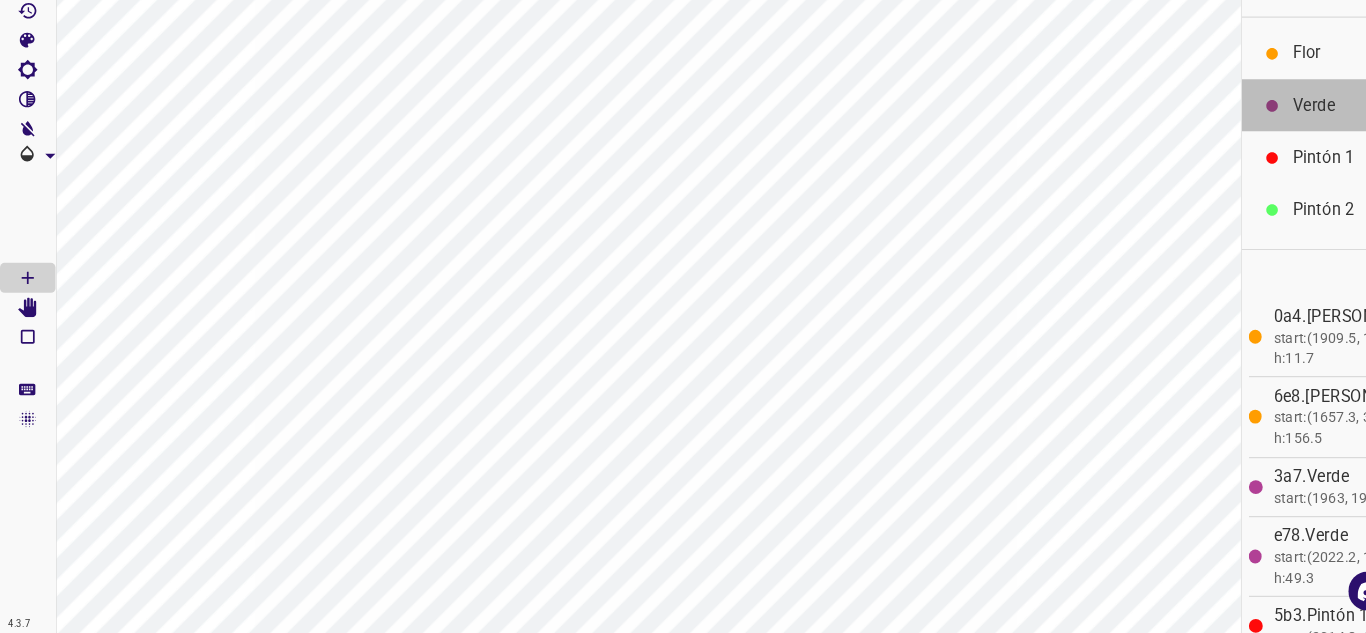 click on "Verde" at bounding box center [1220, 175] 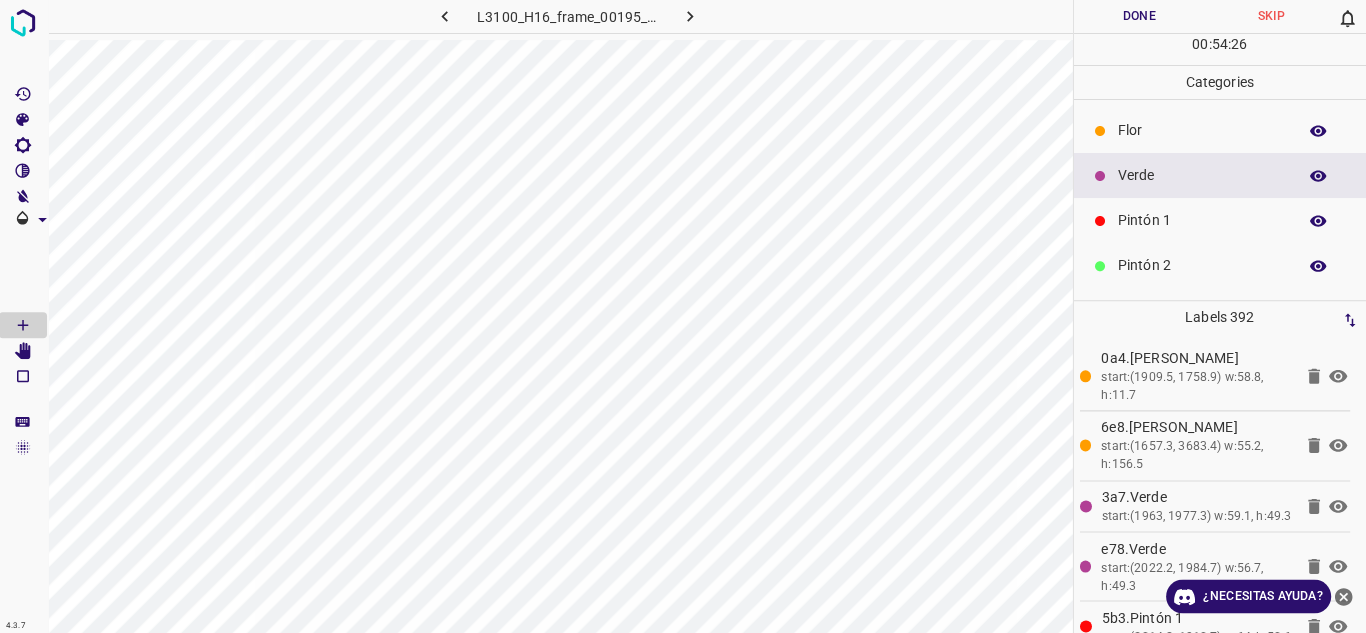 scroll, scrollTop: 0, scrollLeft: 0, axis: both 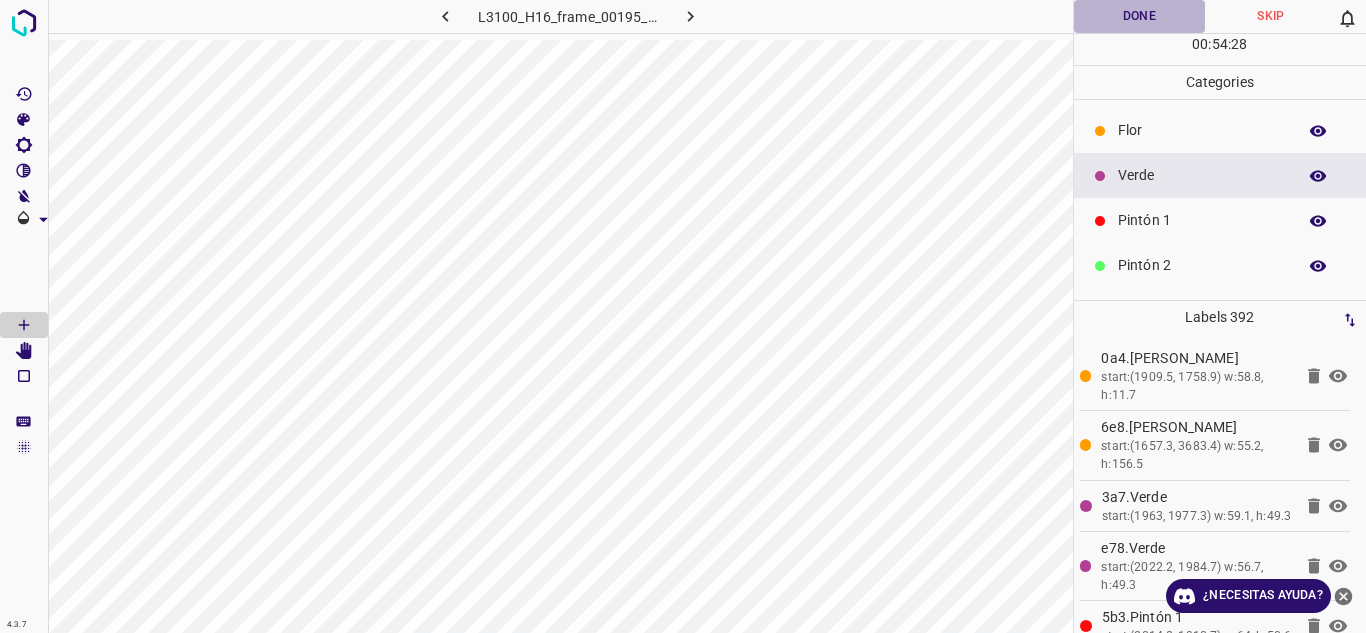 click on "Done" at bounding box center (1140, 16) 